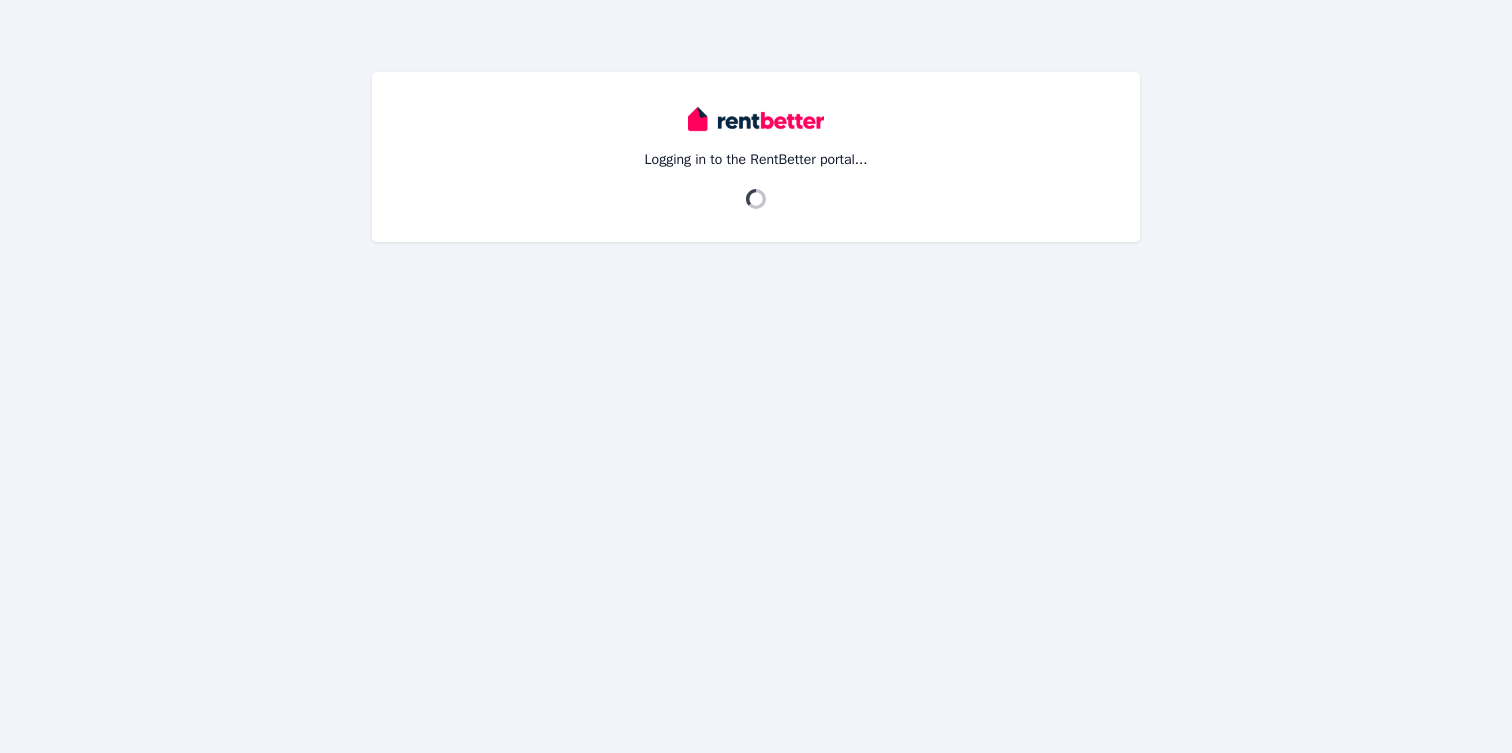 scroll, scrollTop: 0, scrollLeft: 0, axis: both 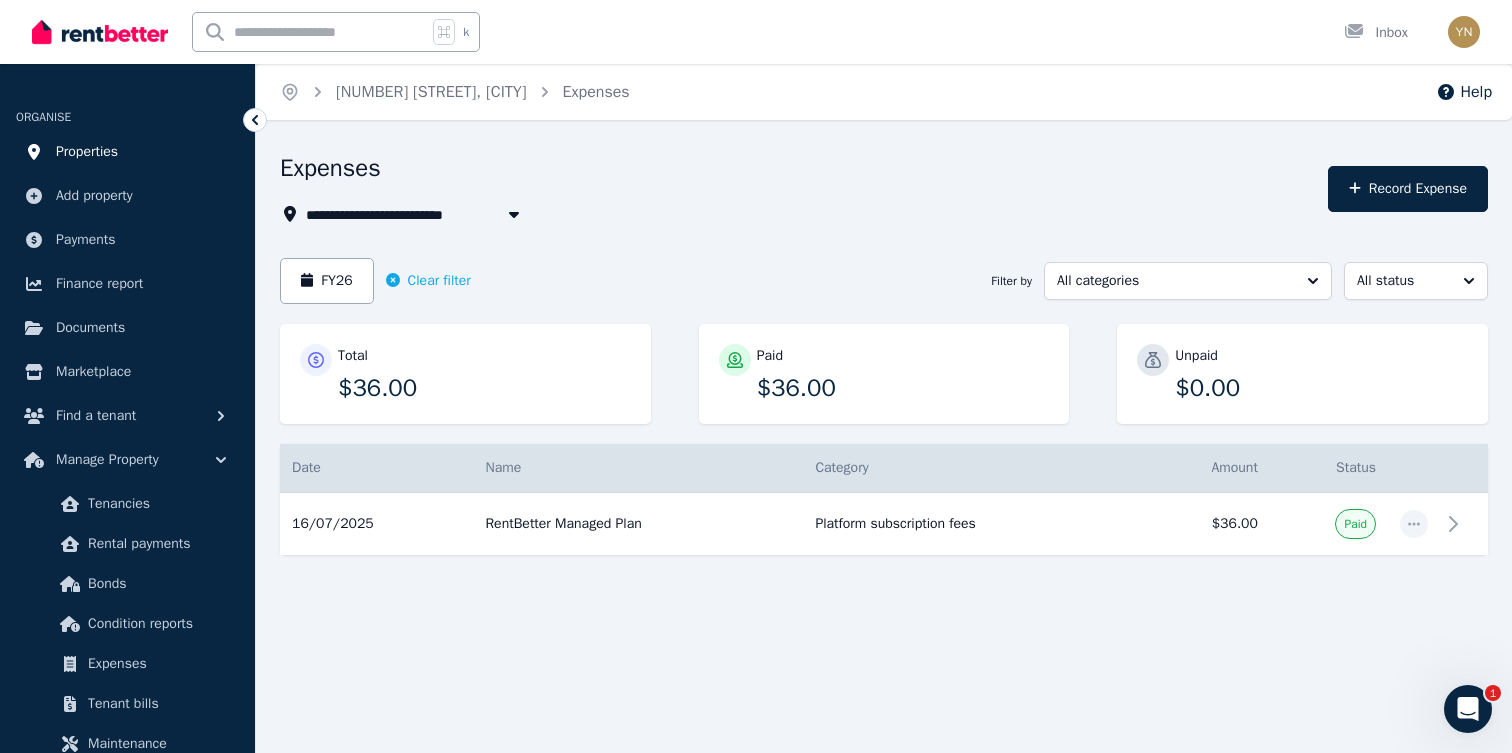 click on "Properties" at bounding box center [87, 152] 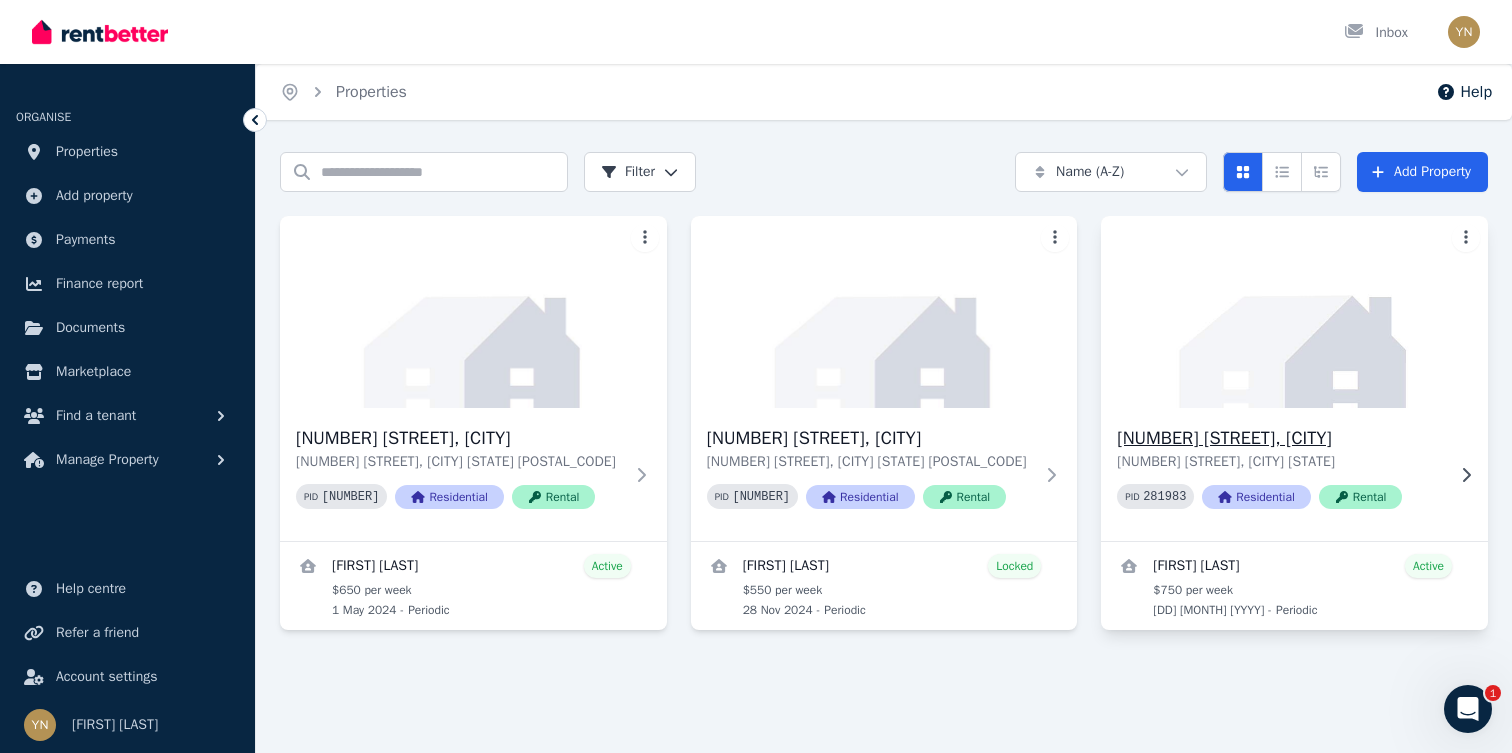click on "[NUMBER] [STREET], [CITY]" at bounding box center [1280, 438] 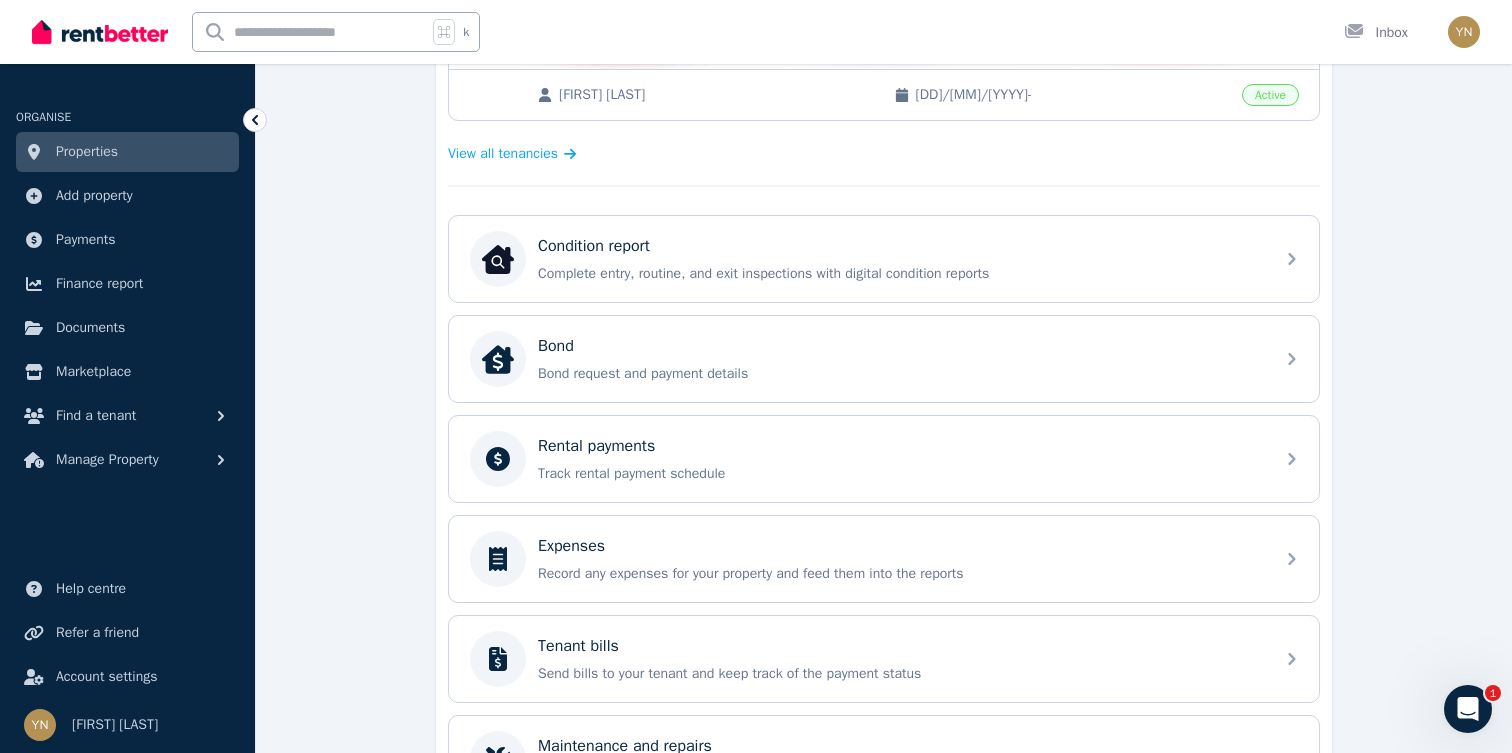 scroll, scrollTop: 522, scrollLeft: 0, axis: vertical 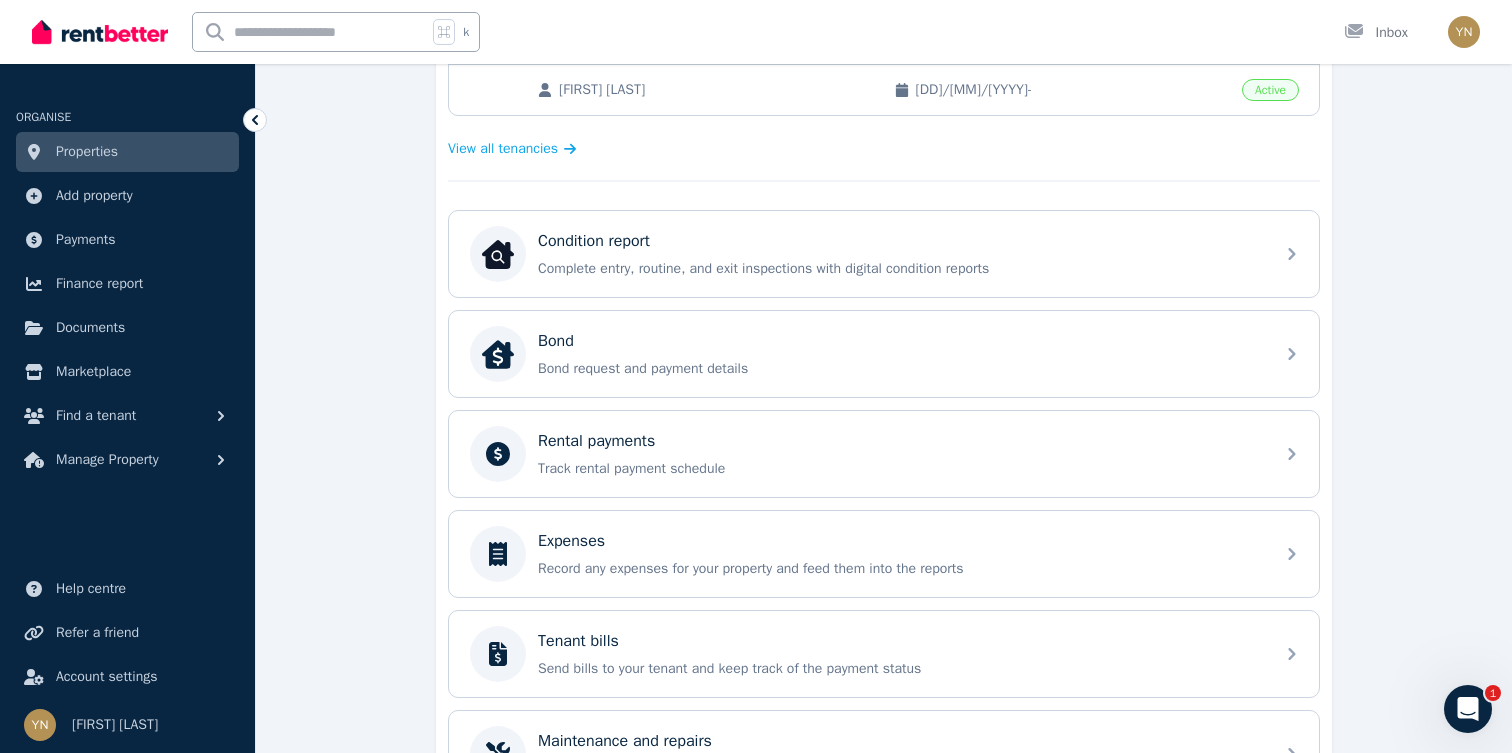 click on "Expenses" at bounding box center [900, 541] 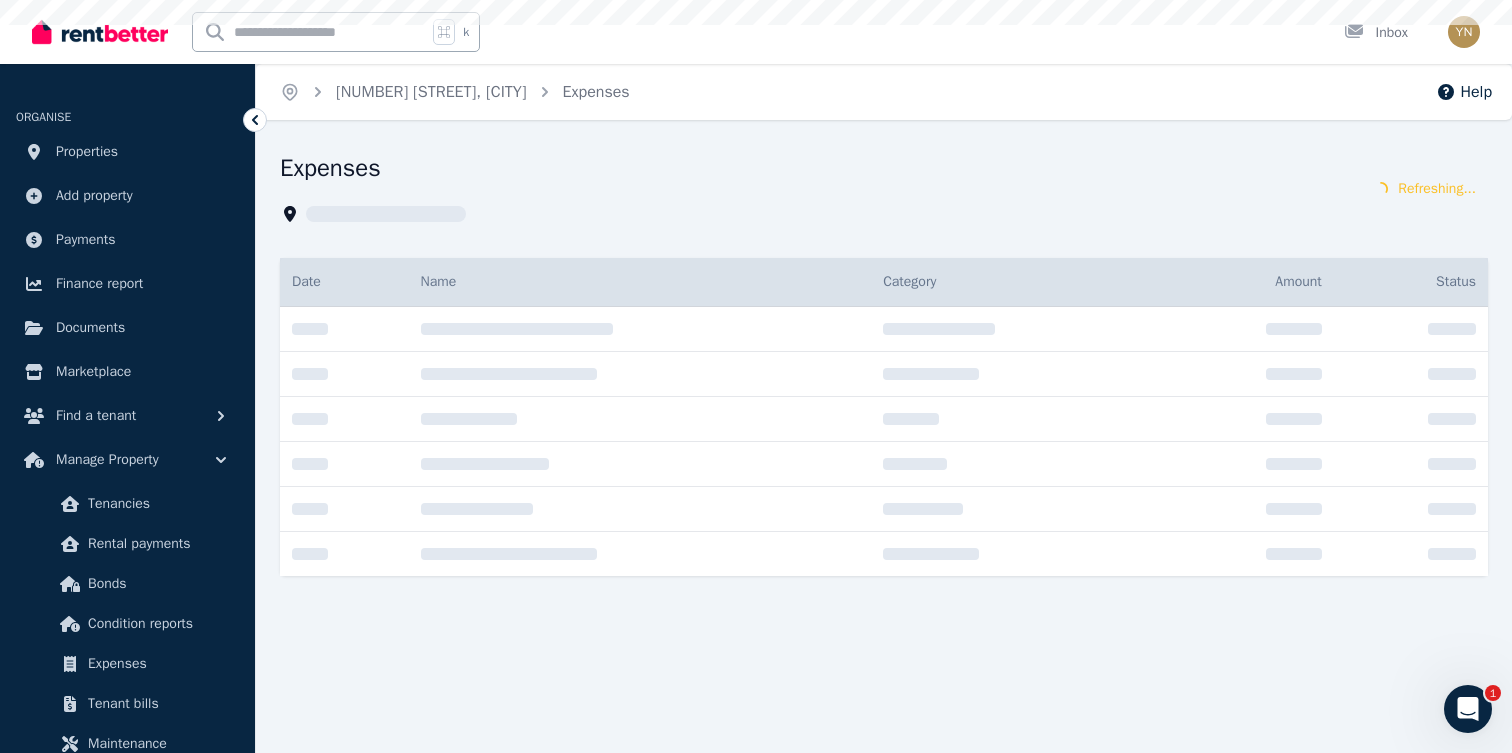 scroll, scrollTop: 0, scrollLeft: 0, axis: both 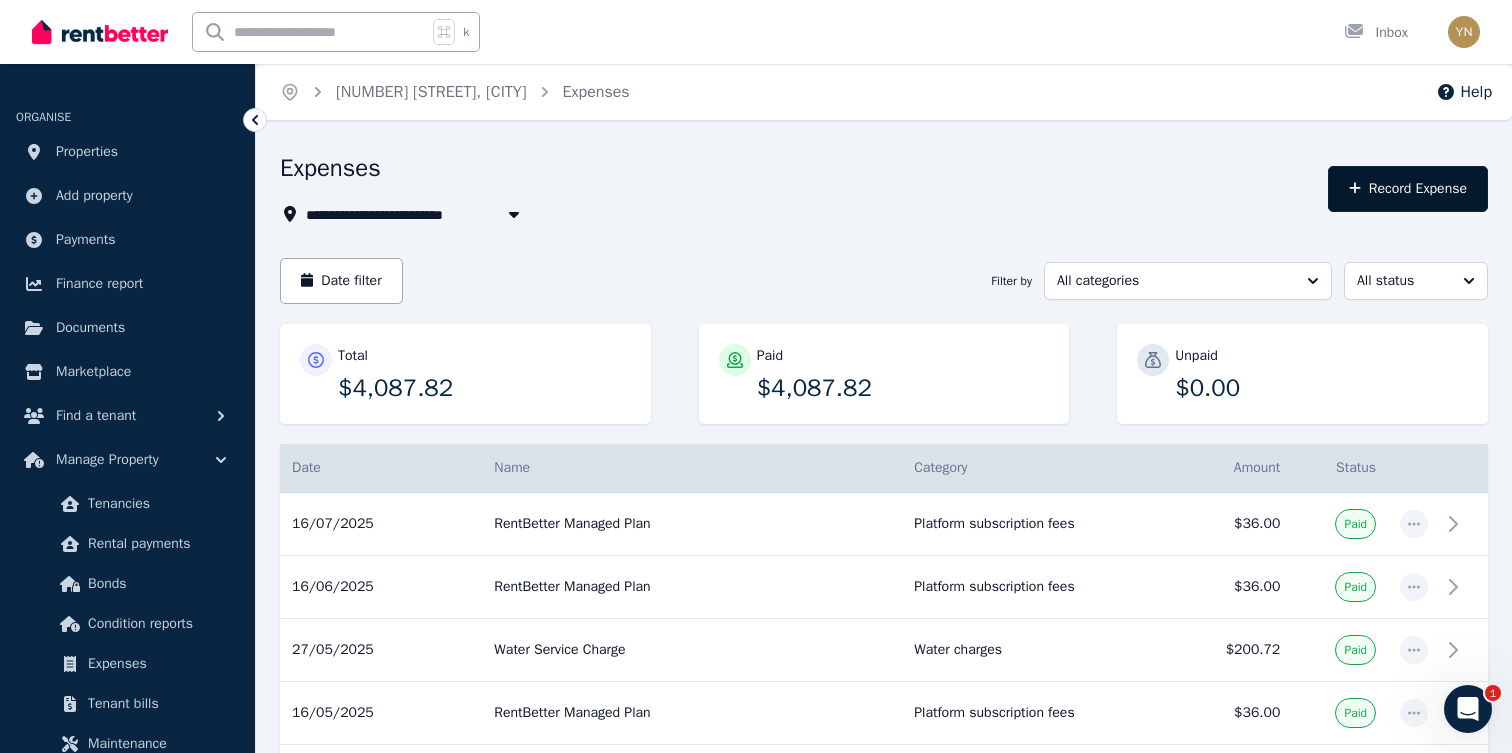 click on "Record Expense" at bounding box center [1408, 189] 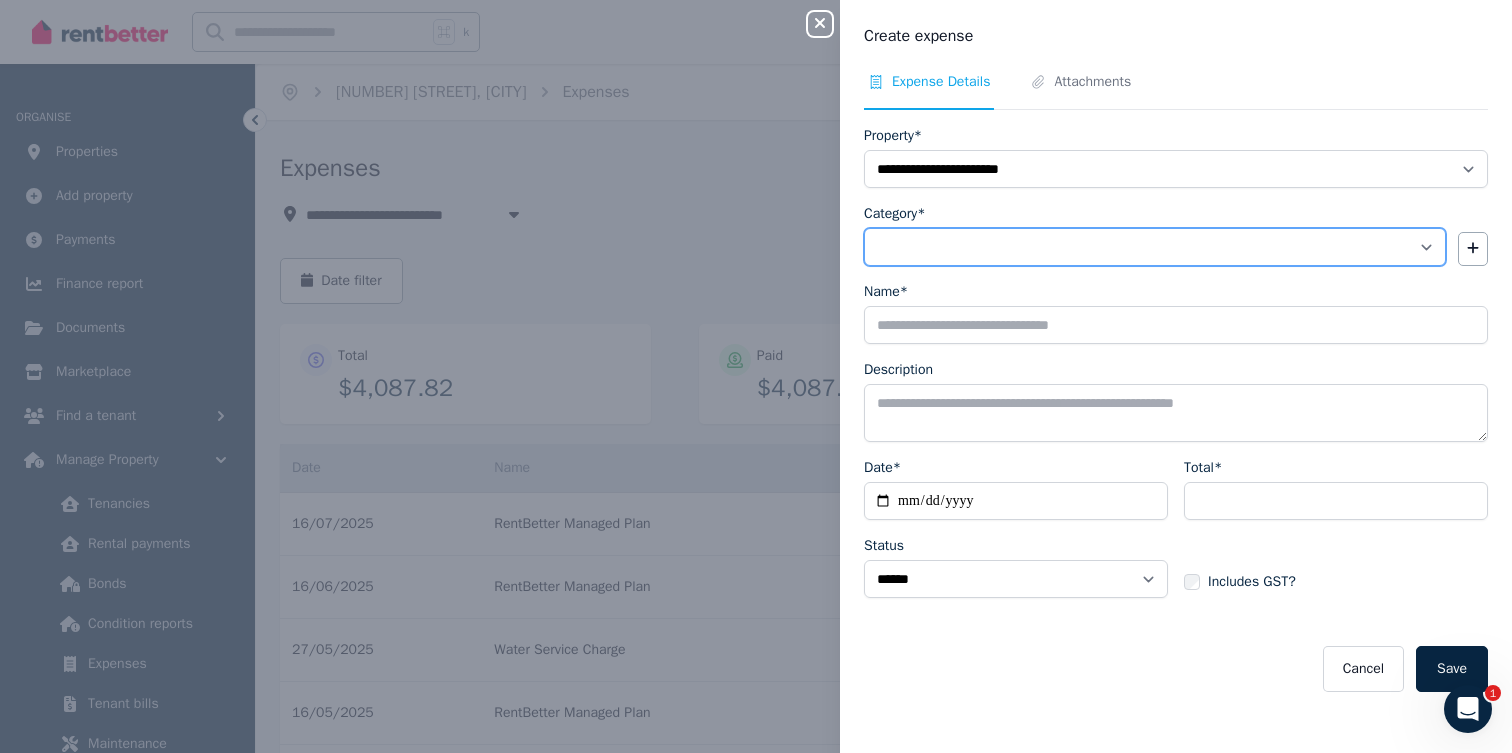 click on "**********" at bounding box center [1155, 247] 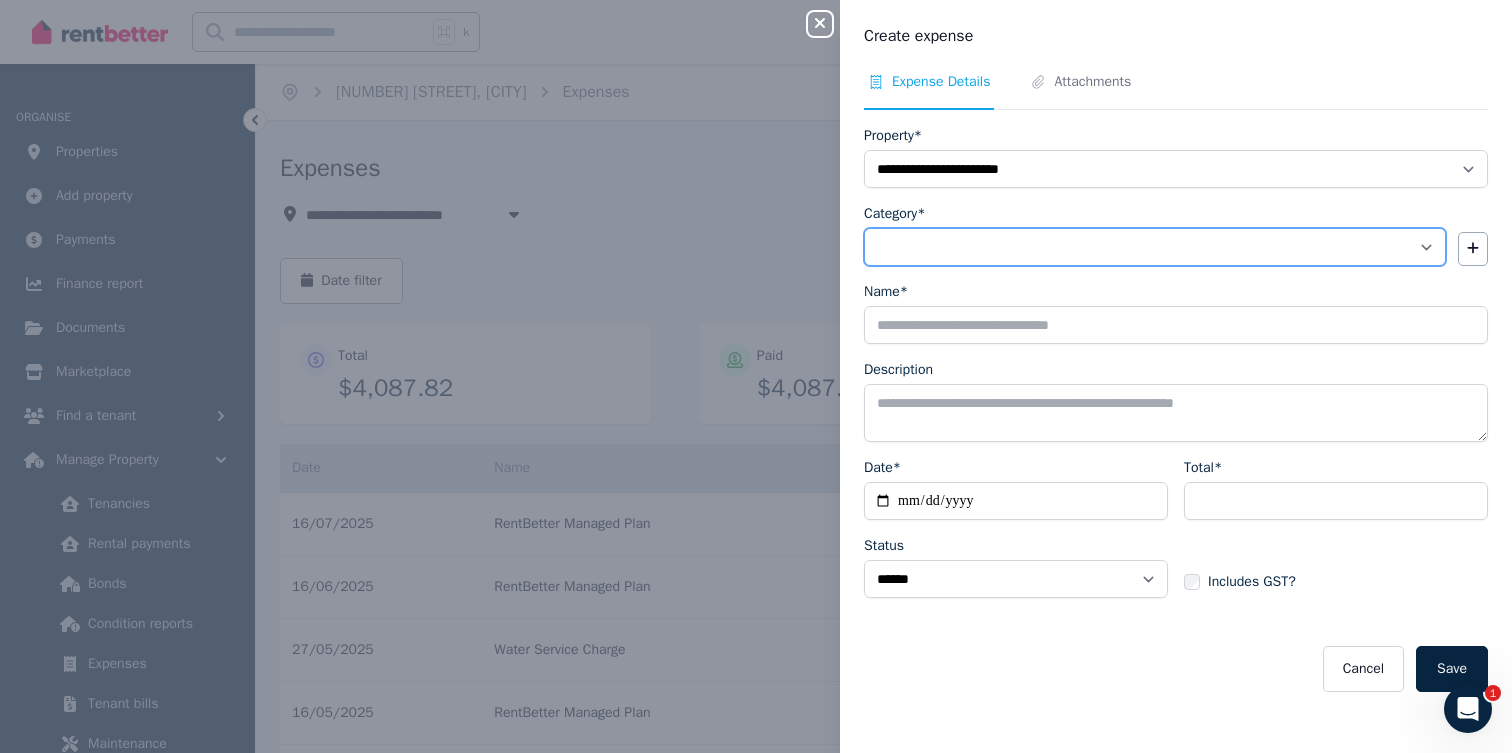 select on "**********" 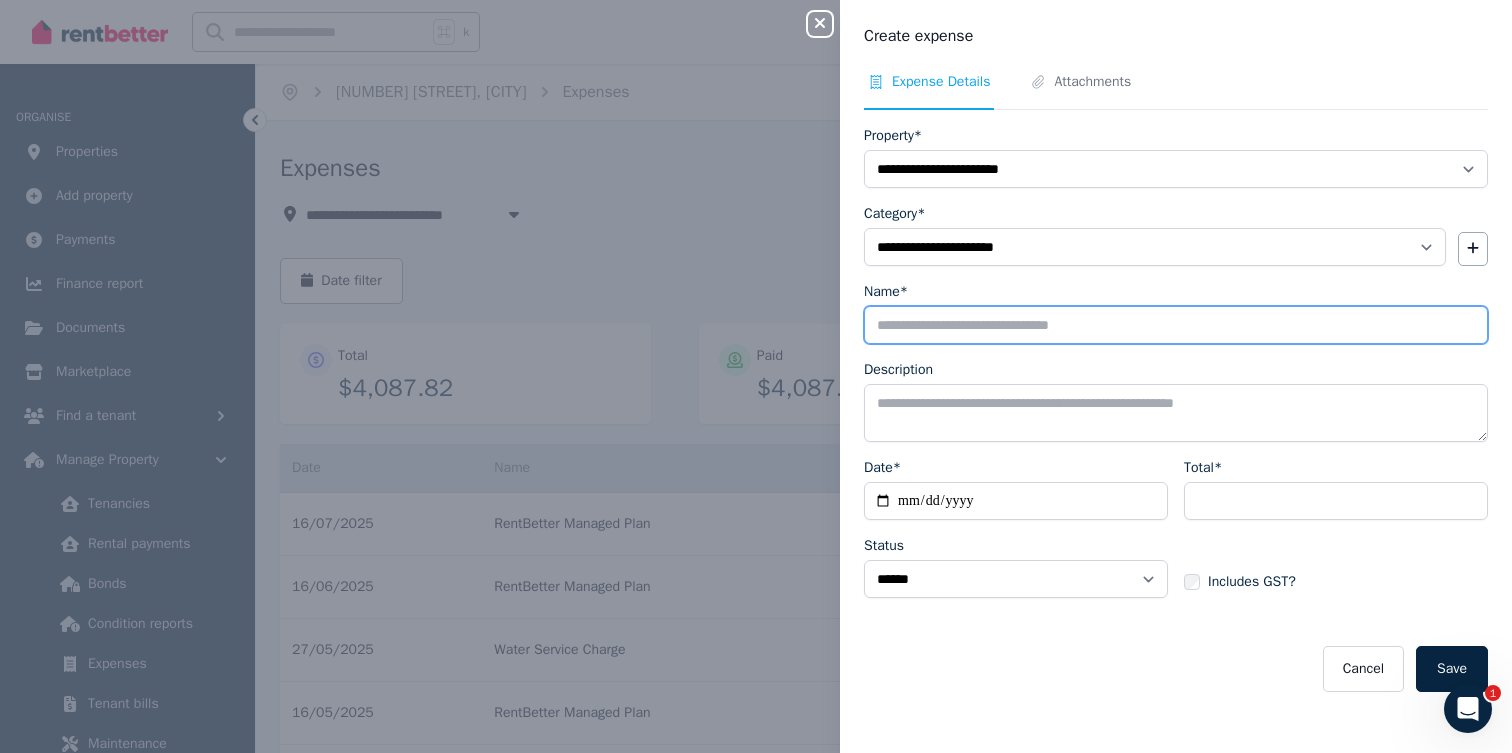 click on "Name*" at bounding box center (1176, 325) 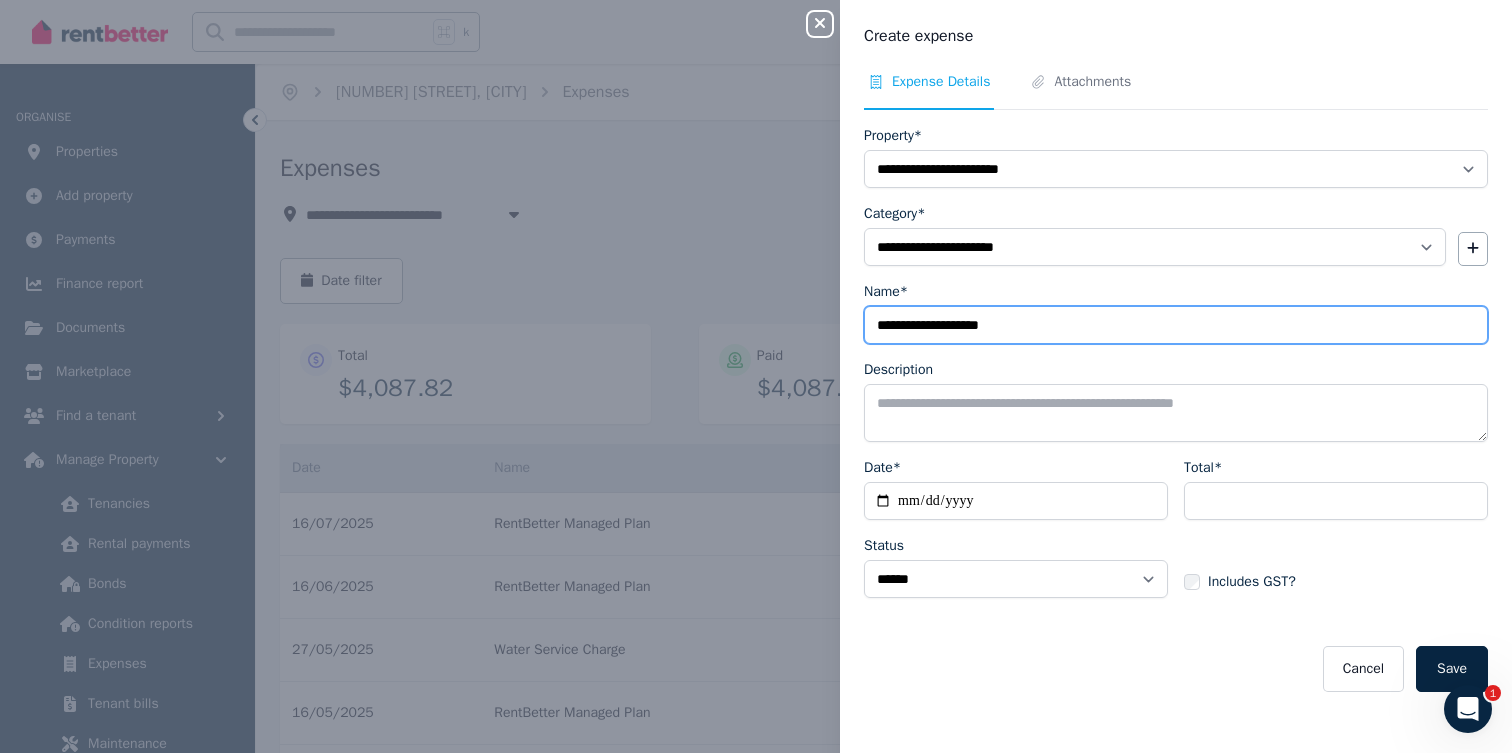 type on "**********" 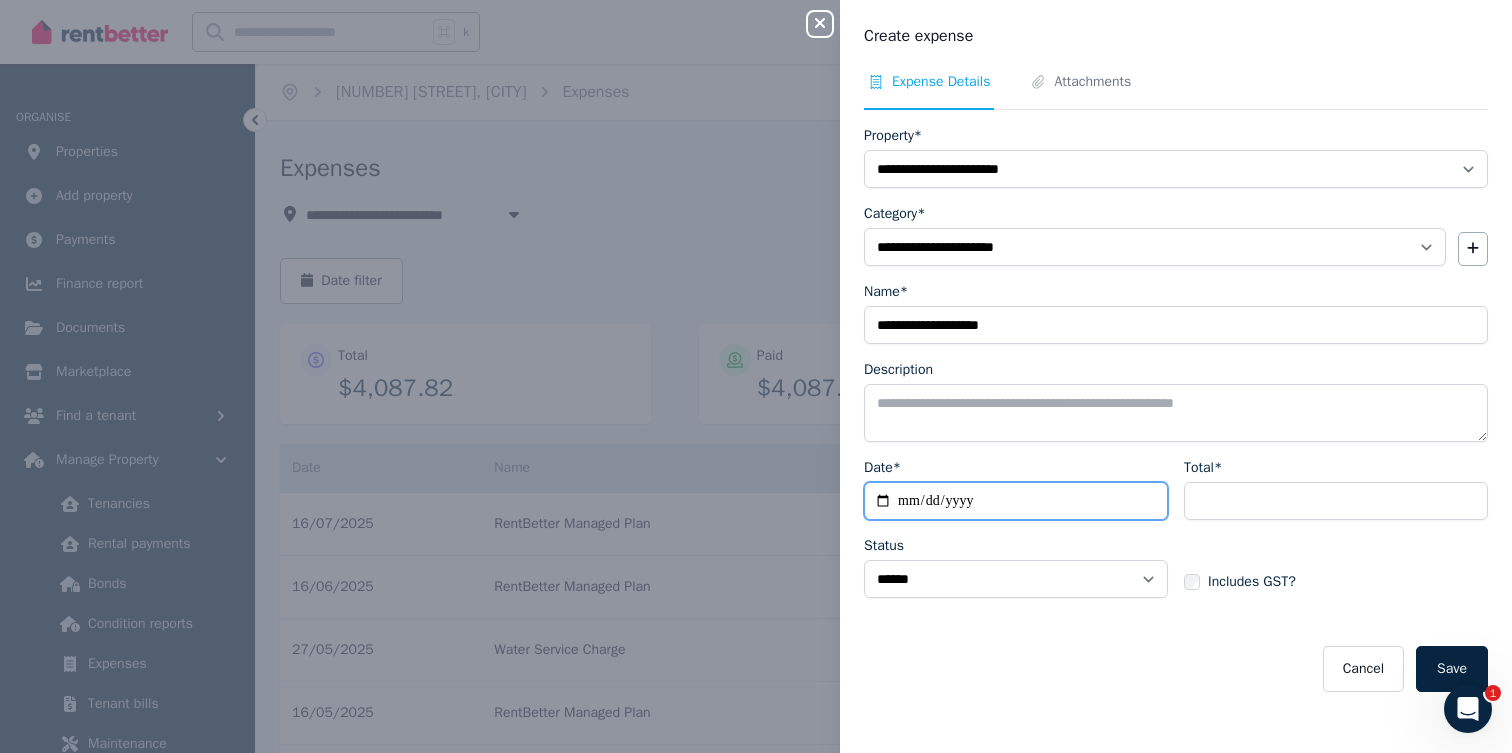 click on "Date*" at bounding box center (1016, 501) 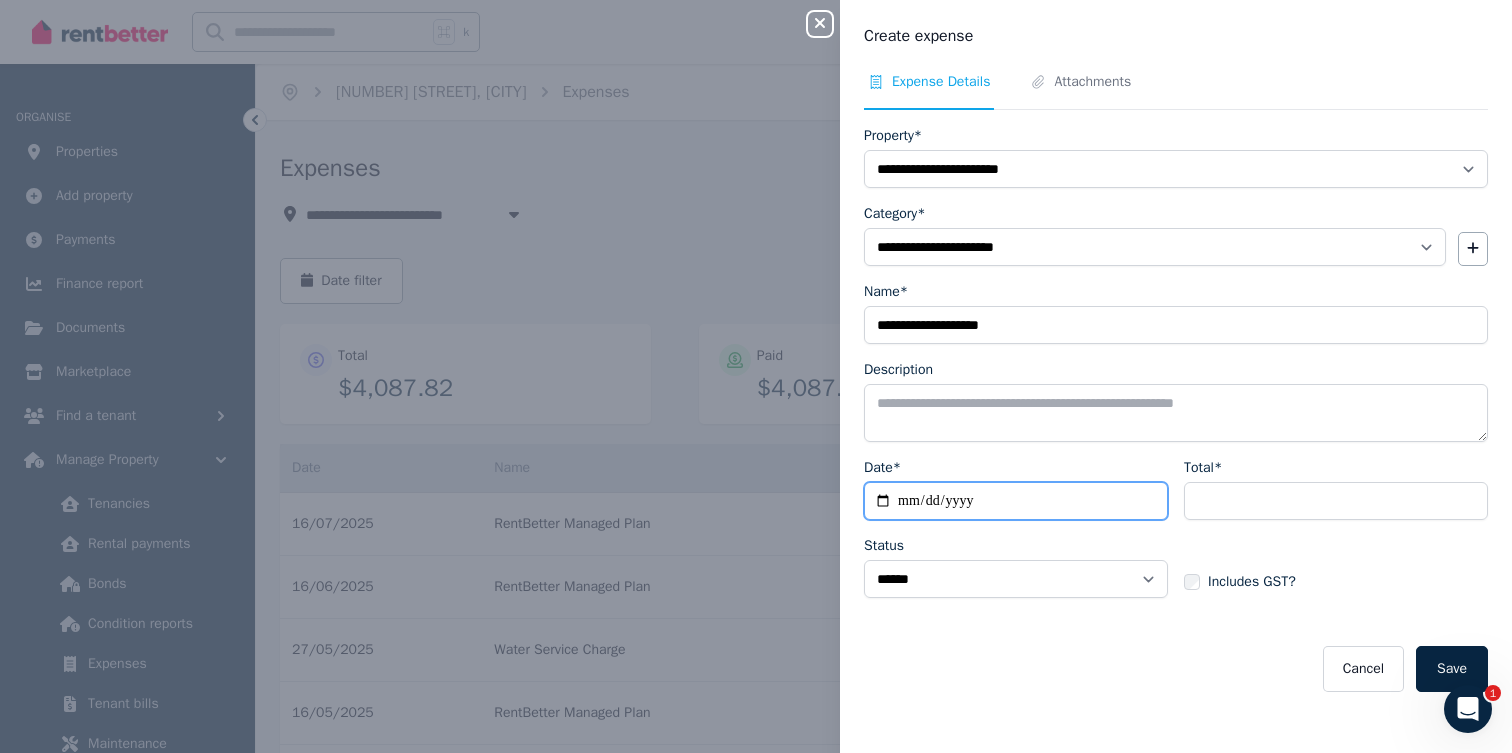 type on "**********" 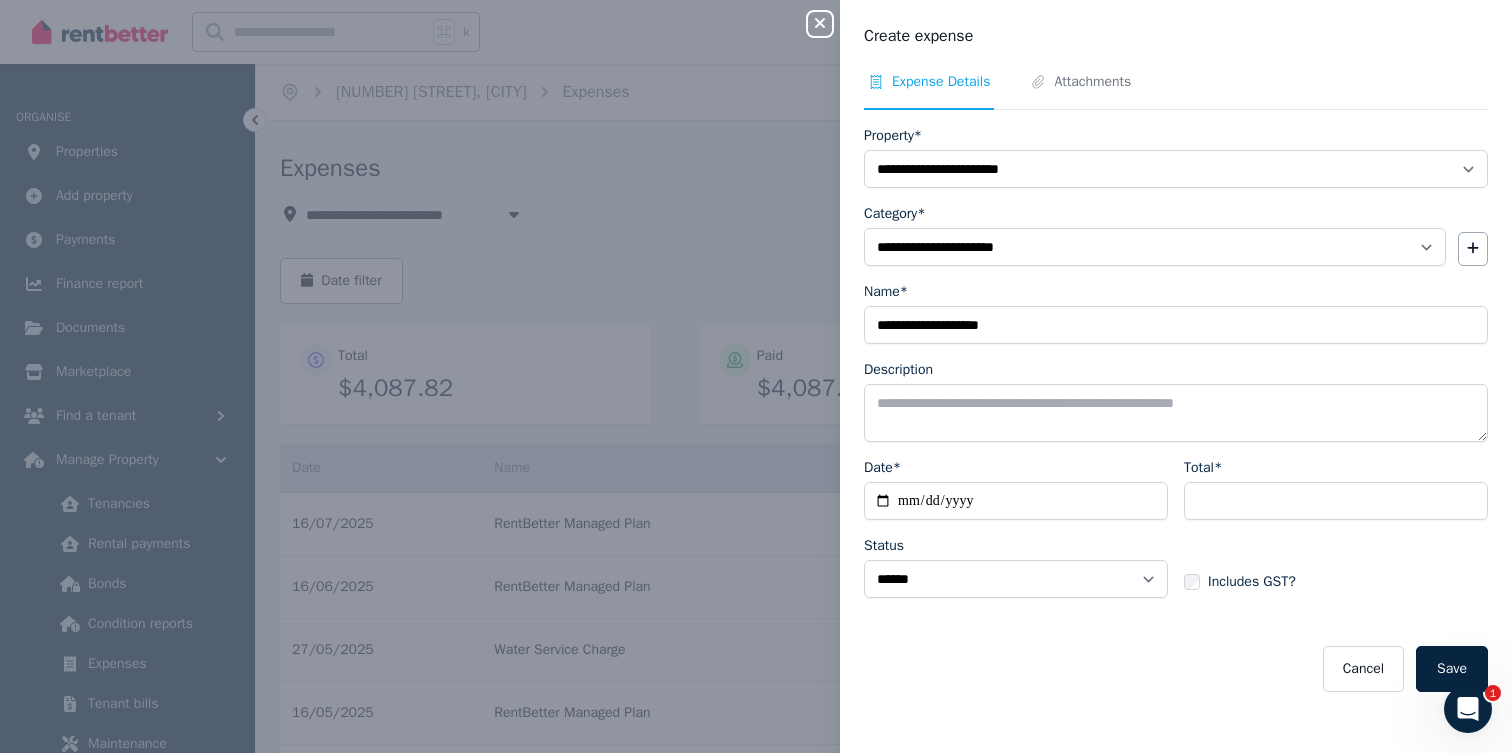 click on "Total* Includes GST?" at bounding box center [1336, 536] 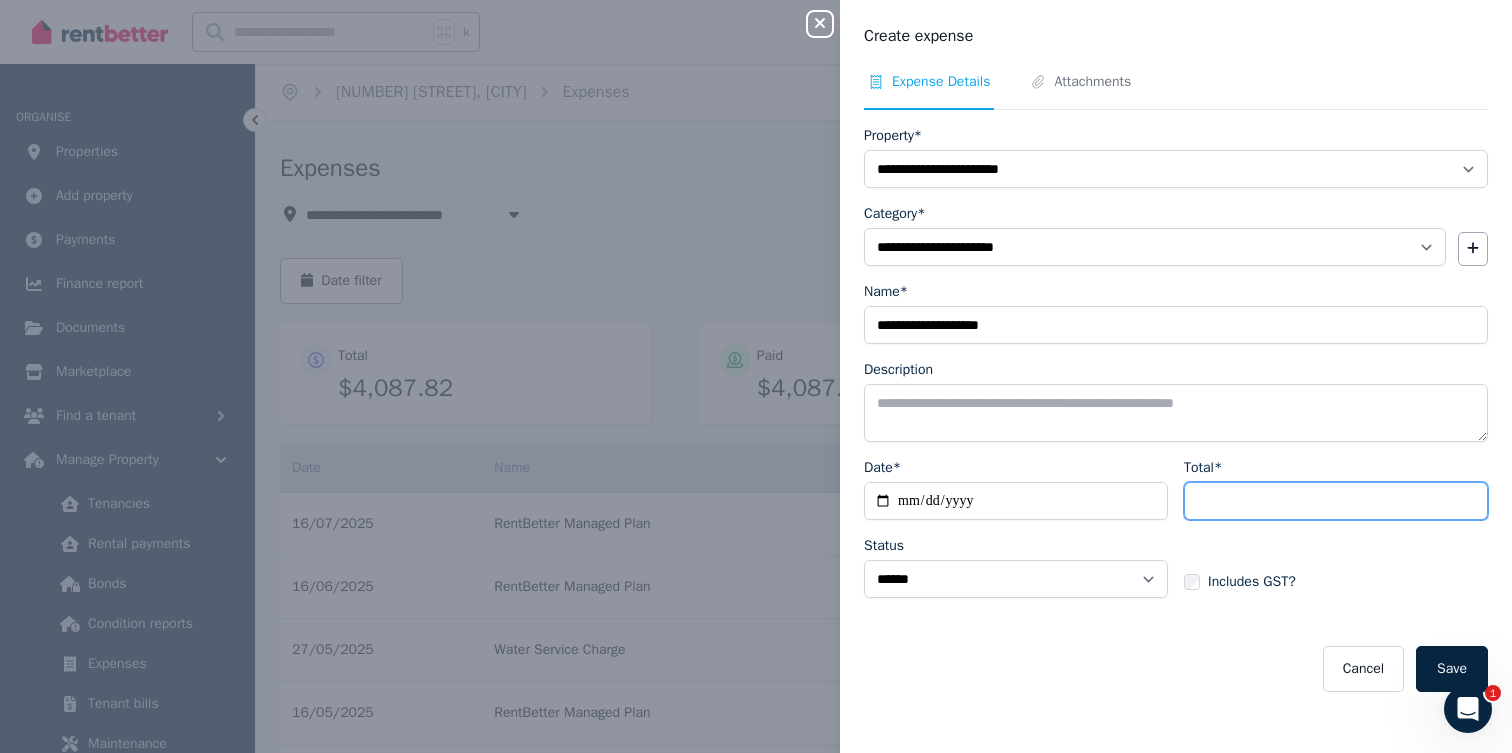 click on "Total*" at bounding box center [1336, 501] 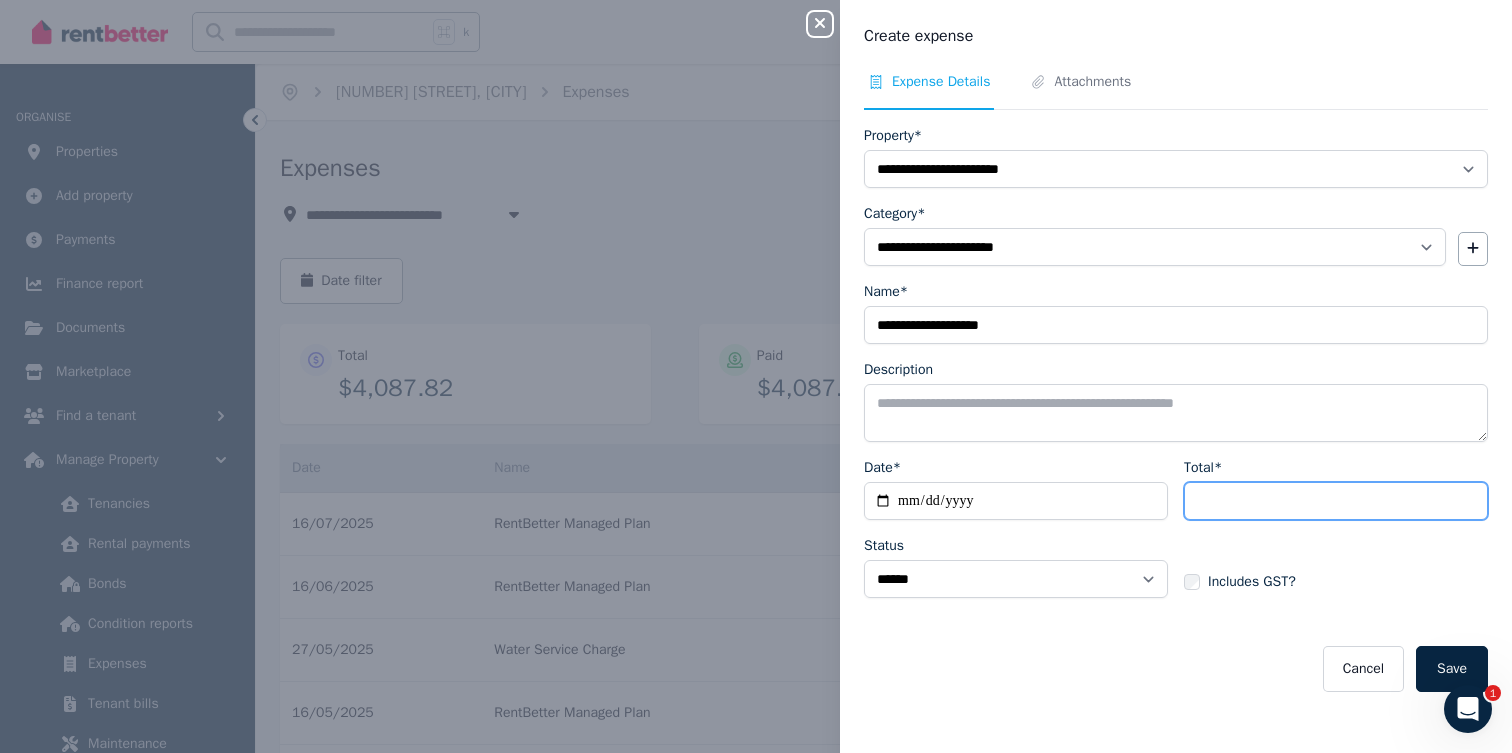 paste on "******" 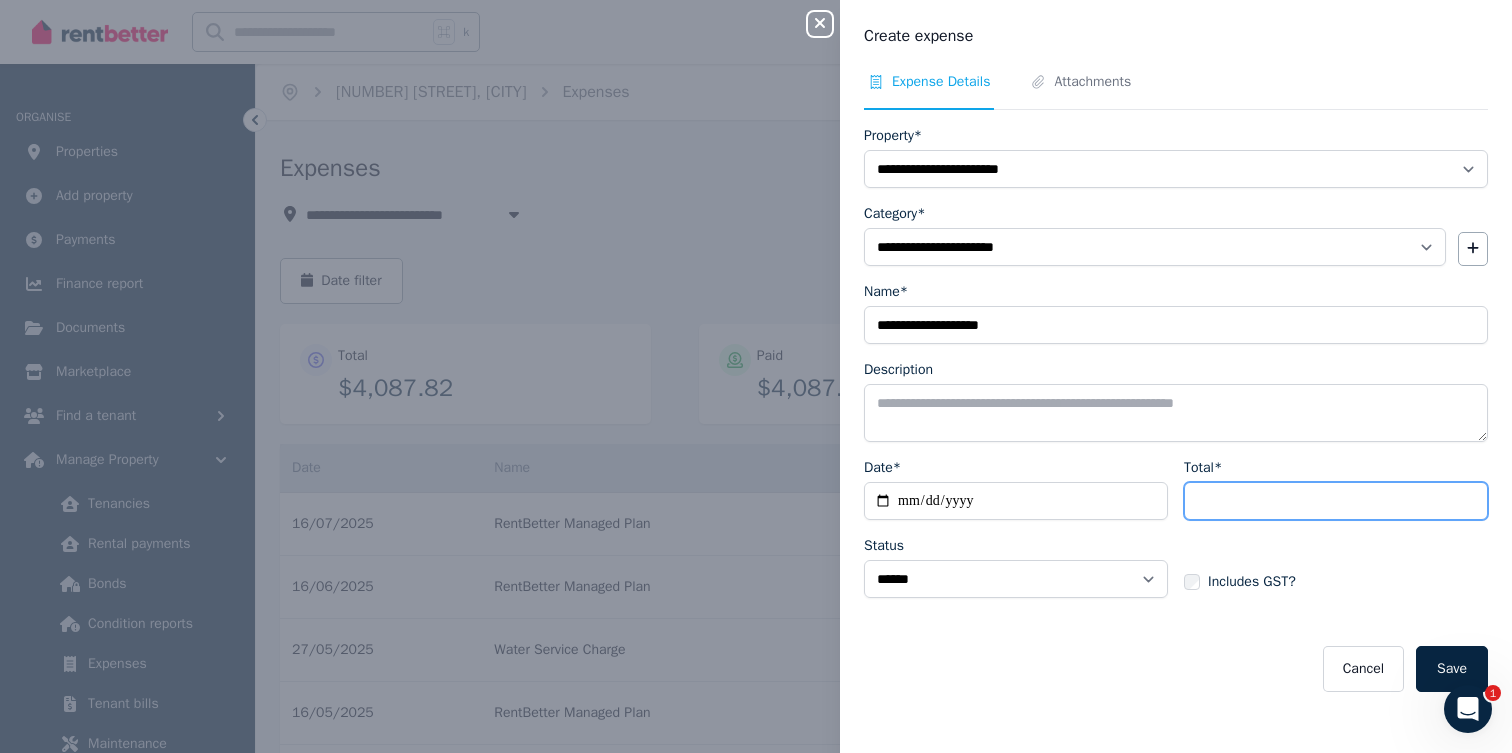 type on "******" 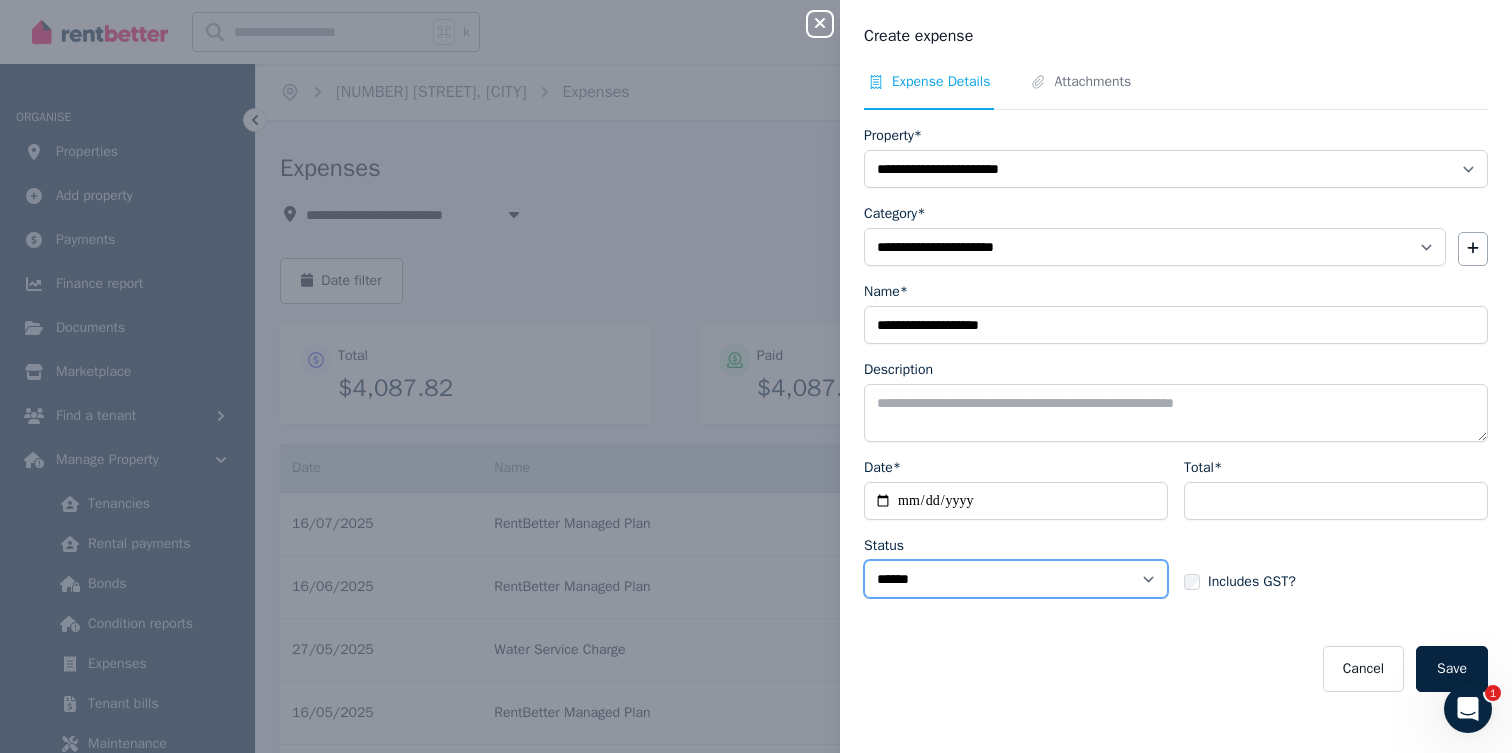 click on "****** ****" at bounding box center (1016, 579) 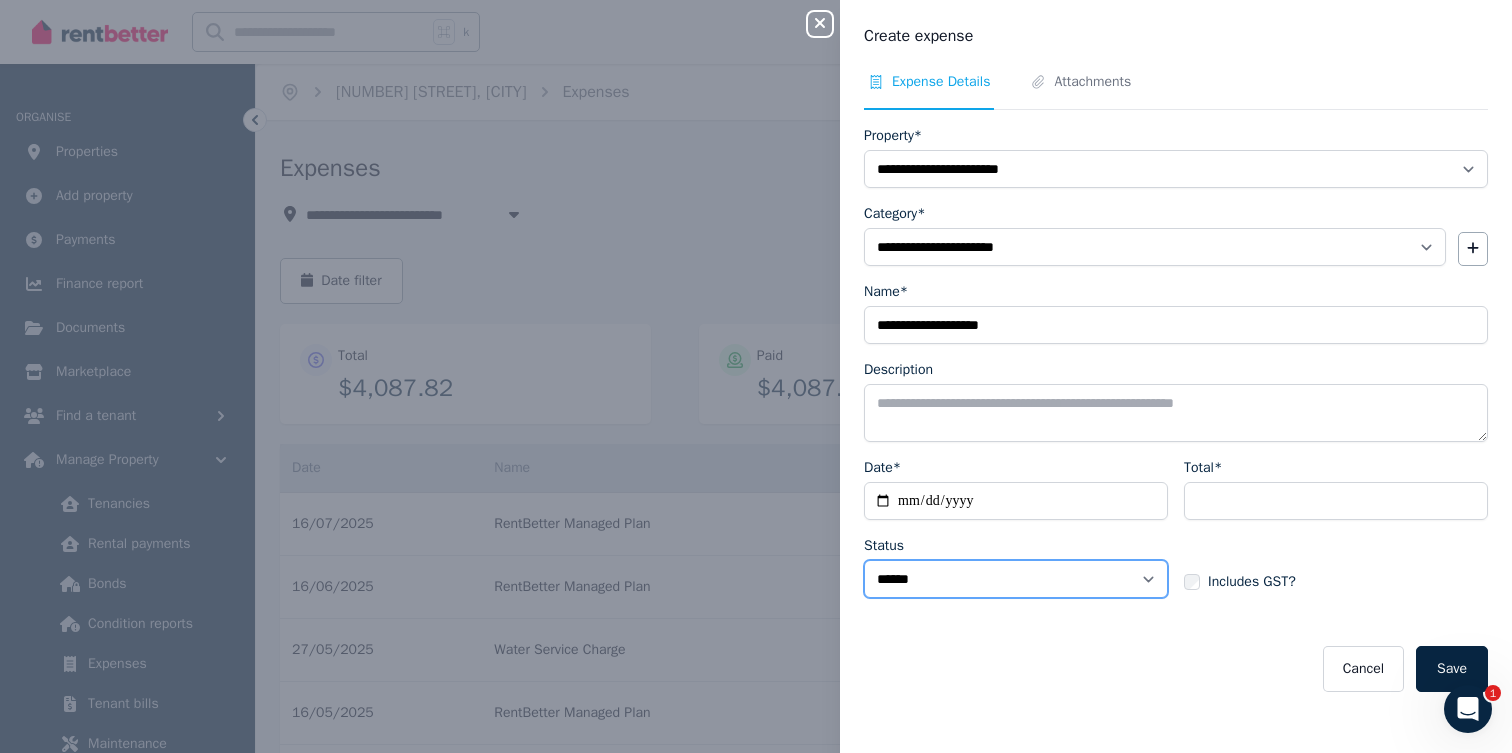 click on "****** ****" at bounding box center [1016, 579] 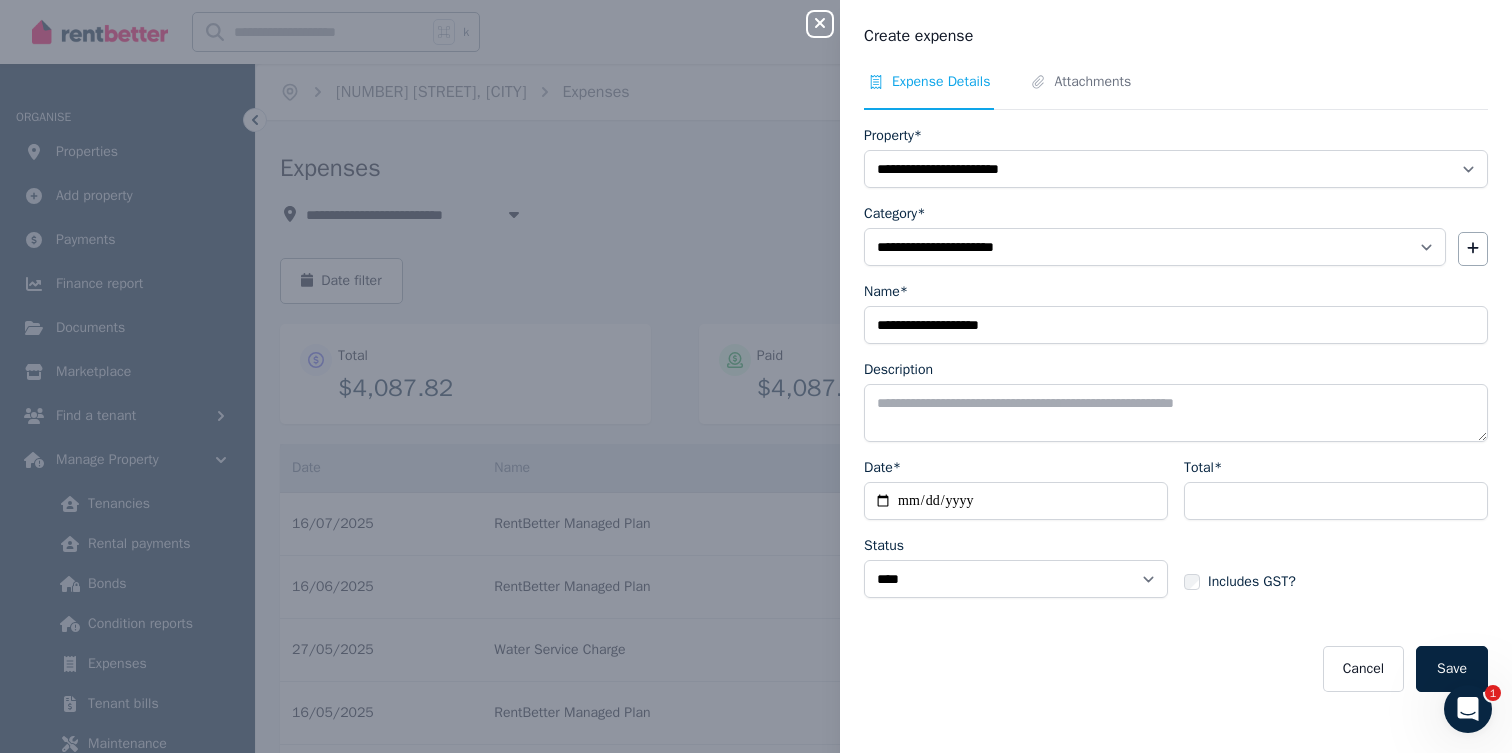 click on "**********" at bounding box center (1176, 376) 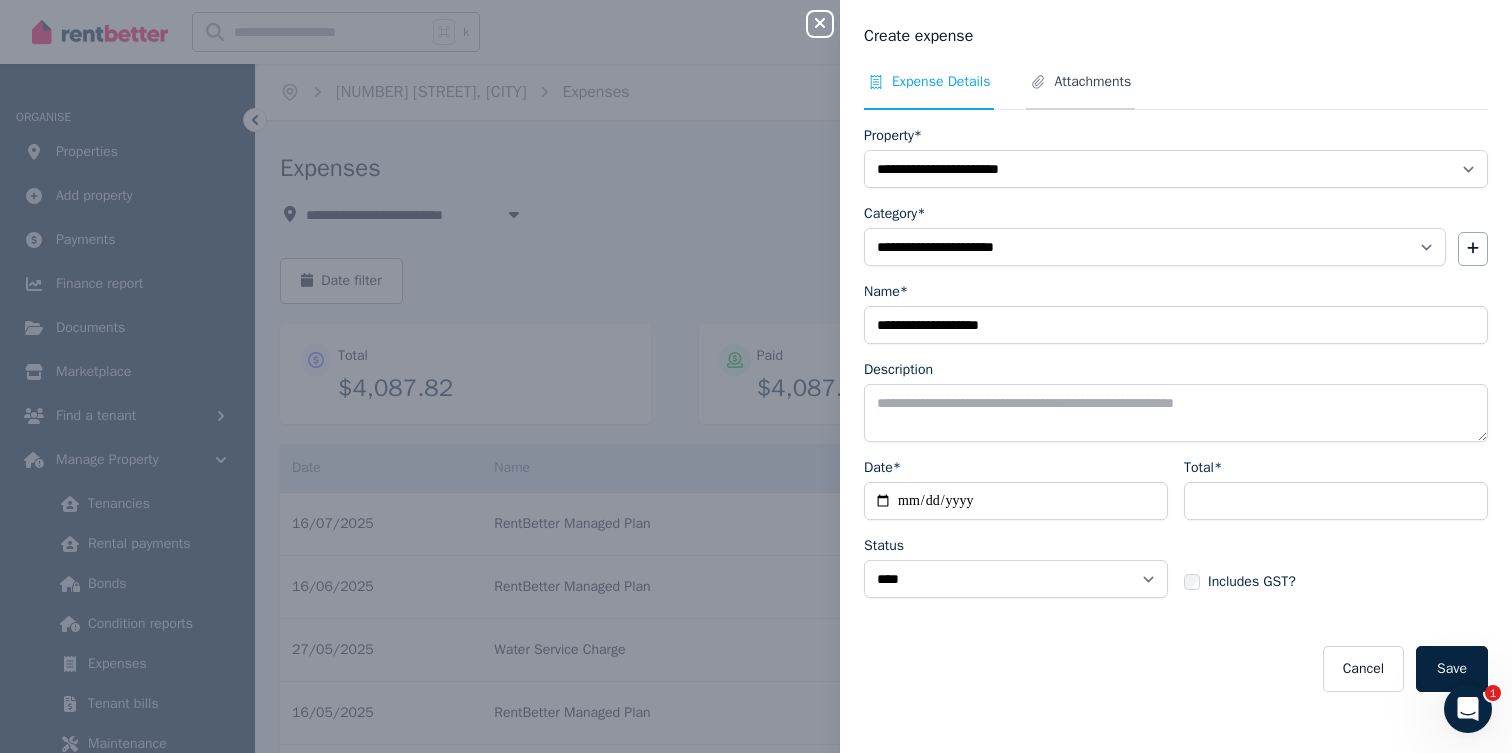 click on "Attachments" at bounding box center (1092, 82) 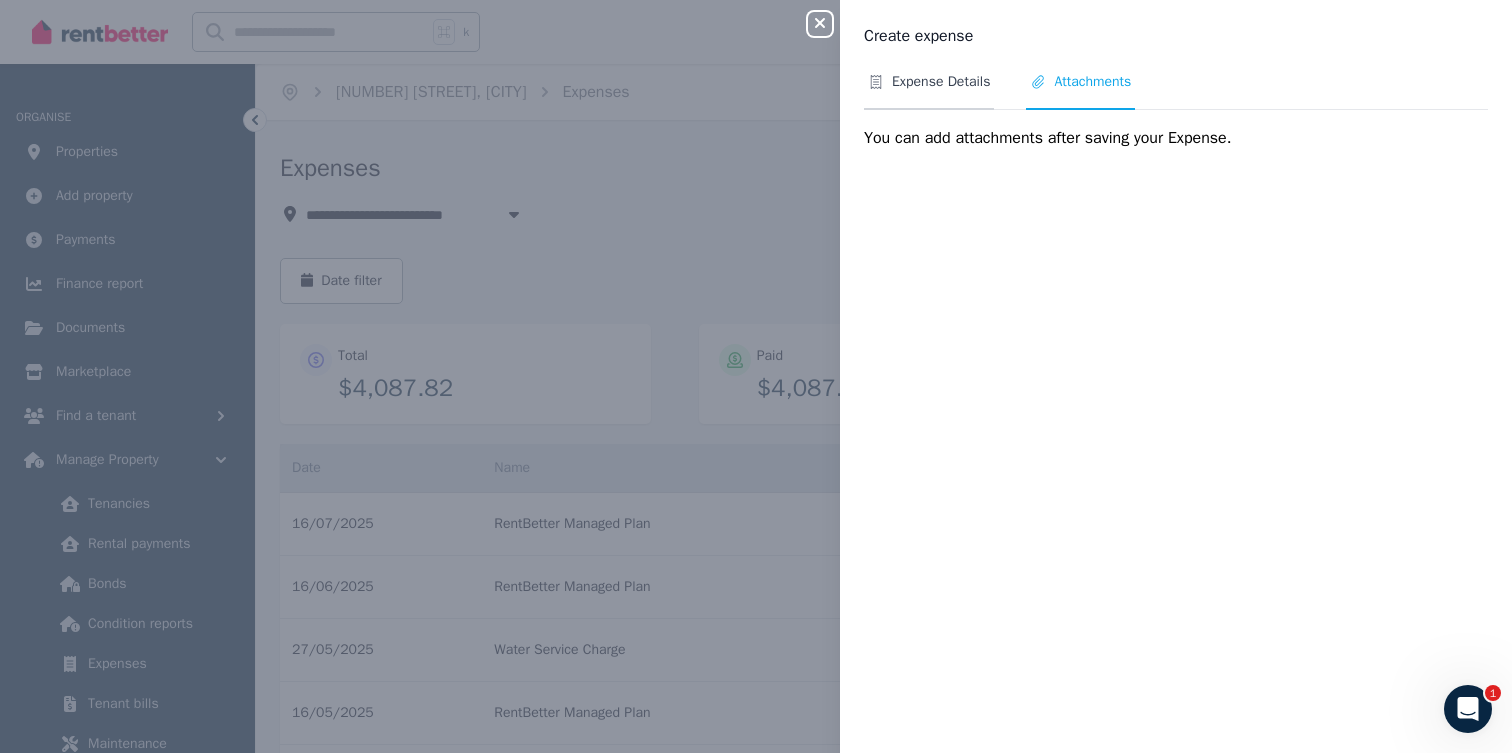 click on "Expense Details" at bounding box center (941, 82) 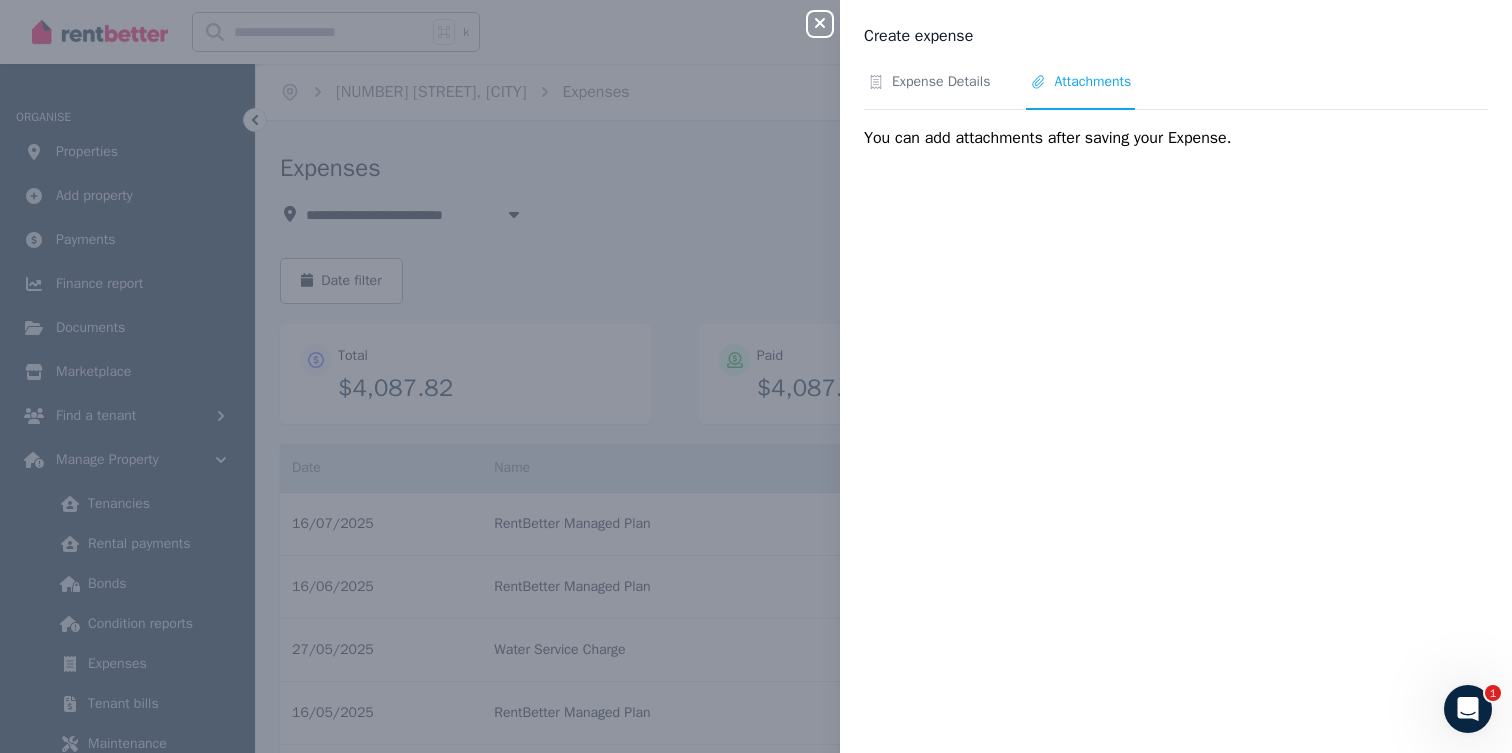select on "**********" 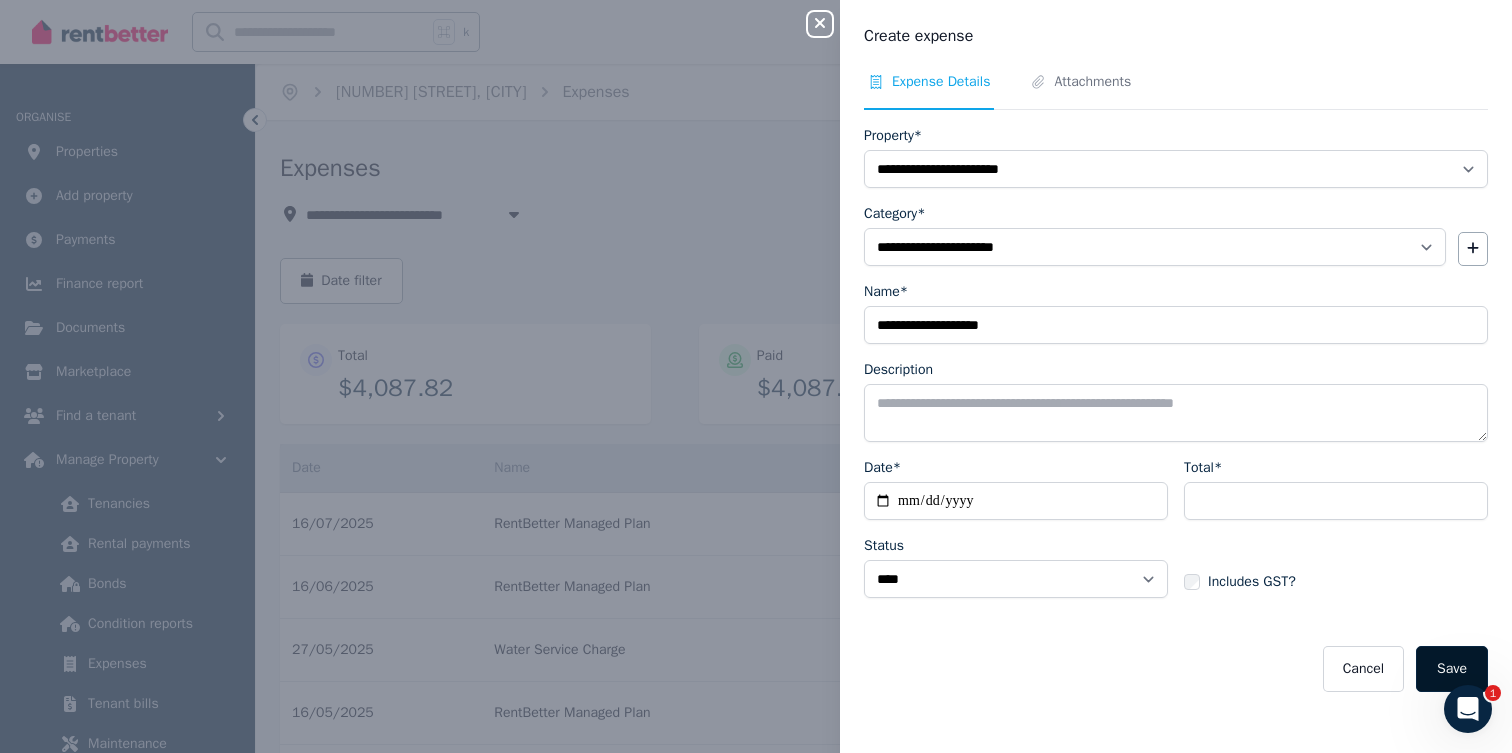 click on "Save" at bounding box center (1452, 669) 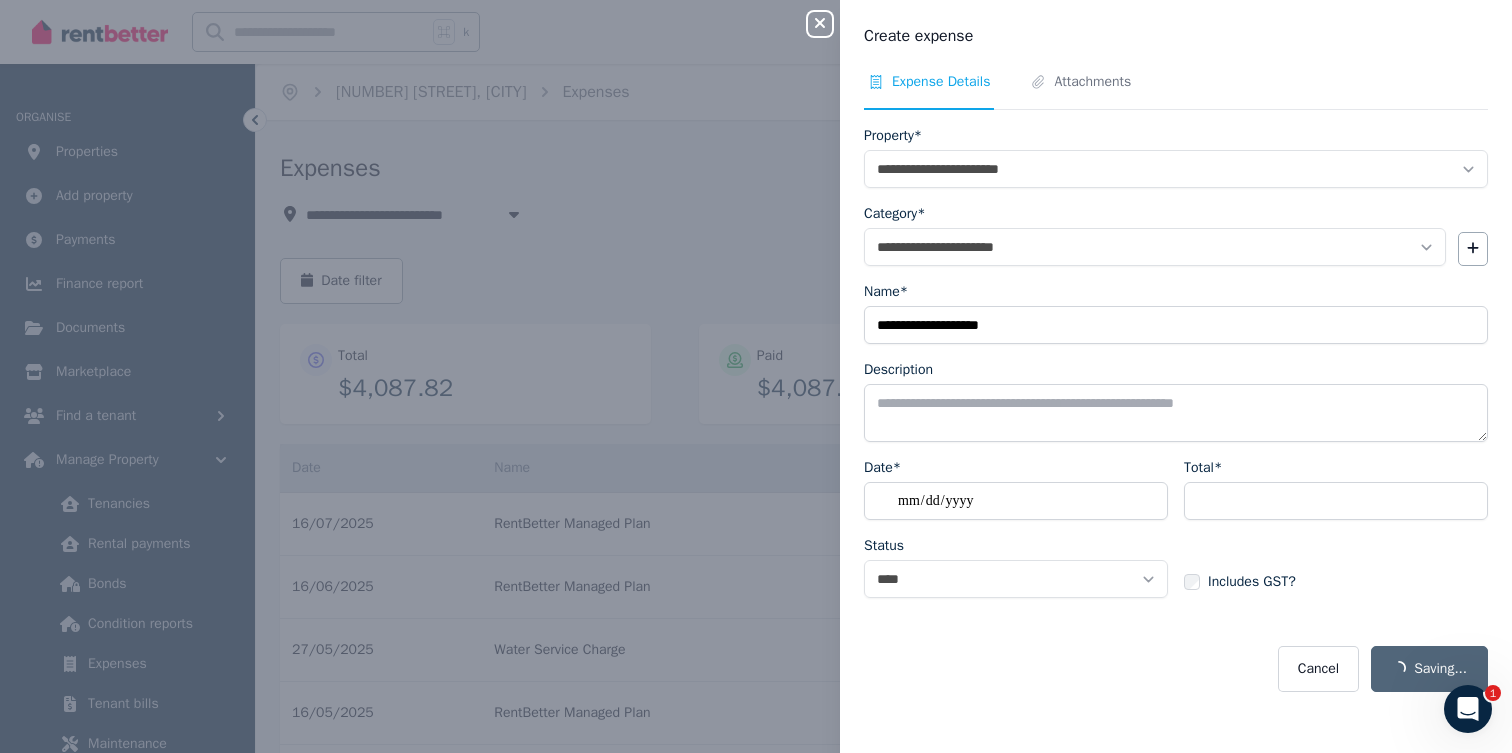 select on "**********" 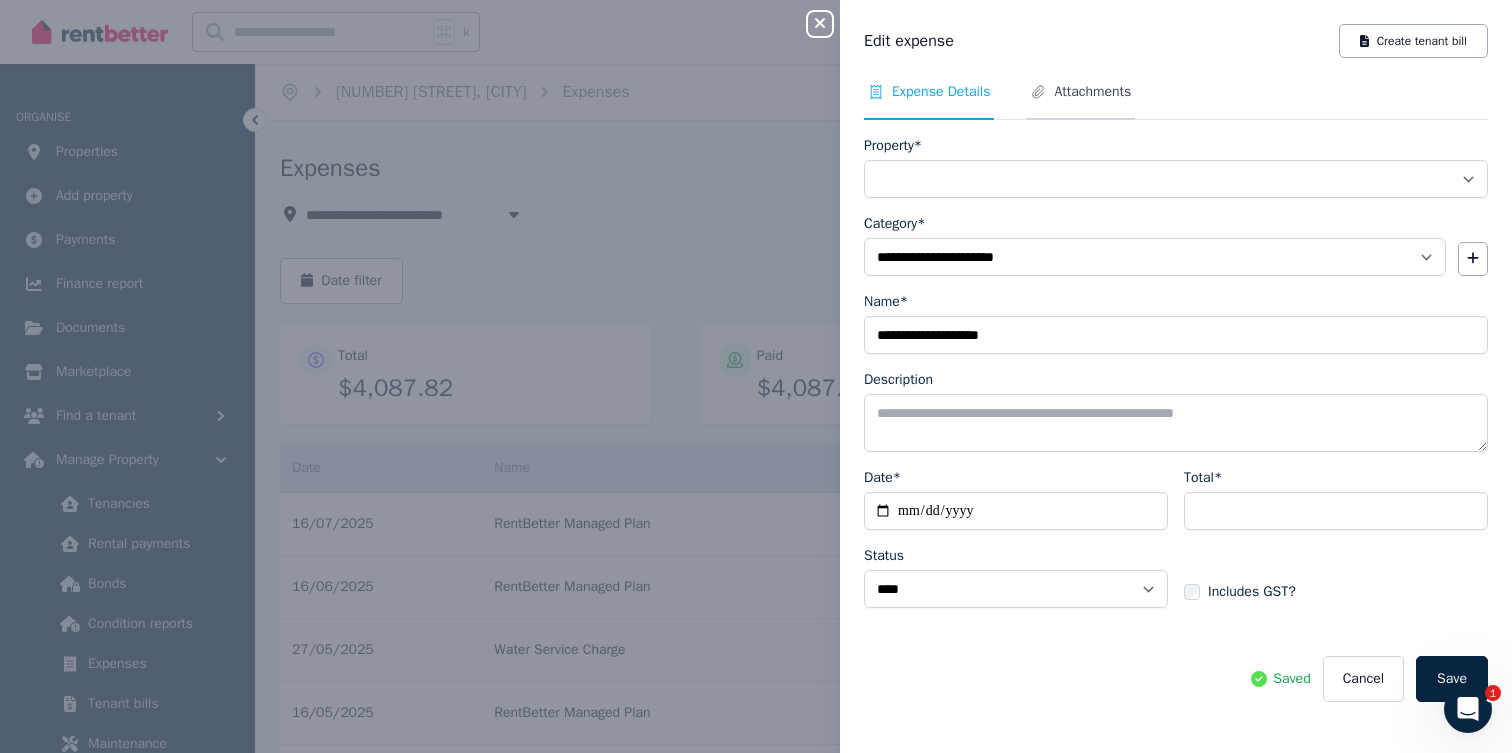 click on "Attachments" at bounding box center [1092, 92] 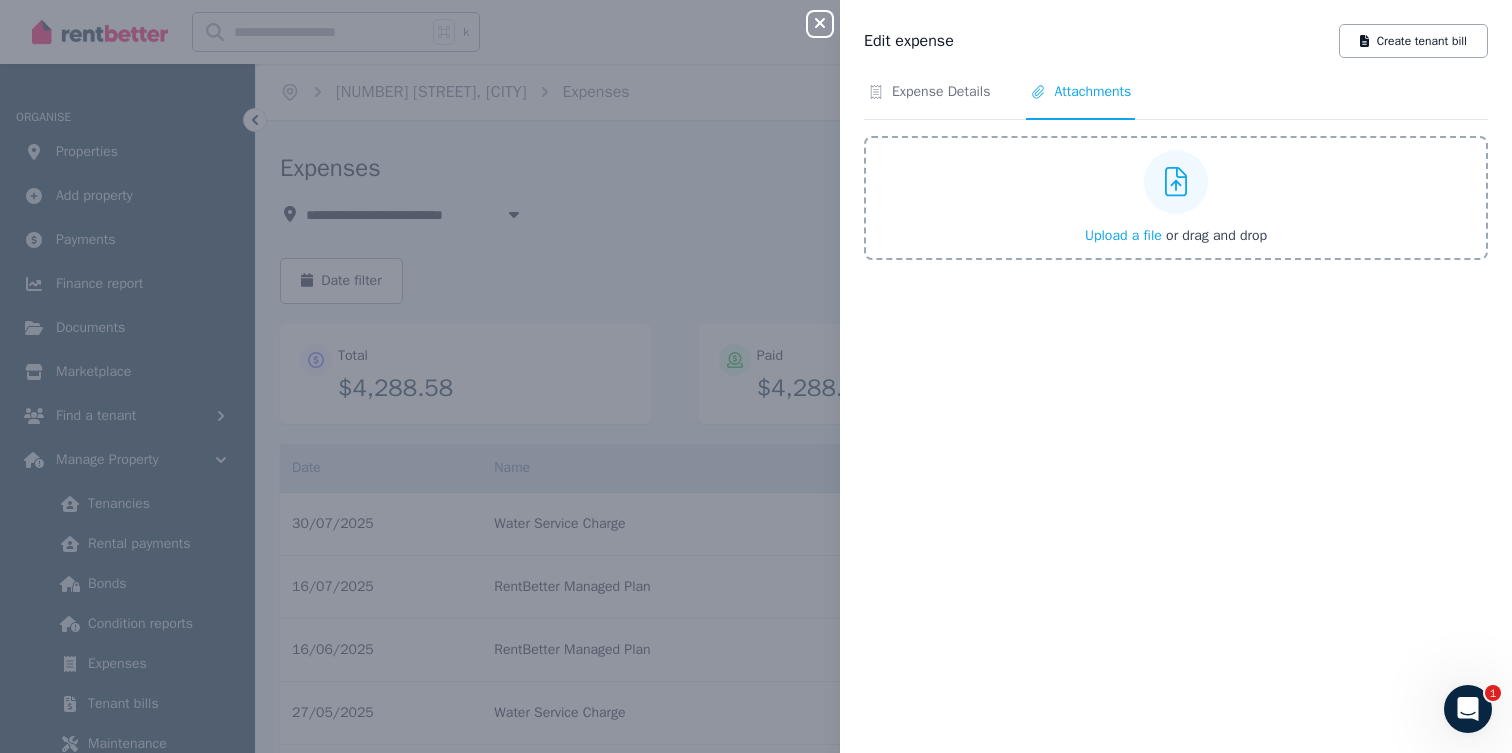 click on "Upload a file   or drag and drop" at bounding box center (1176, 198) 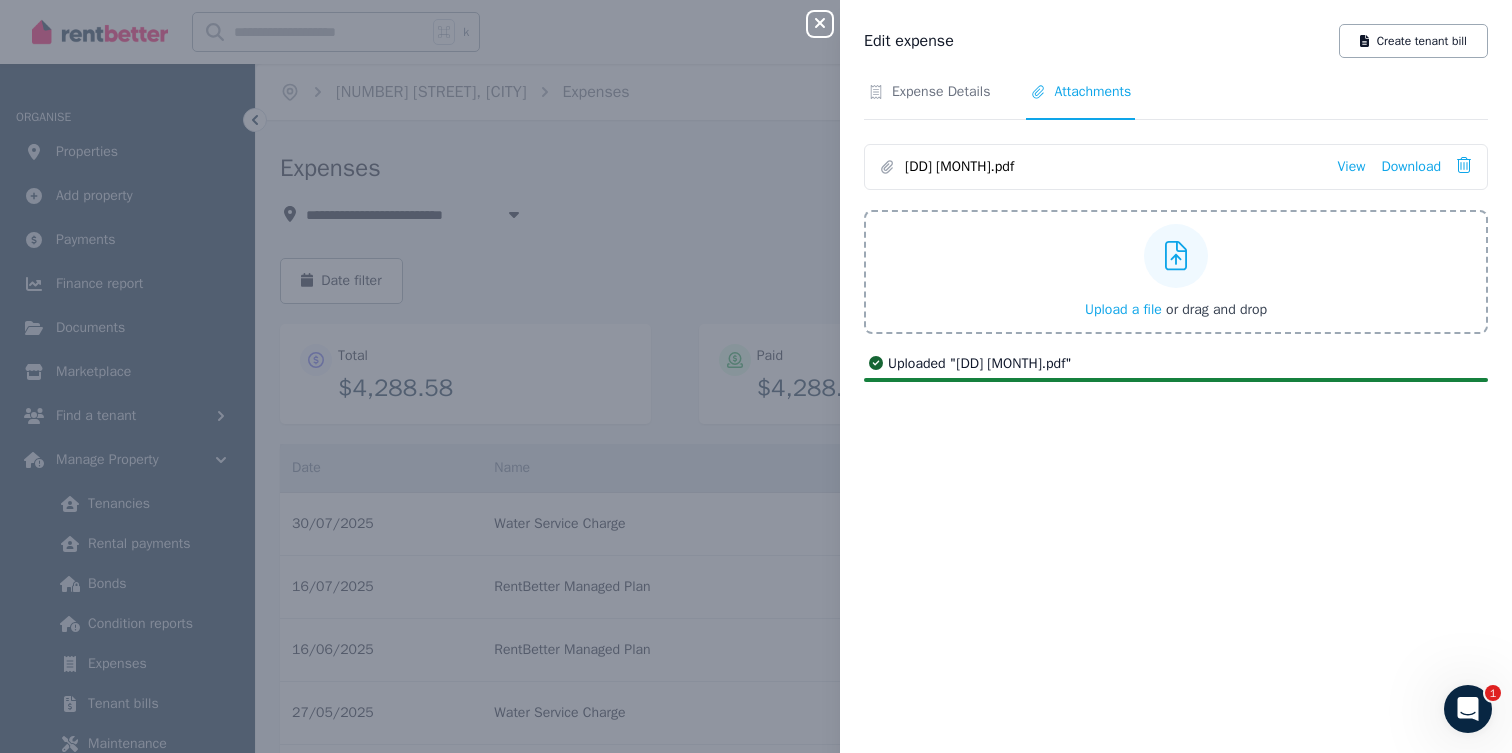 click 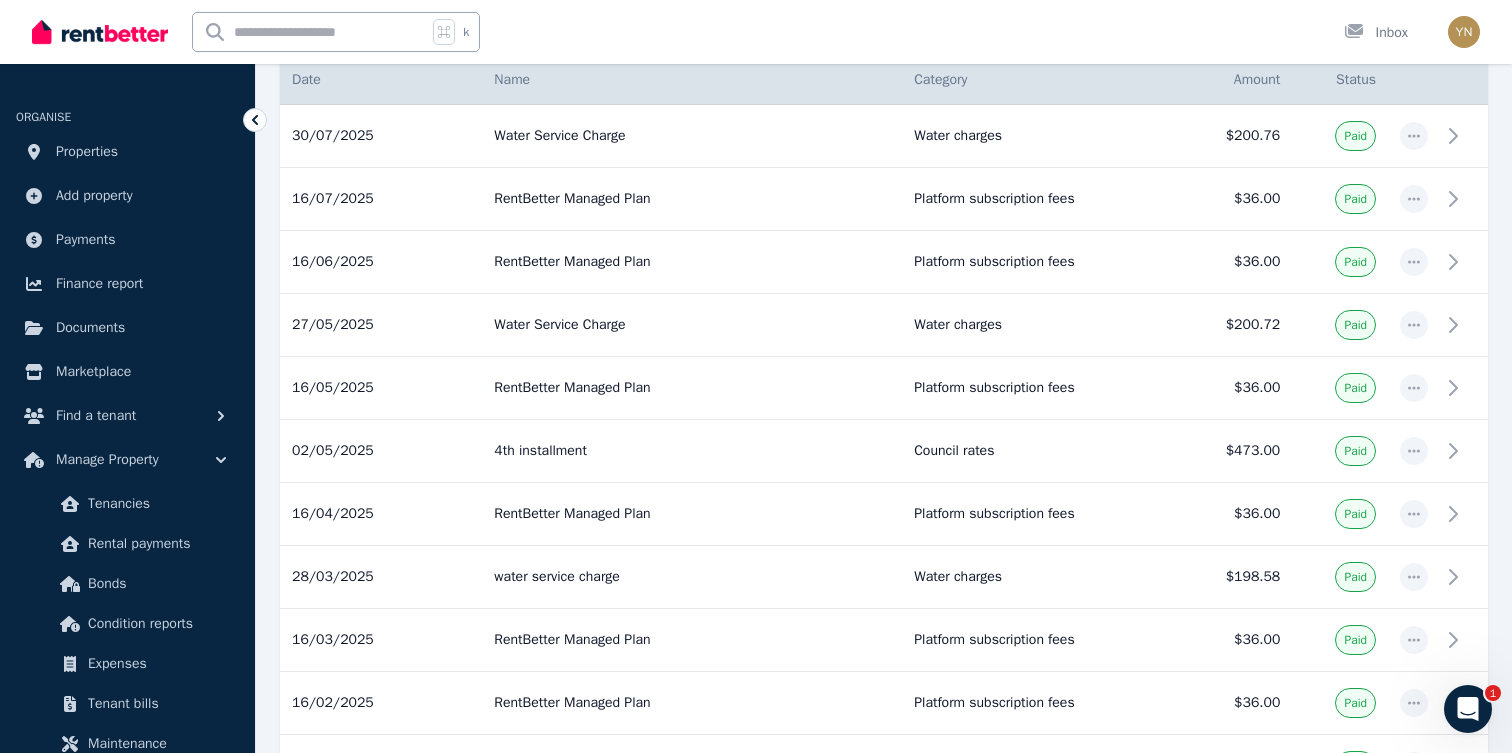 scroll, scrollTop: 0, scrollLeft: 0, axis: both 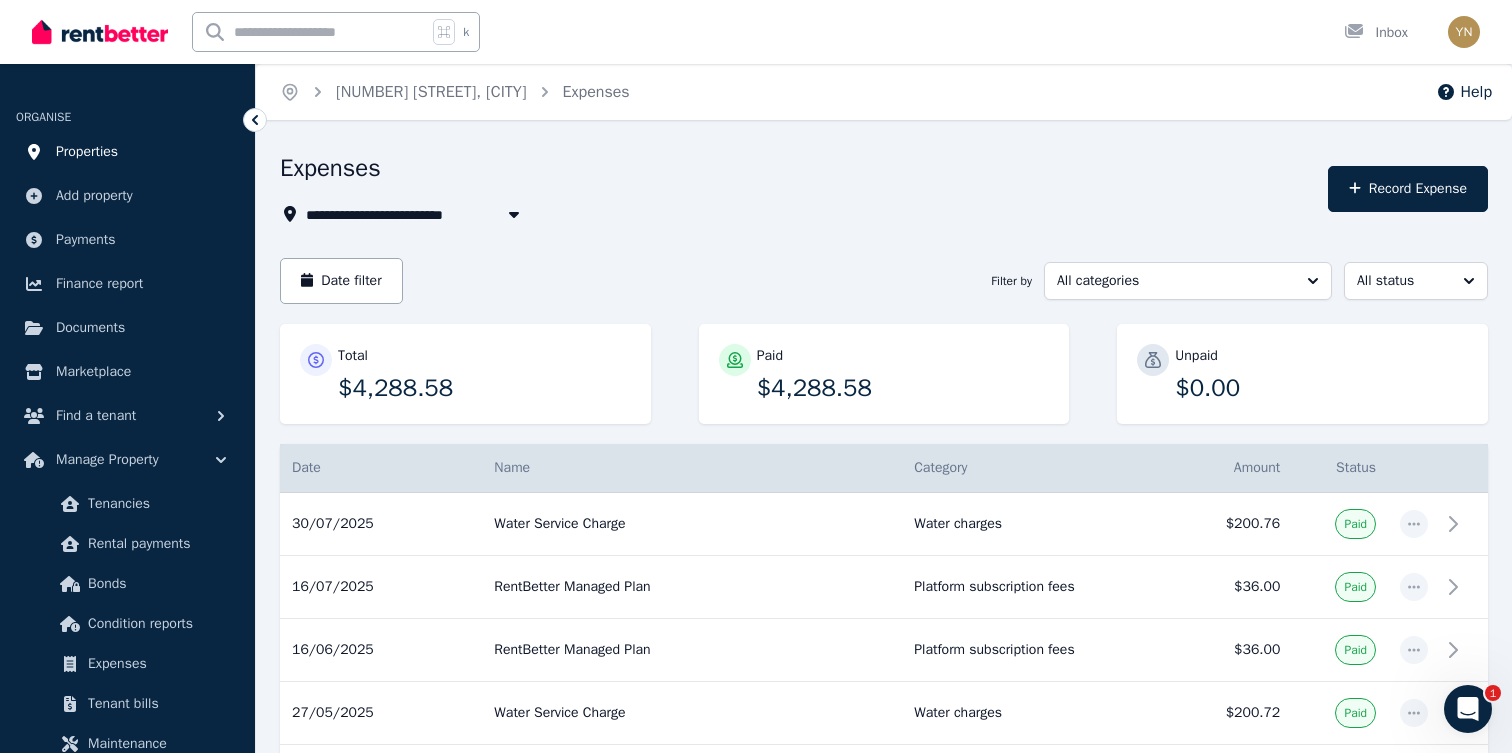 click on "Properties" at bounding box center (87, 152) 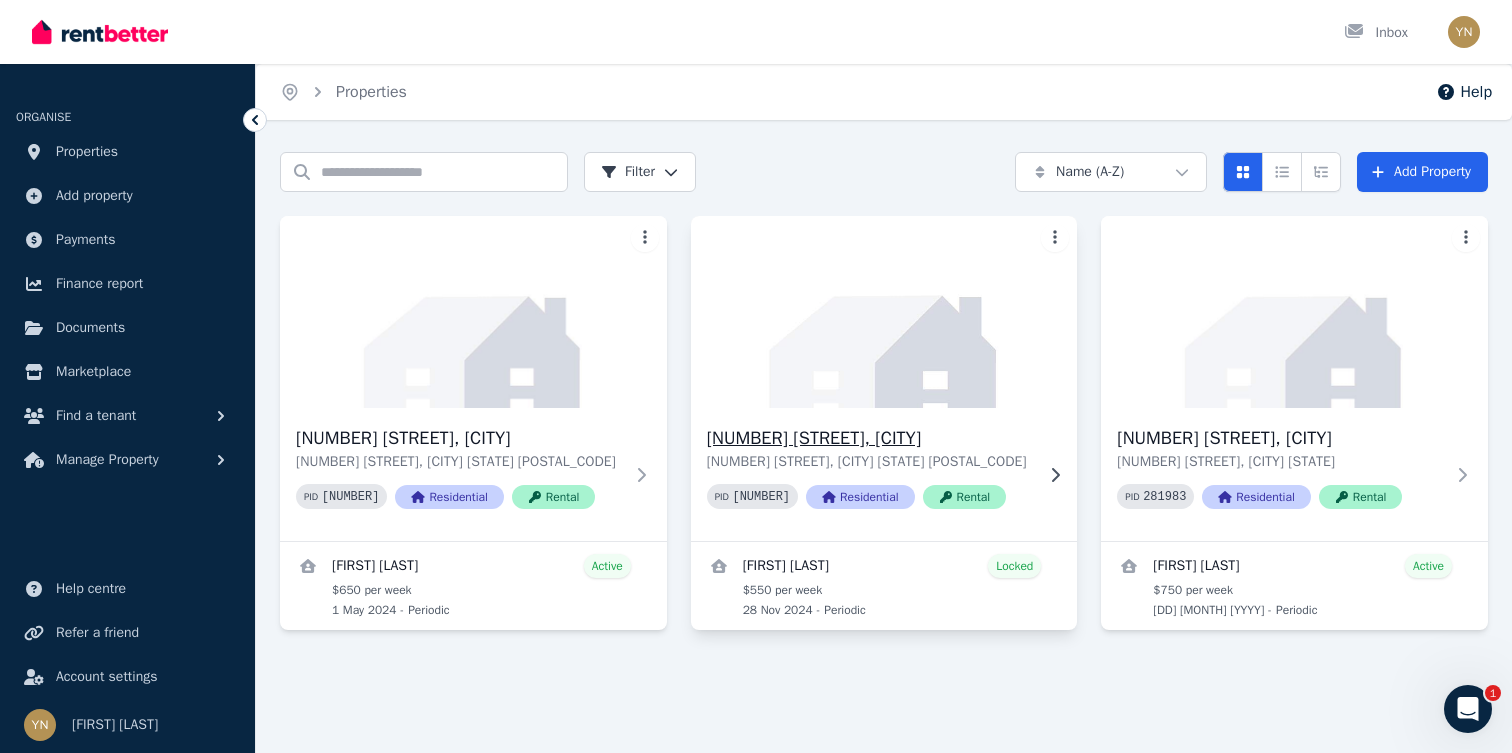 click at bounding box center [884, 312] 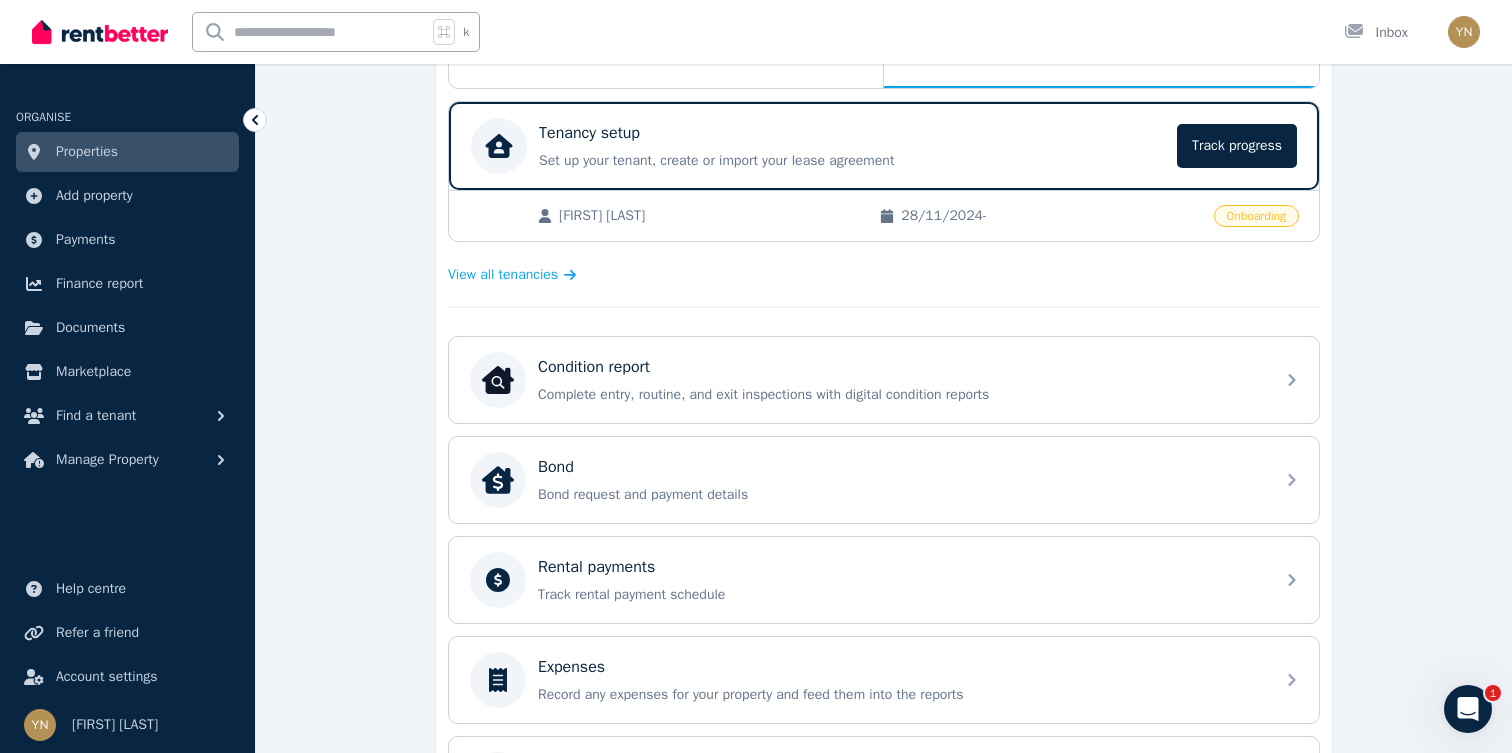 scroll, scrollTop: 519, scrollLeft: 0, axis: vertical 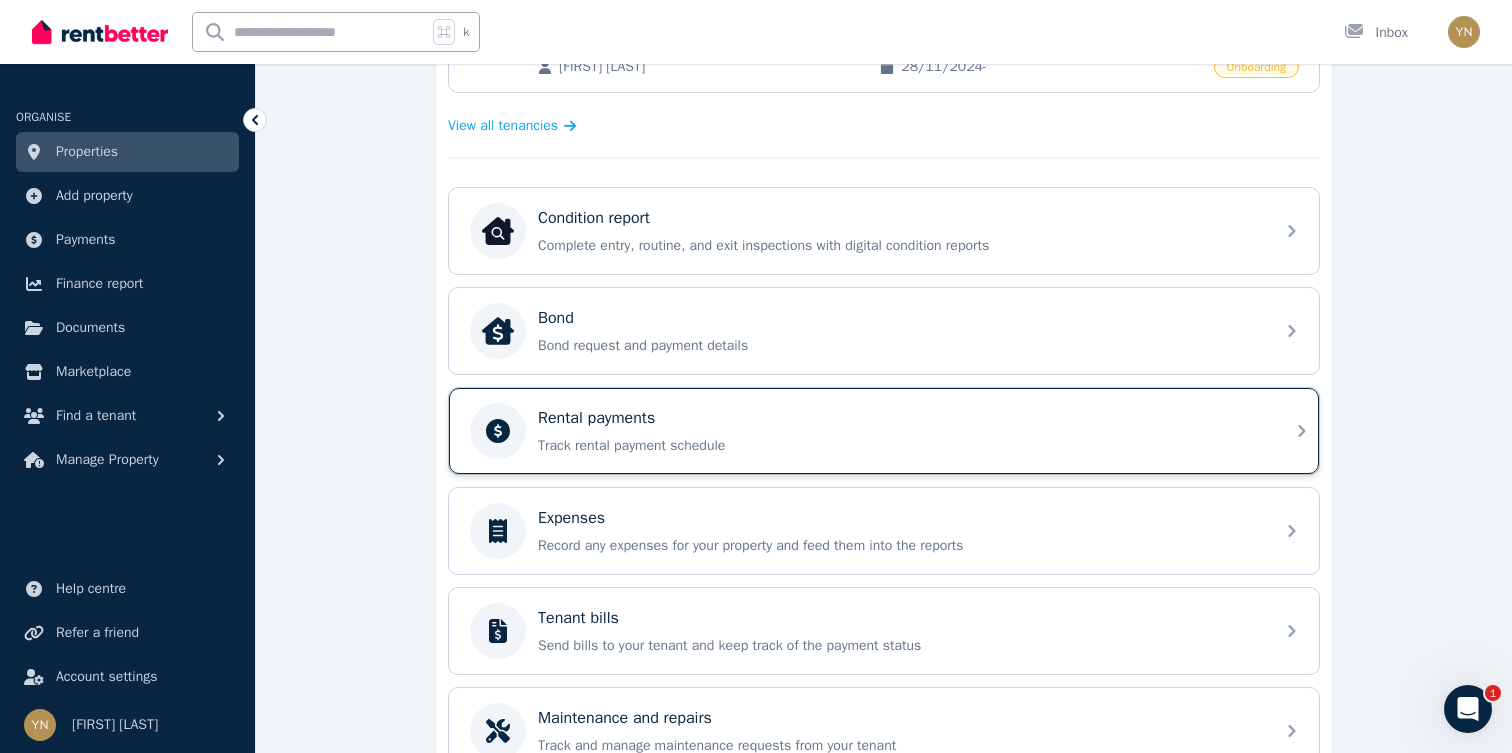 click on "Rental payments Track rental payment schedule" at bounding box center [884, 431] 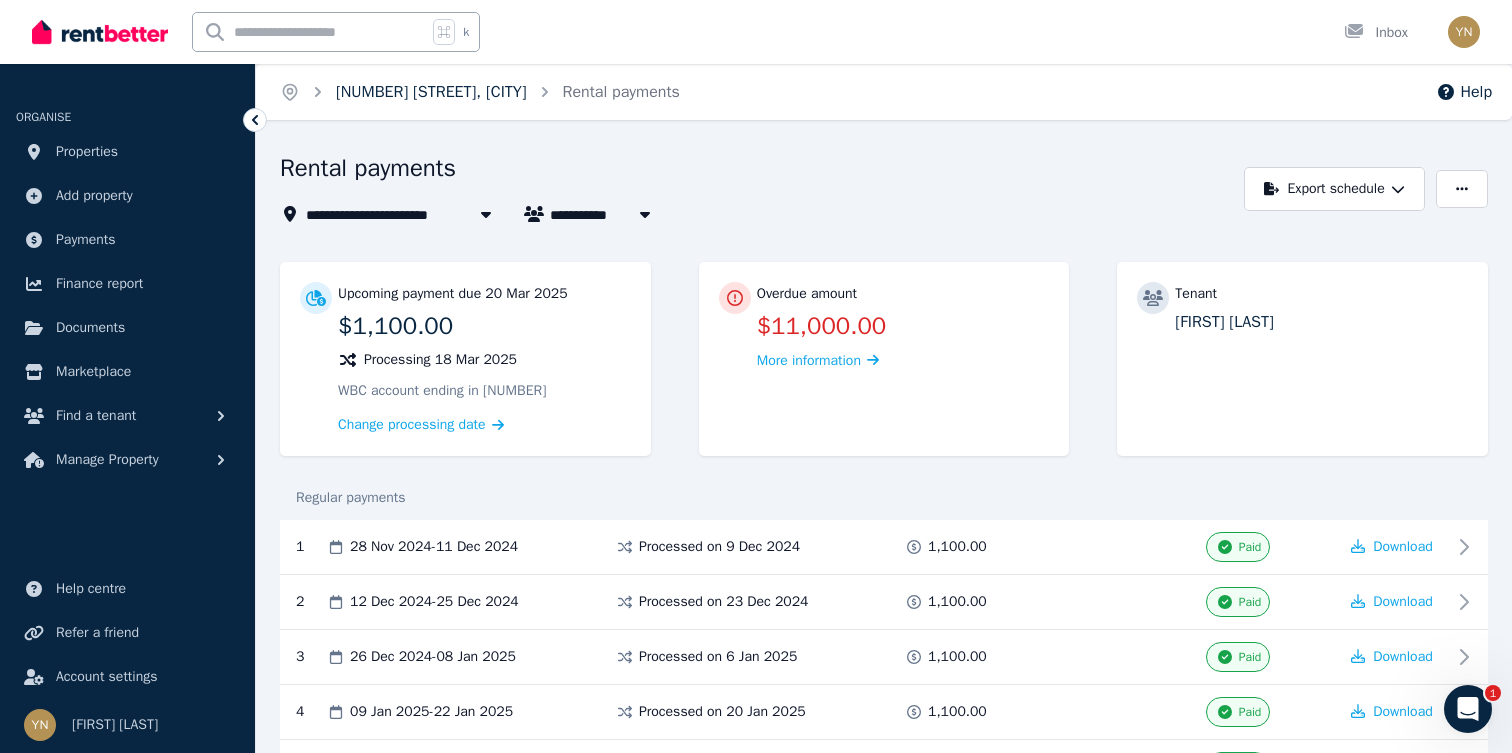 click on "[NUMBER] [STREET], [CITY]" at bounding box center [431, 92] 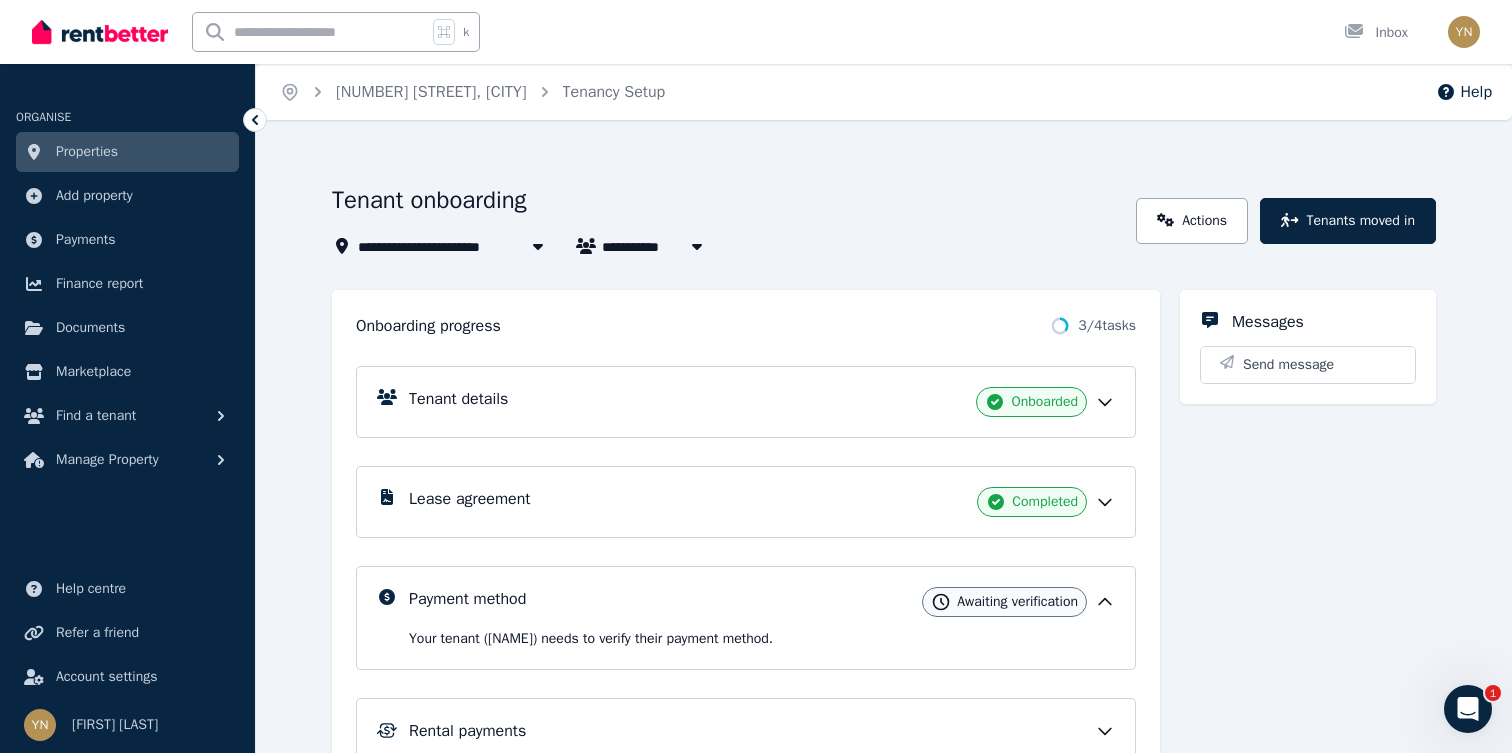 click 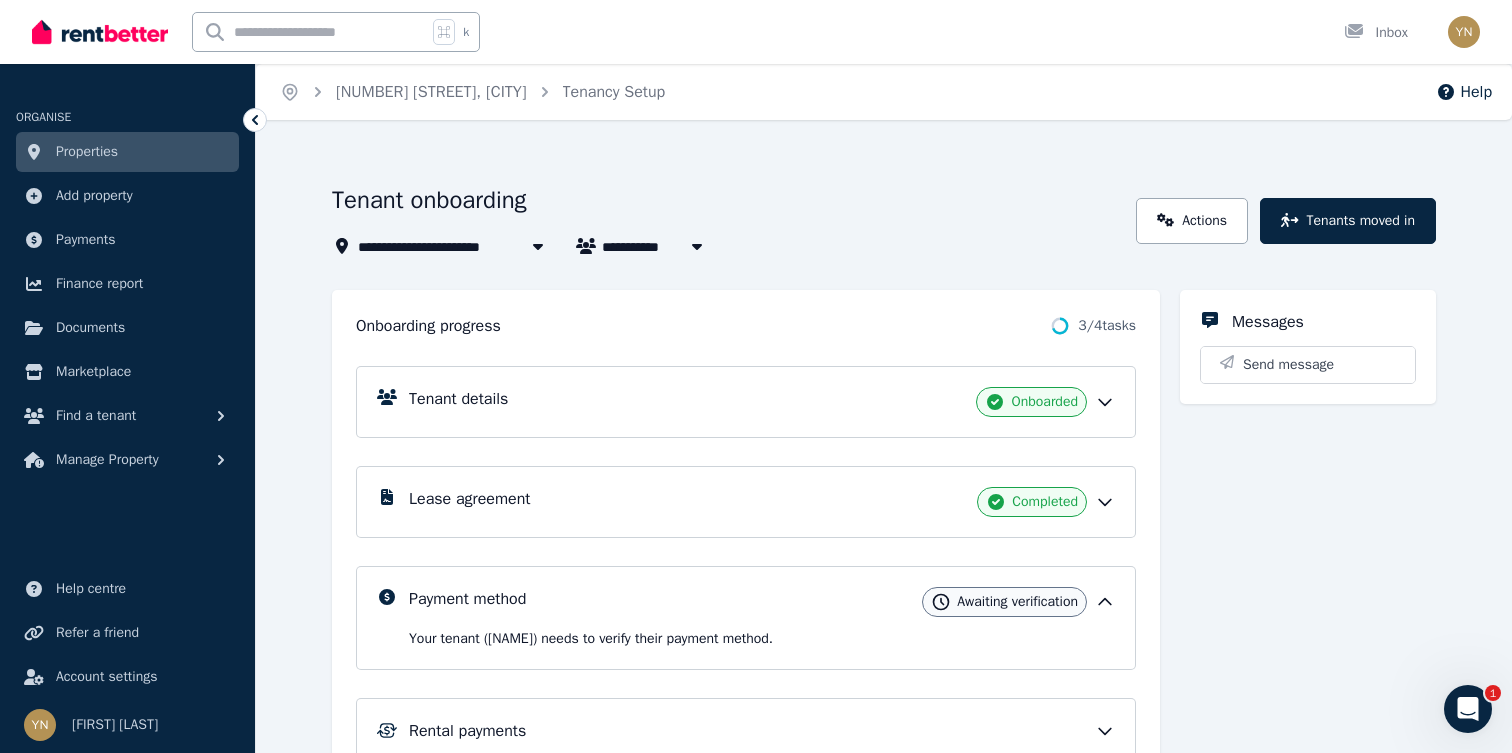 click on "Properties" at bounding box center (127, 152) 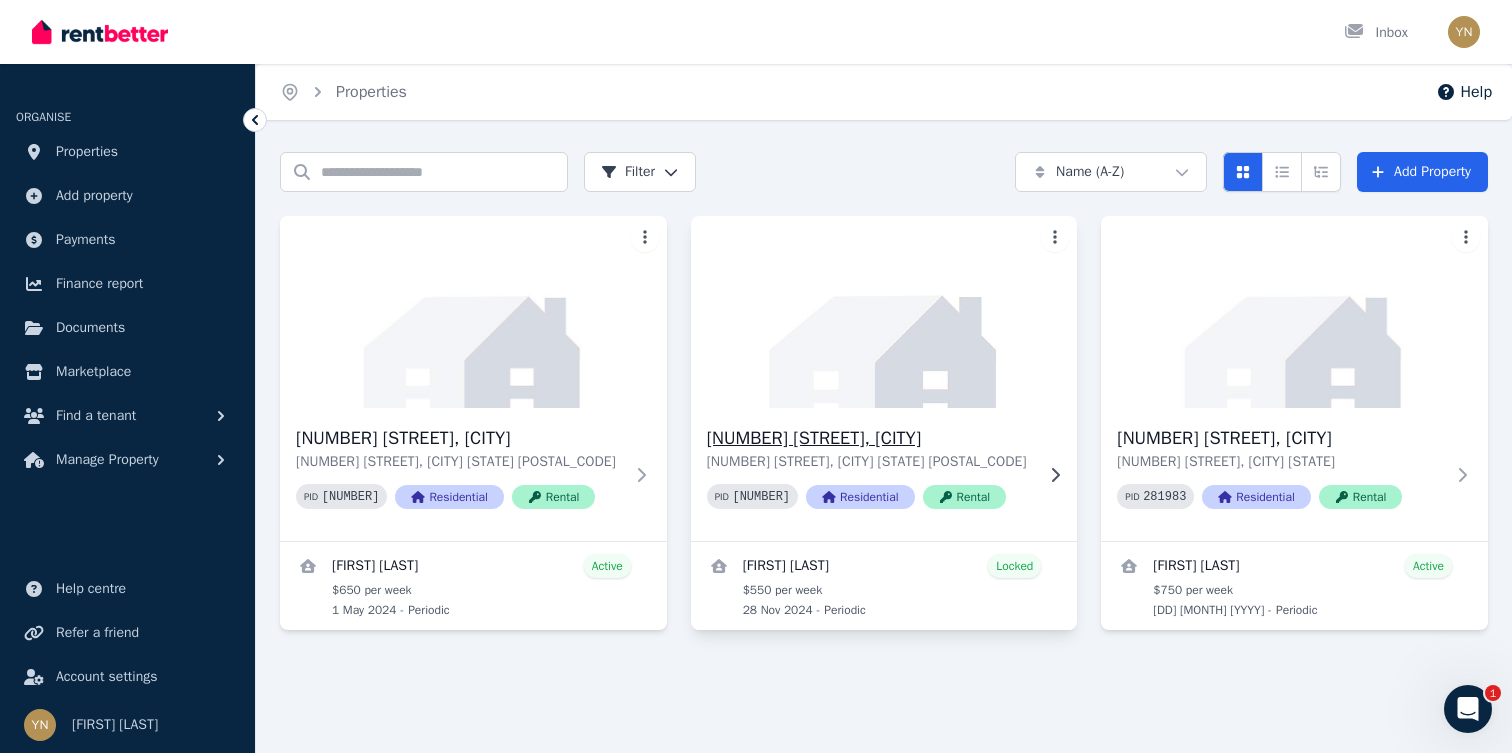 click at bounding box center [884, 312] 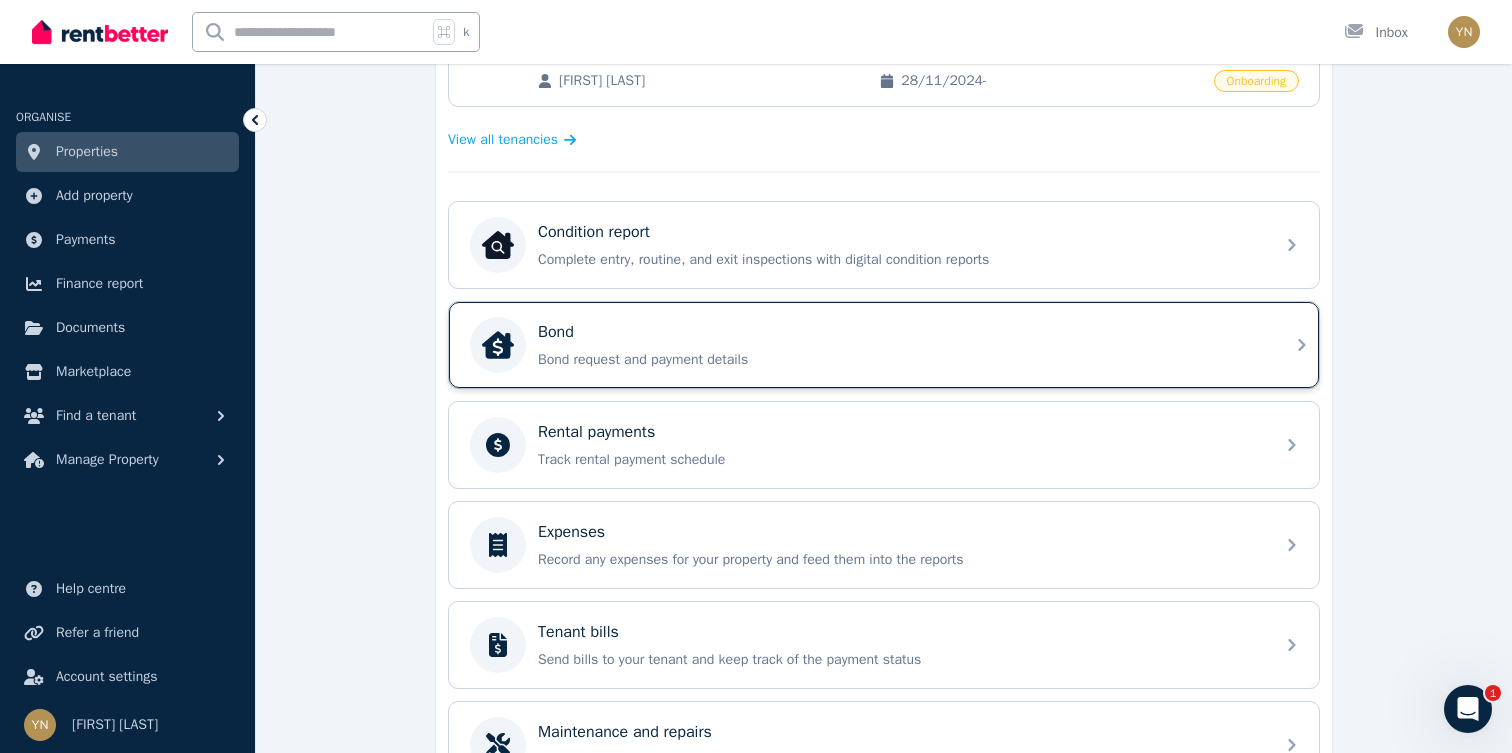 scroll, scrollTop: 509, scrollLeft: 0, axis: vertical 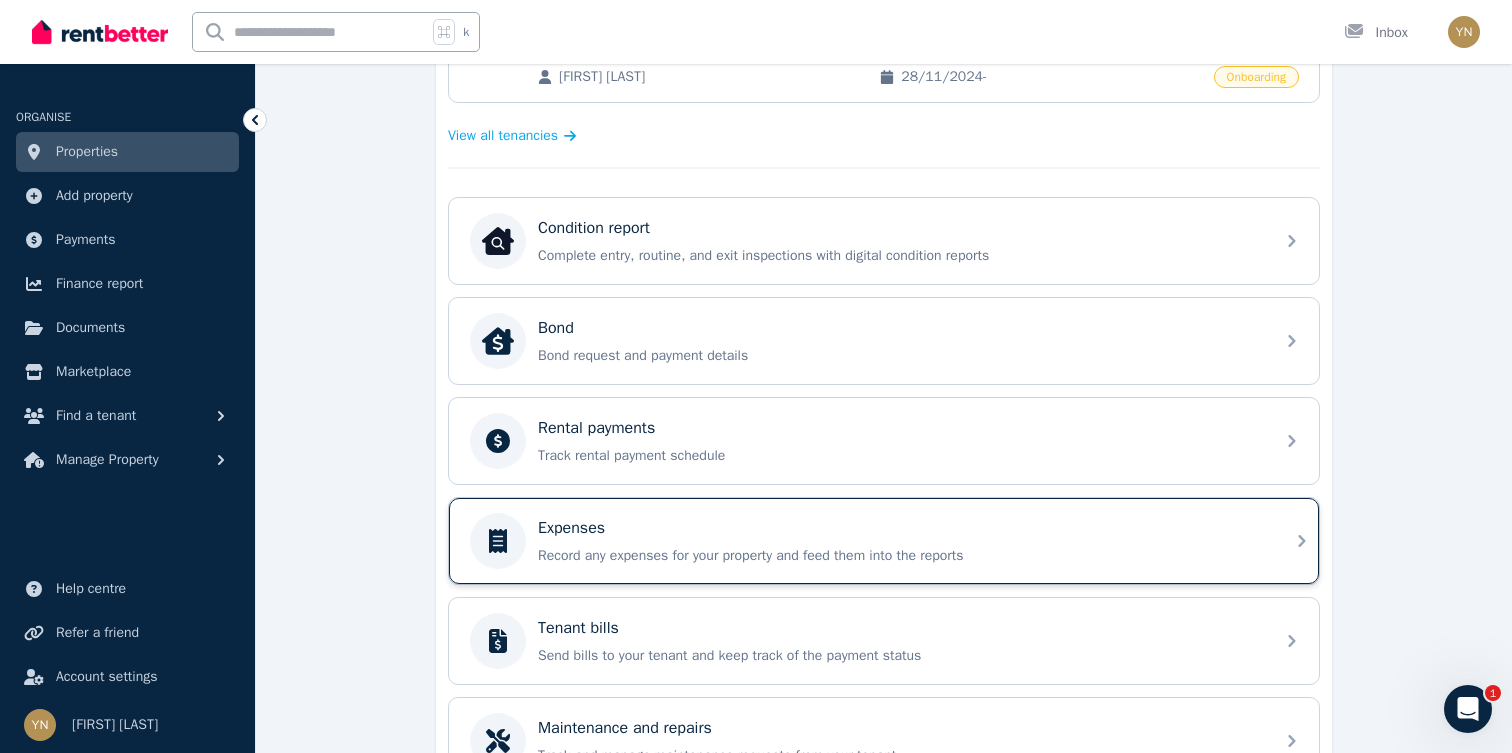 click on "Expenses" at bounding box center [900, 528] 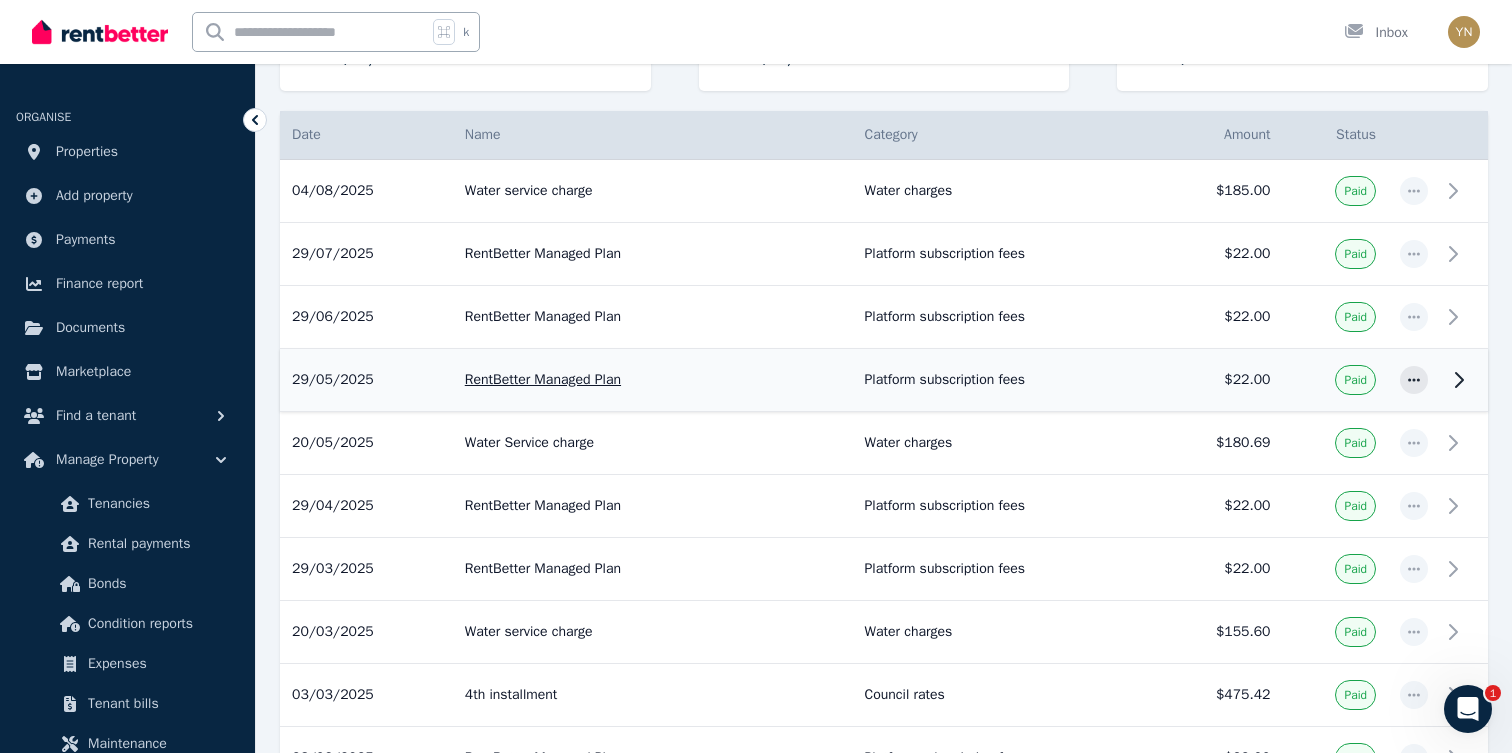 scroll, scrollTop: 0, scrollLeft: 0, axis: both 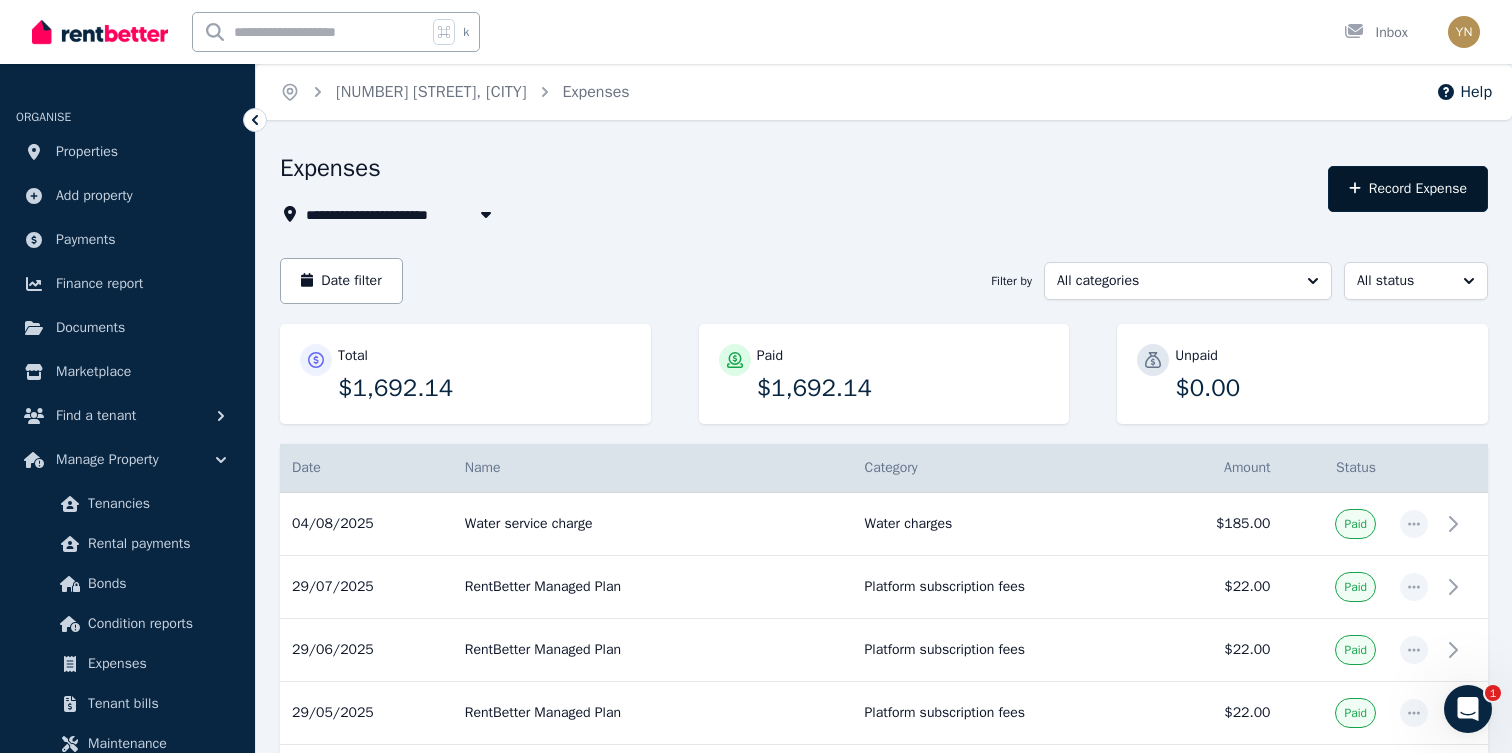 click on "Record Expense" at bounding box center (1408, 189) 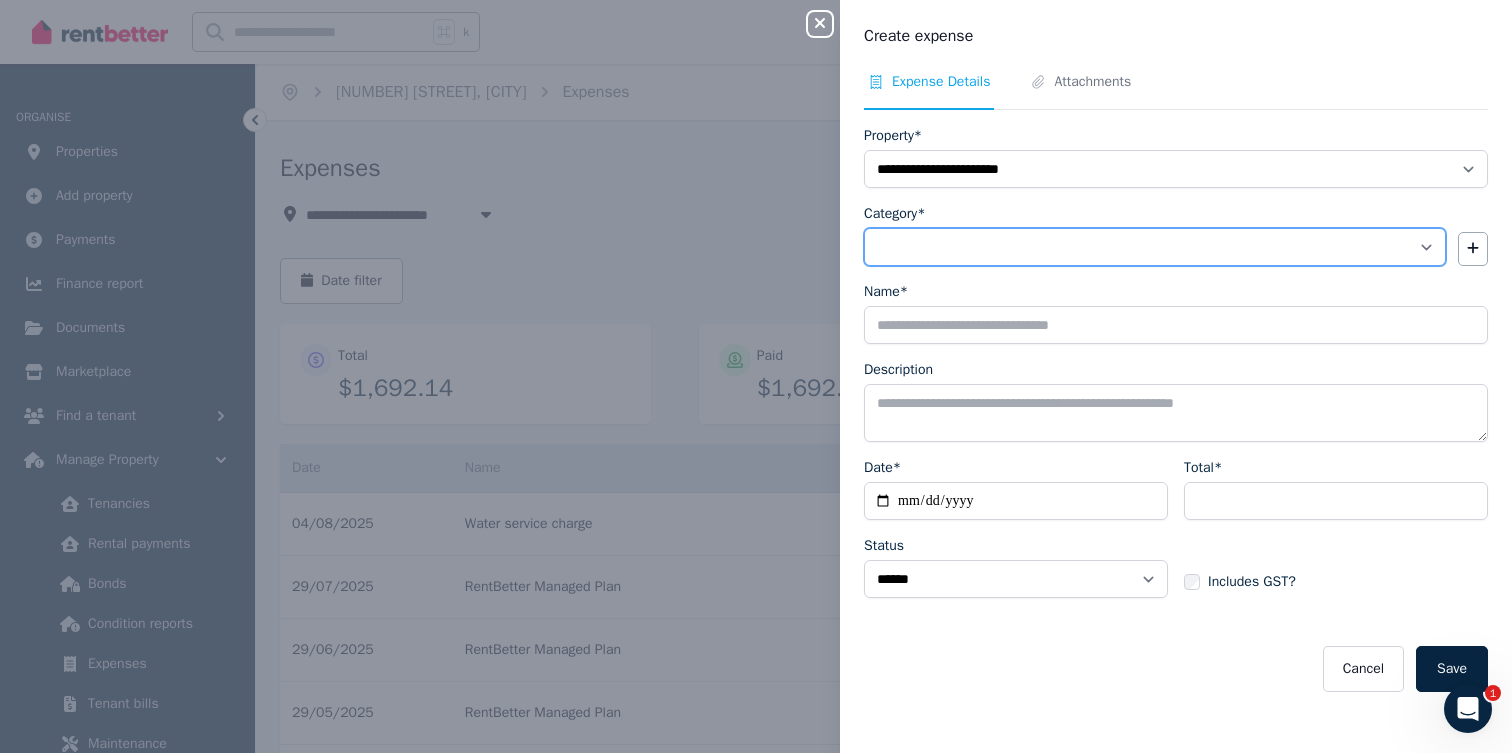 click on "**********" at bounding box center (1155, 247) 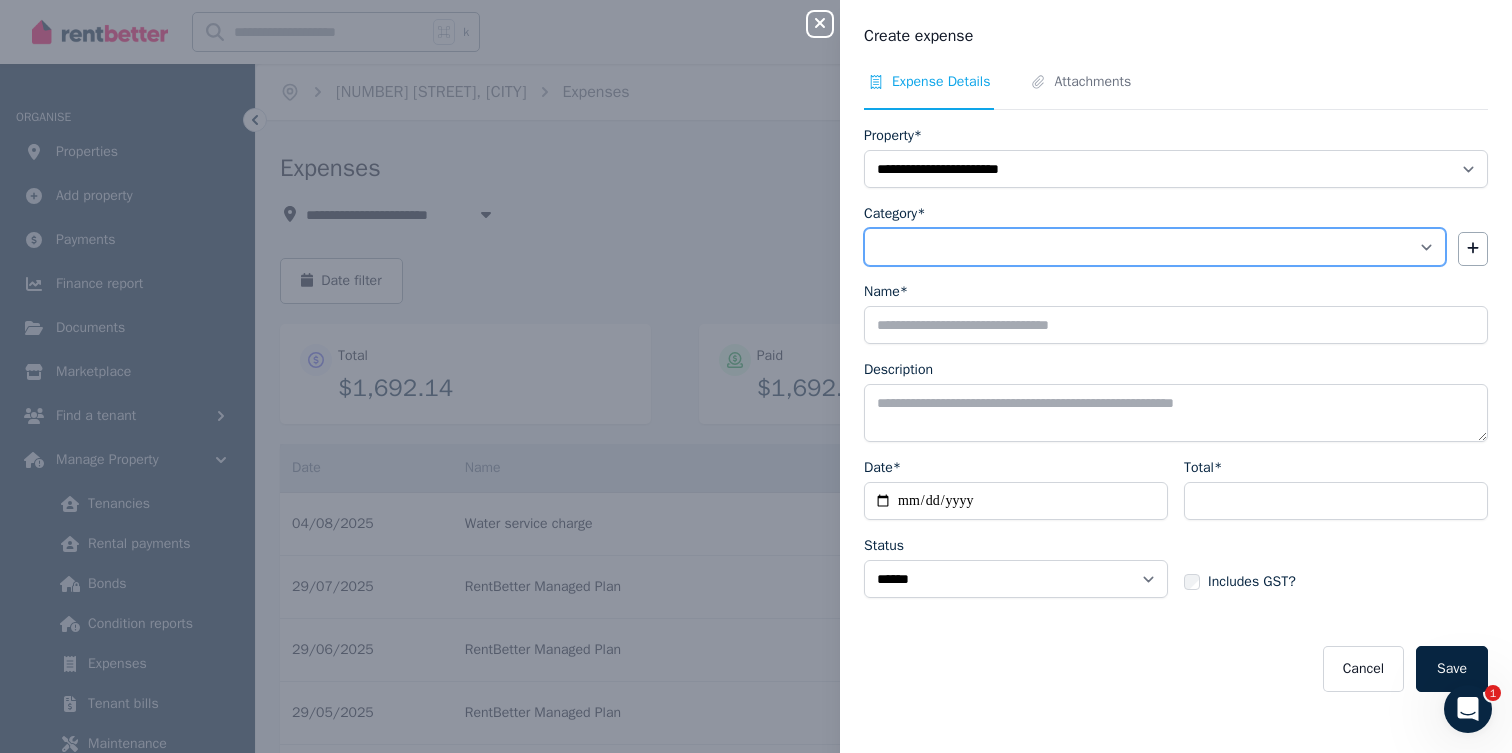 select on "**********" 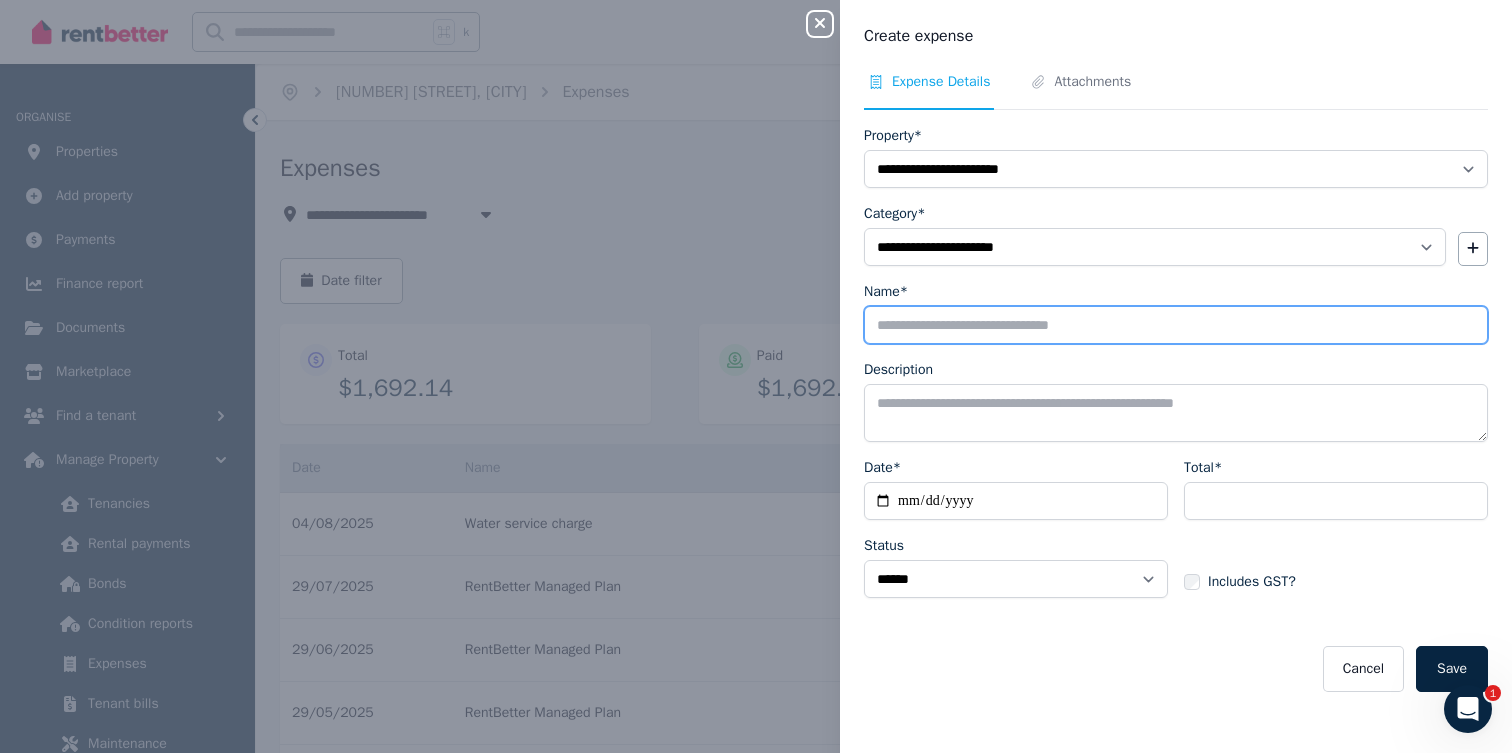 click on "Name*" at bounding box center (1176, 325) 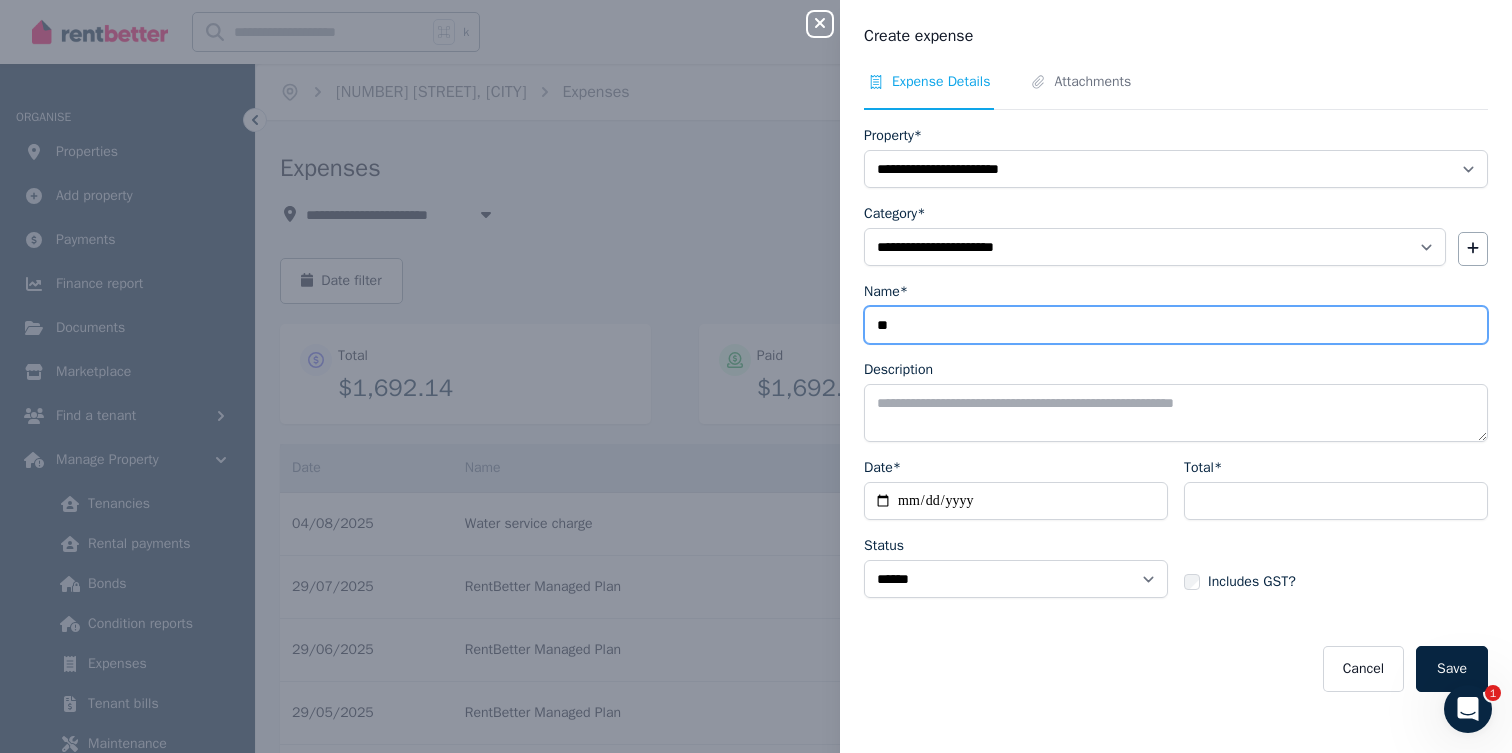 type on "*" 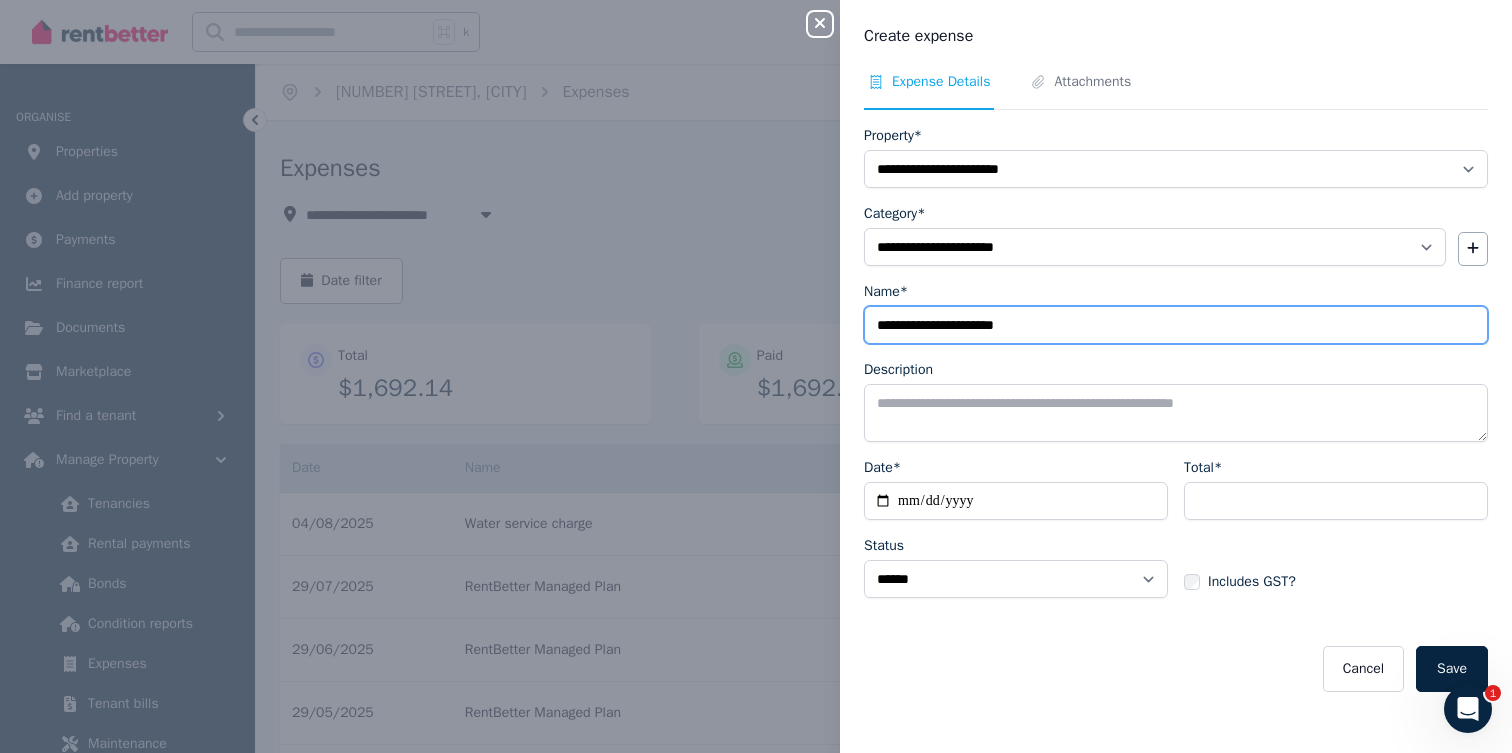 type on "**********" 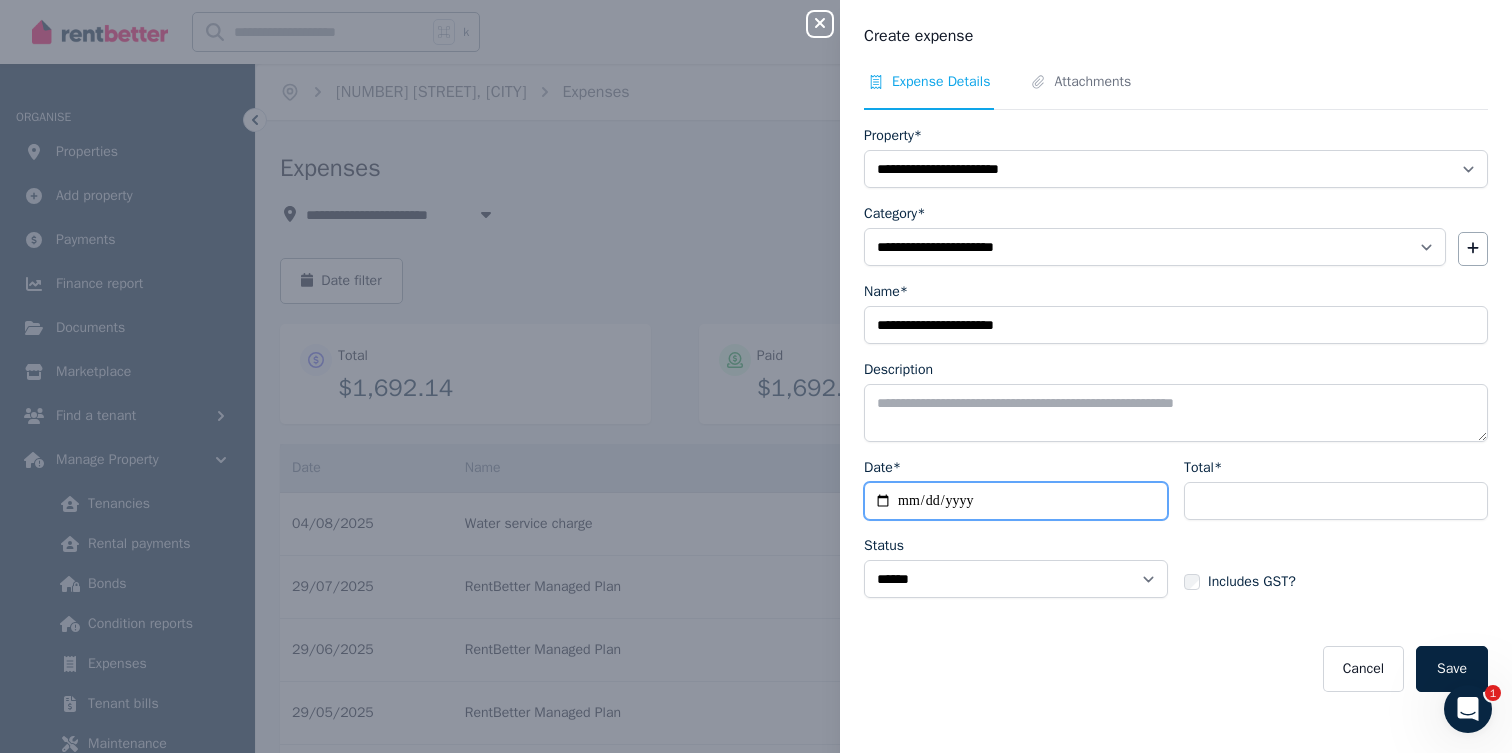 type on "**********" 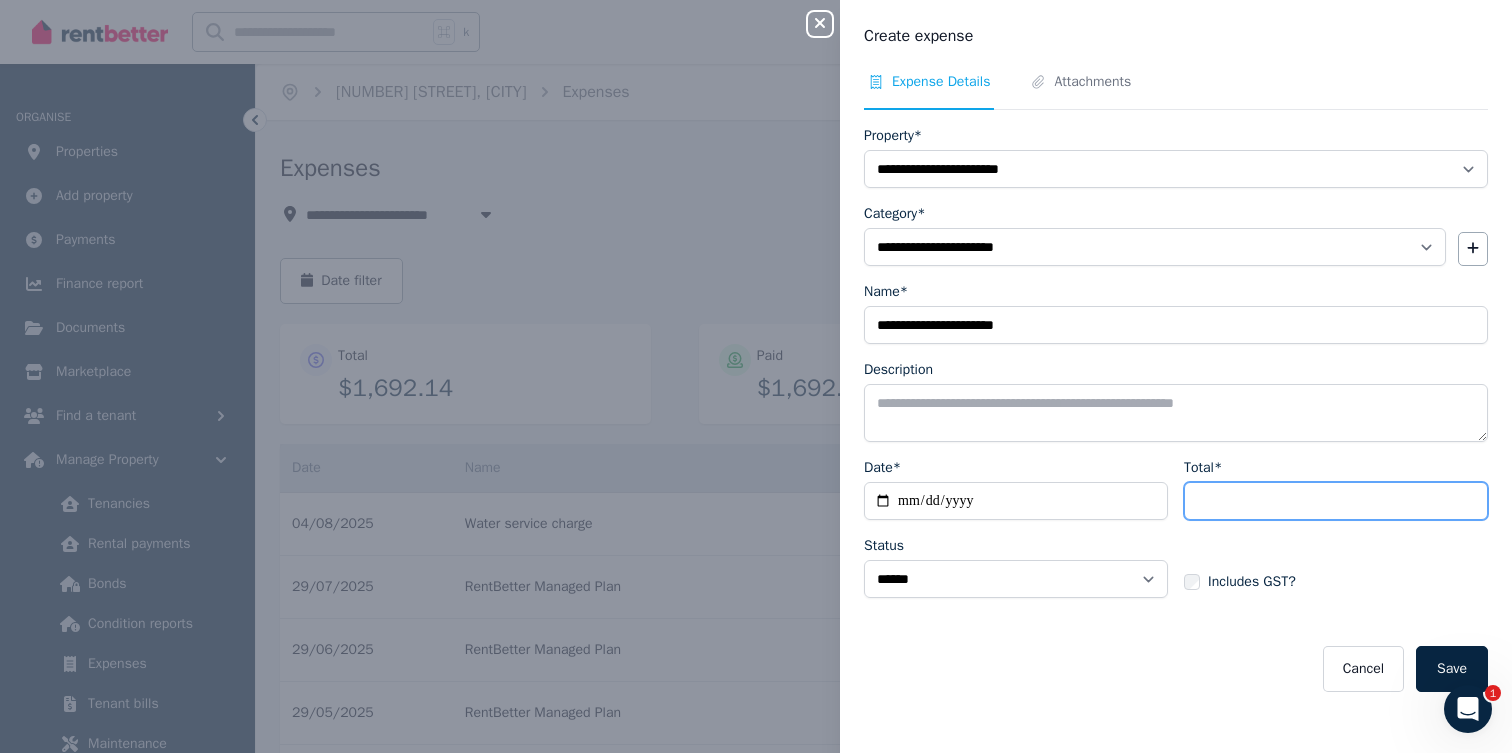 click on "Total*" at bounding box center (1336, 501) 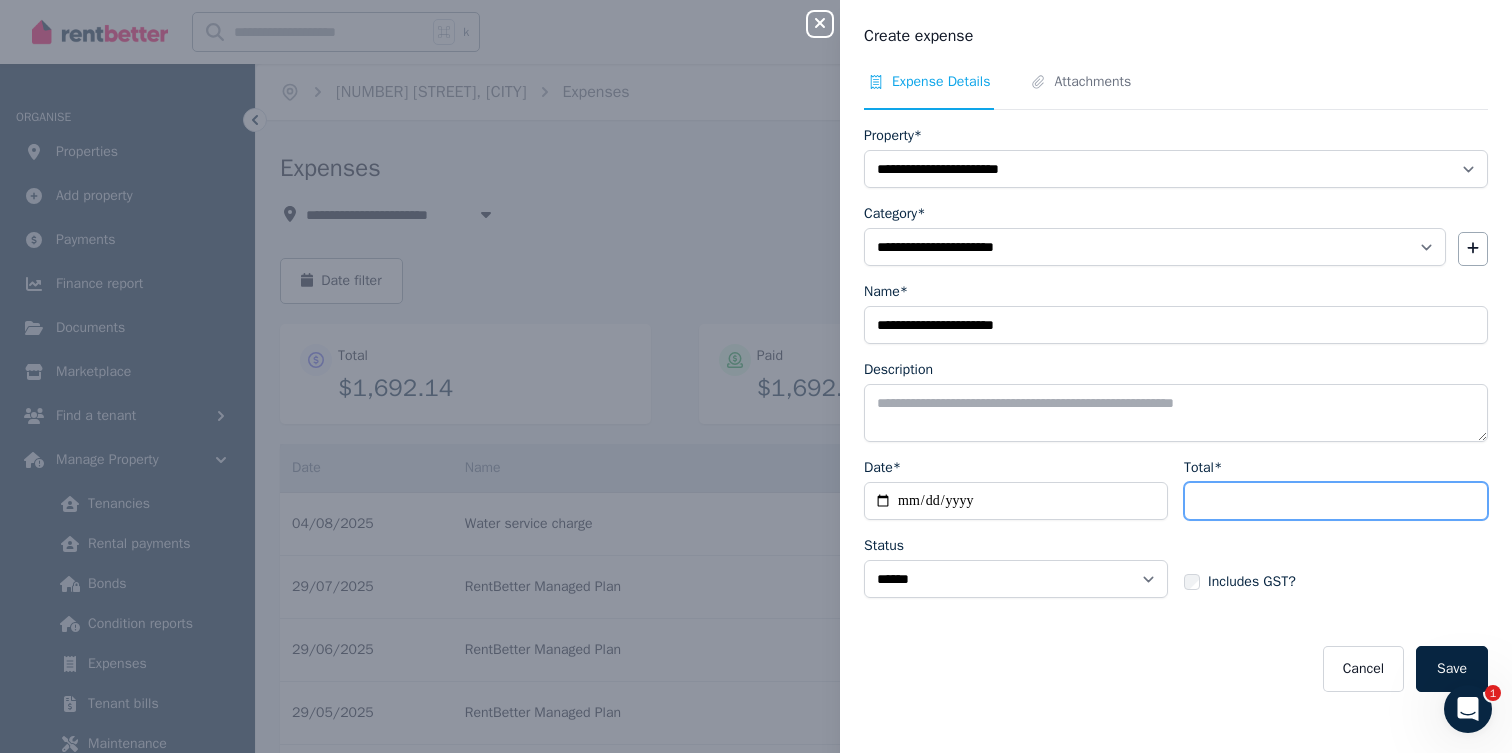 paste on "******" 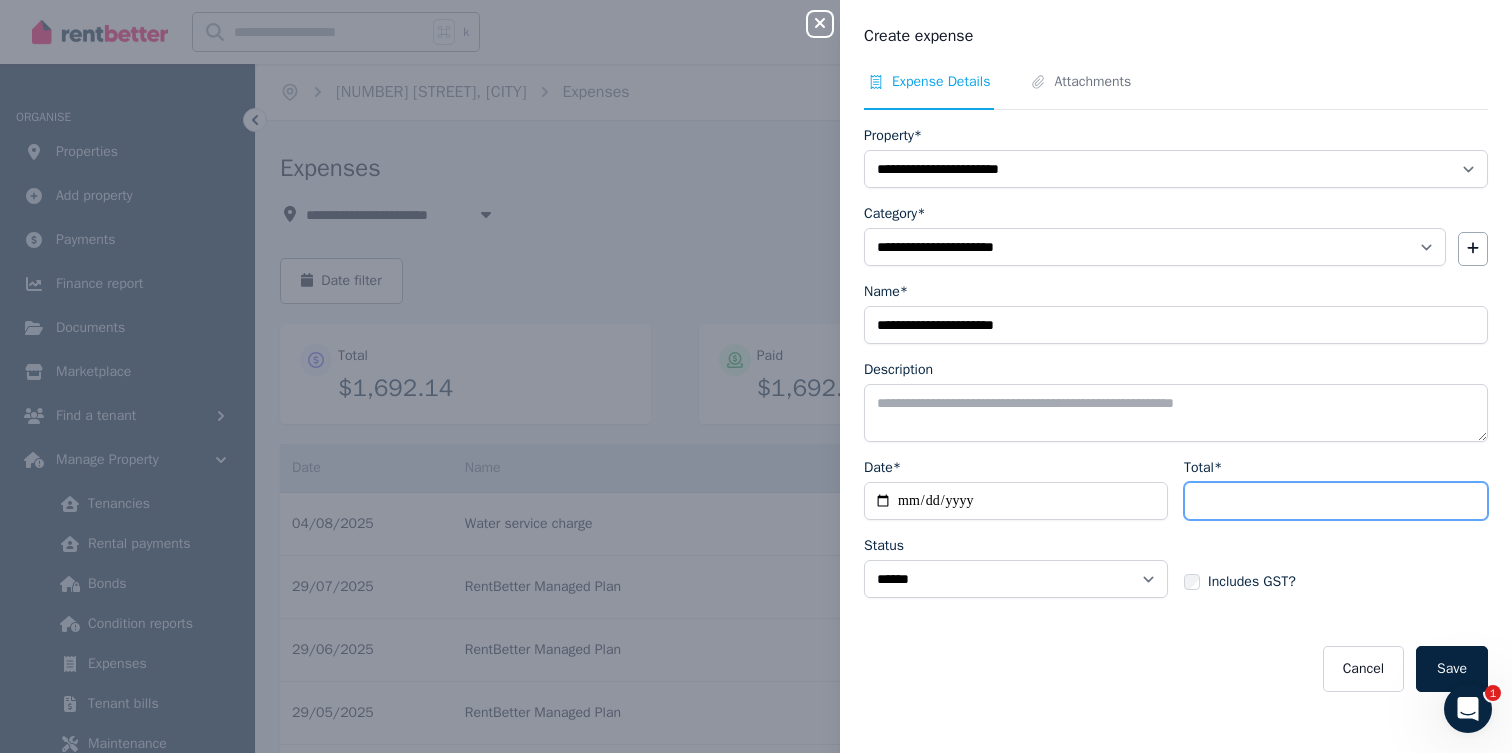 type on "******" 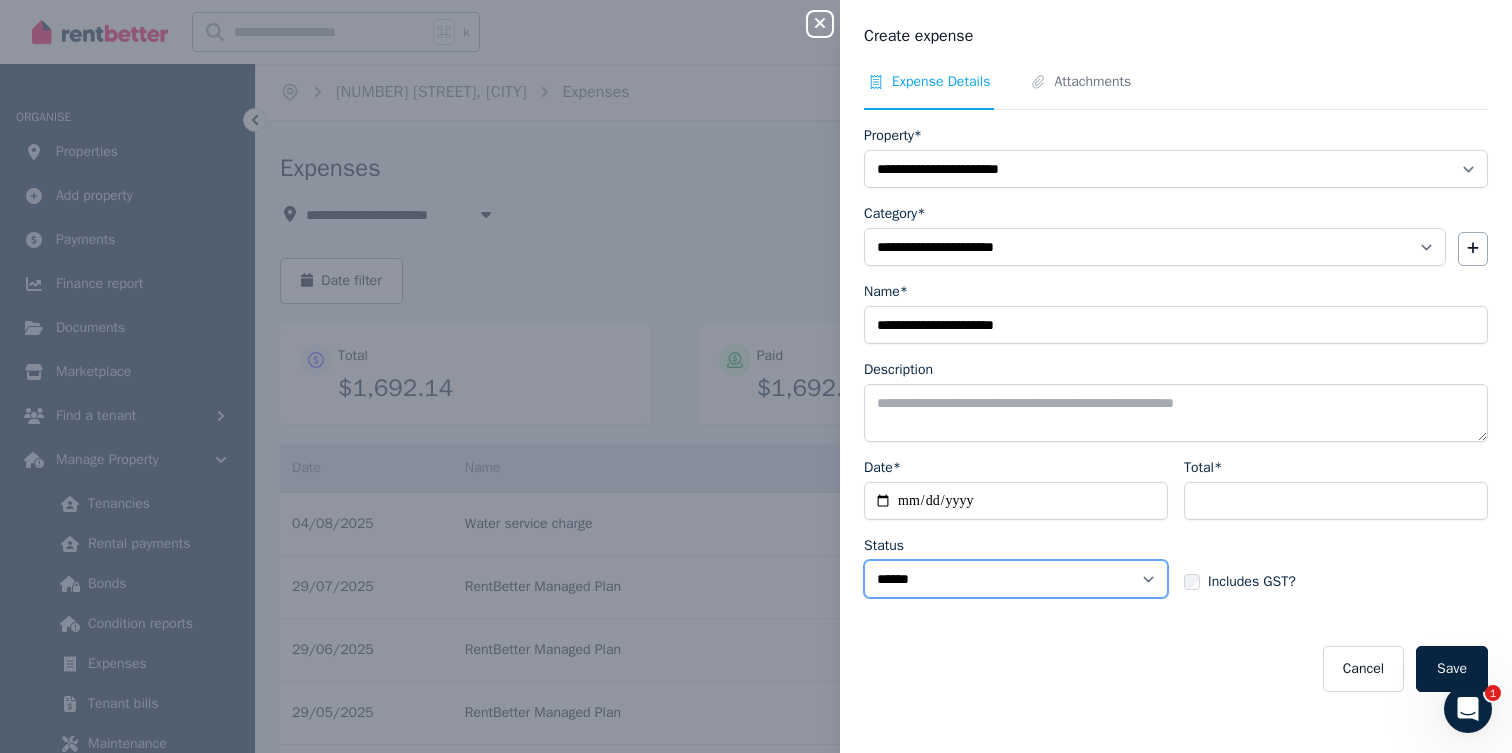 click on "****** ****" at bounding box center [1016, 579] 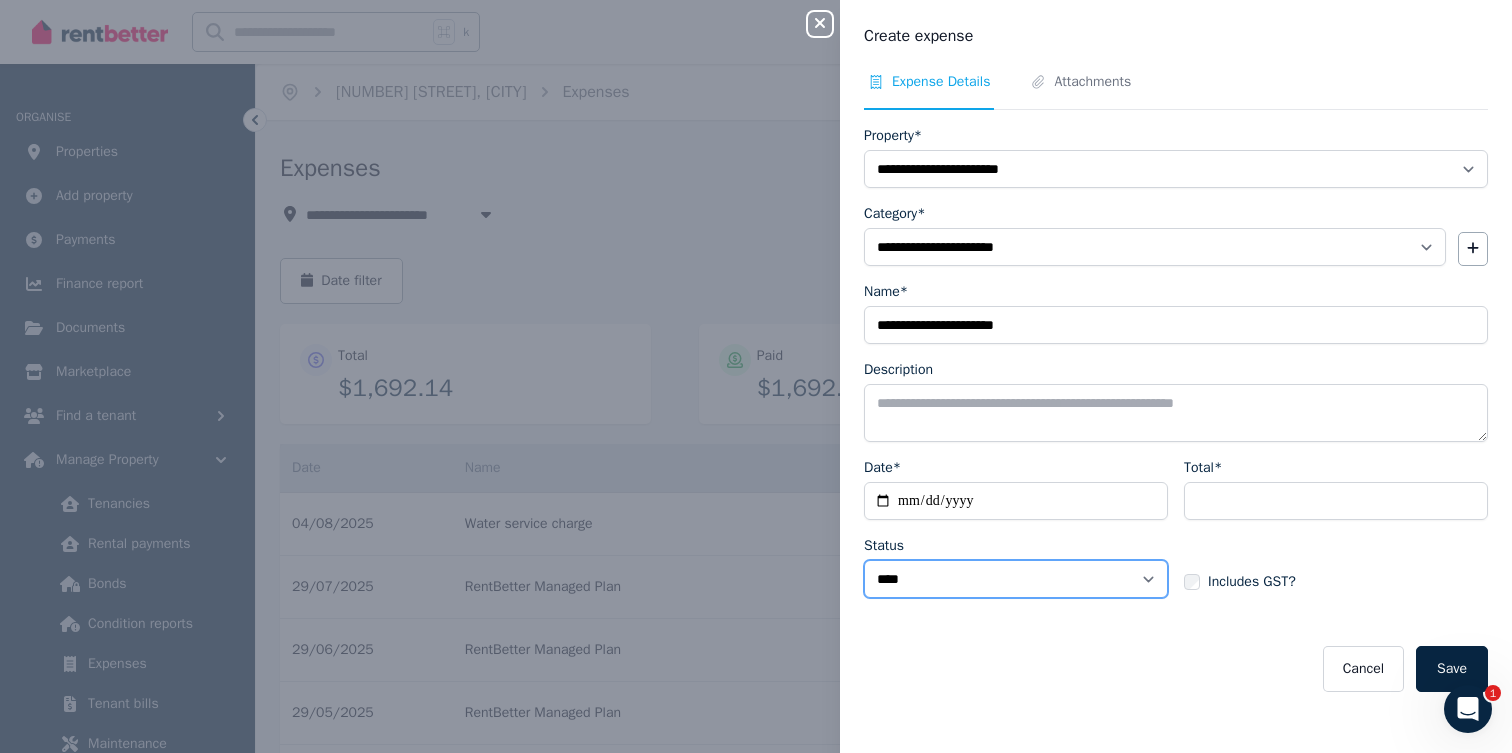 click on "****** ****" at bounding box center (1016, 579) 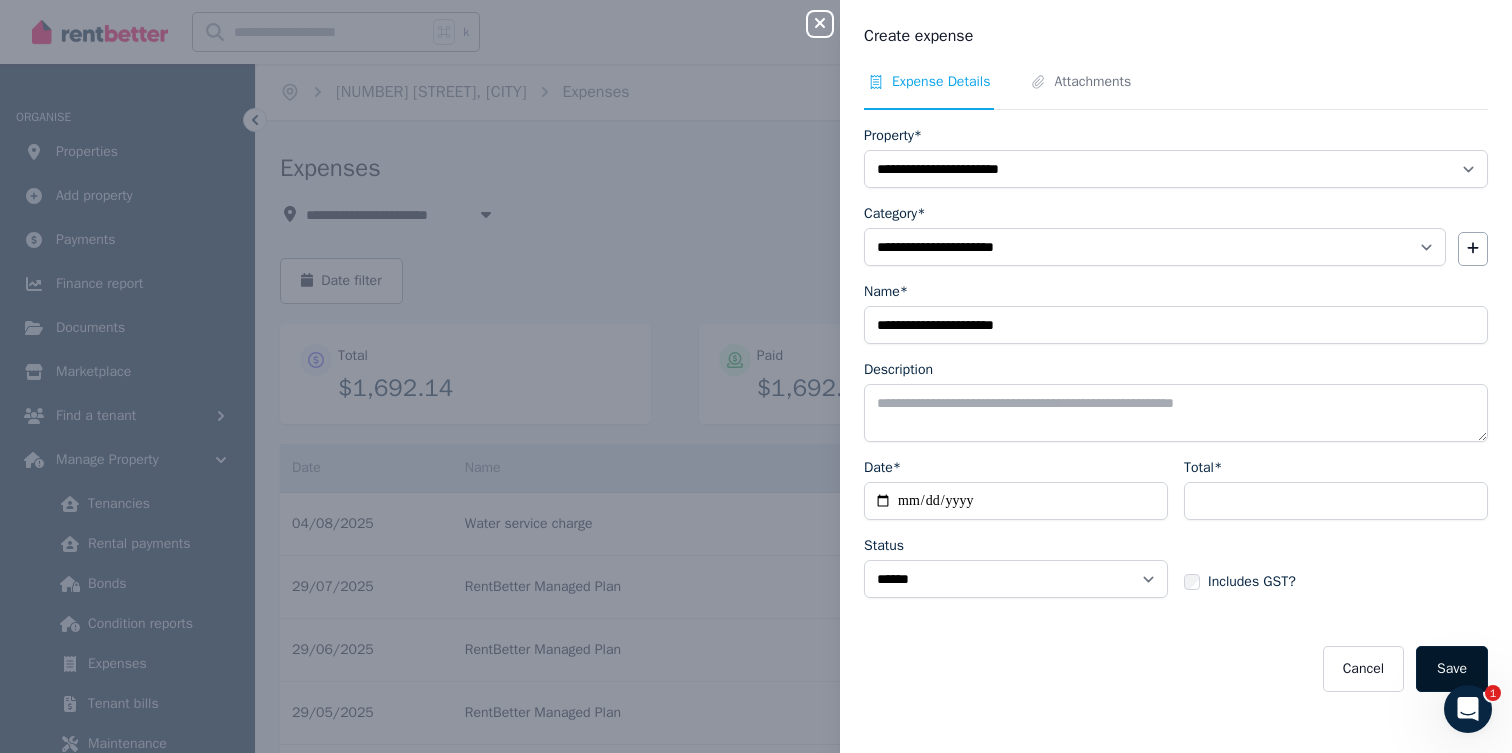 click on "Save" at bounding box center [1452, 669] 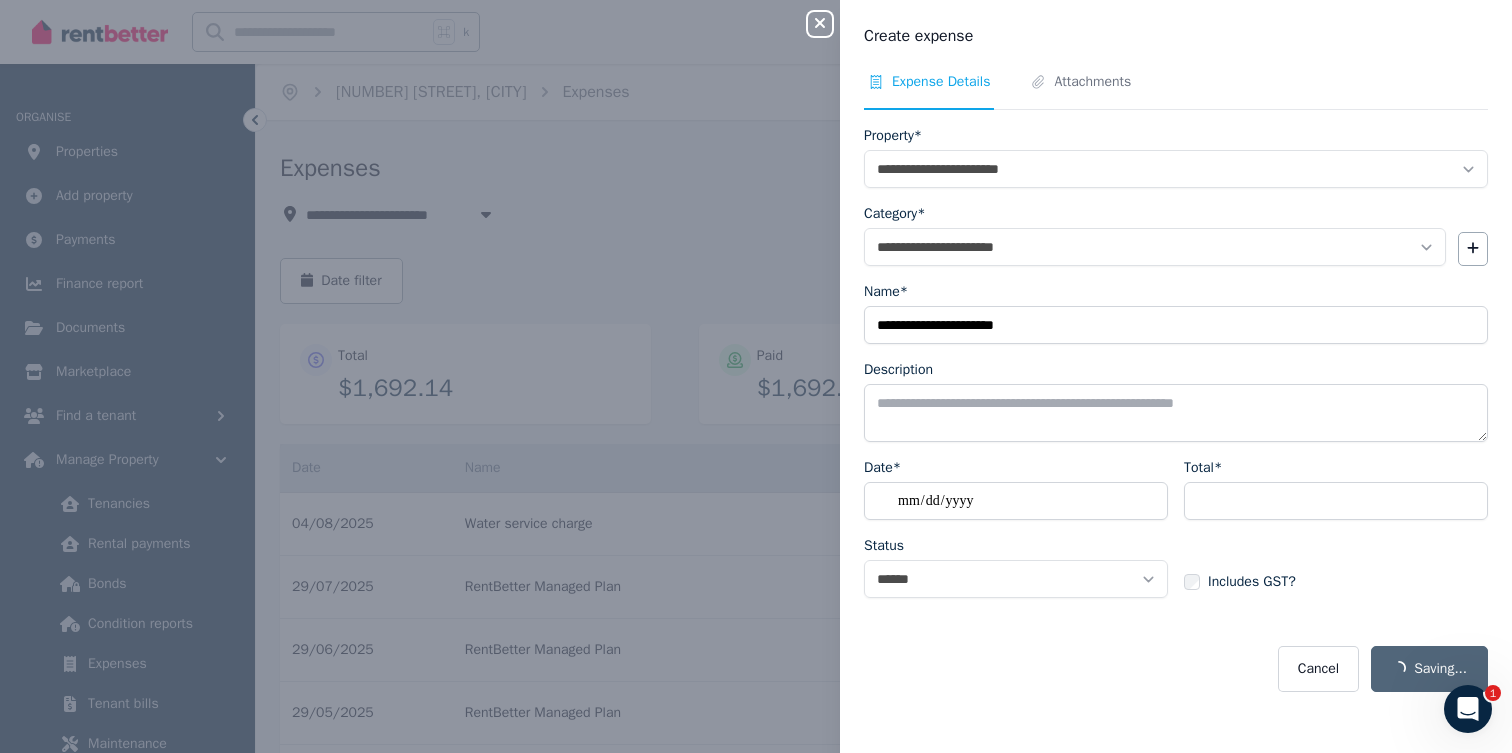 select on "**********" 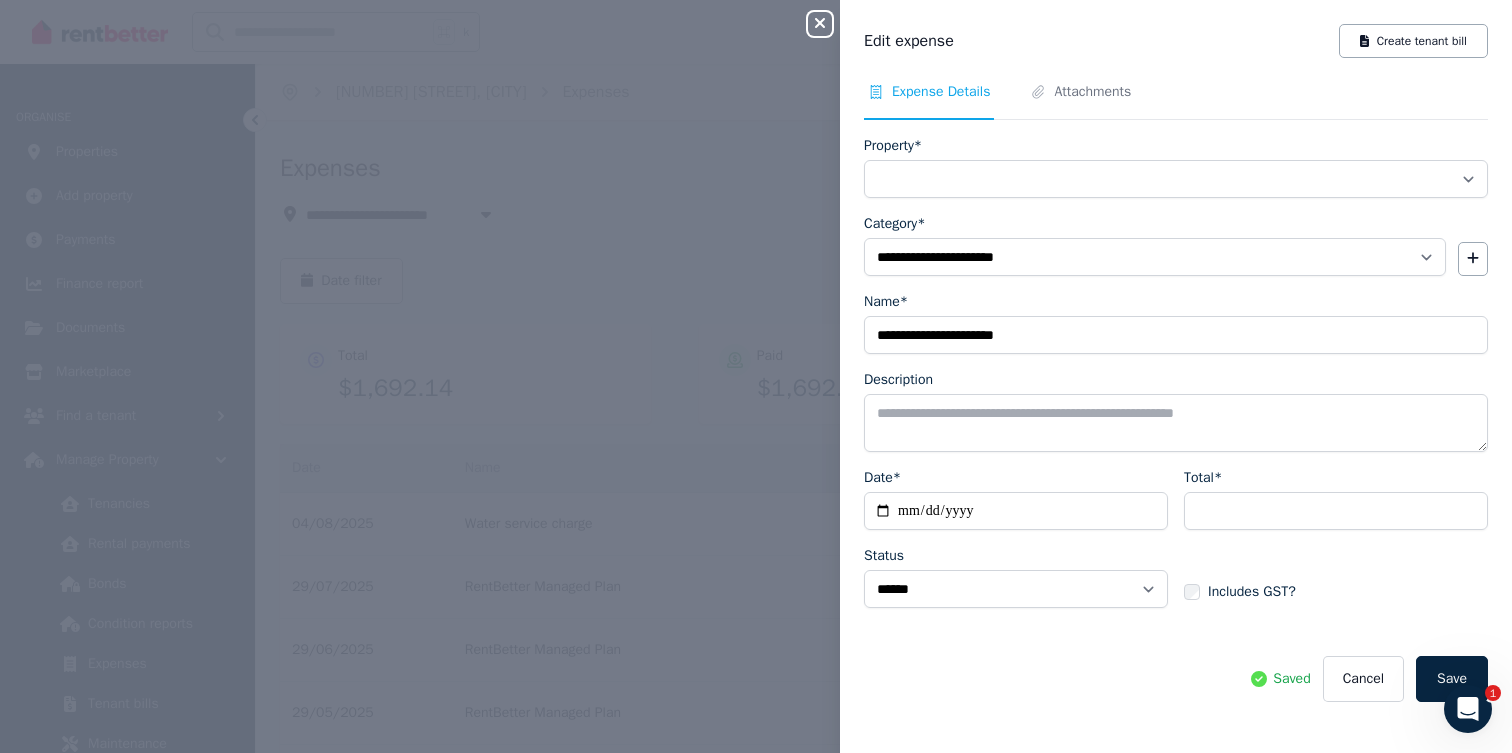 select on "**********" 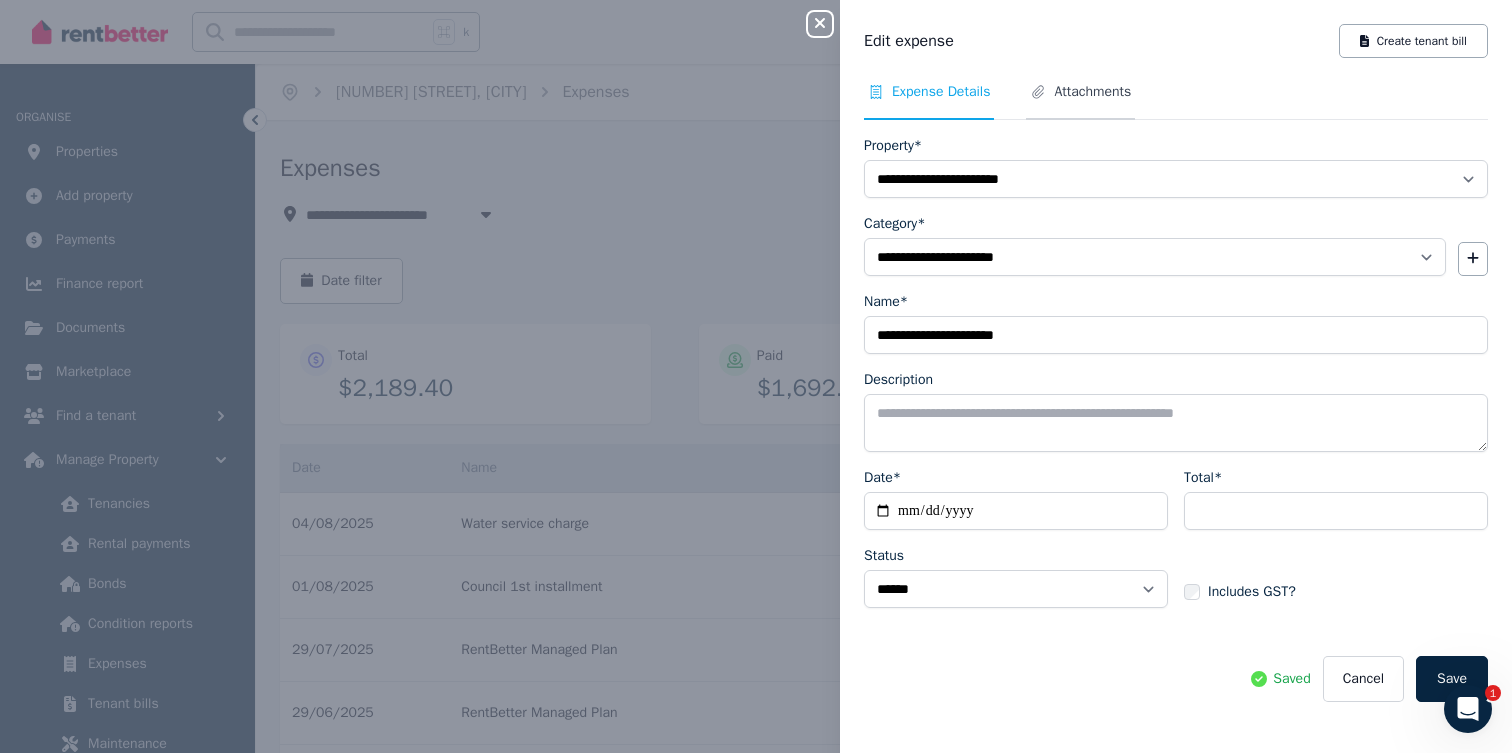 click on "Attachments" at bounding box center [1092, 92] 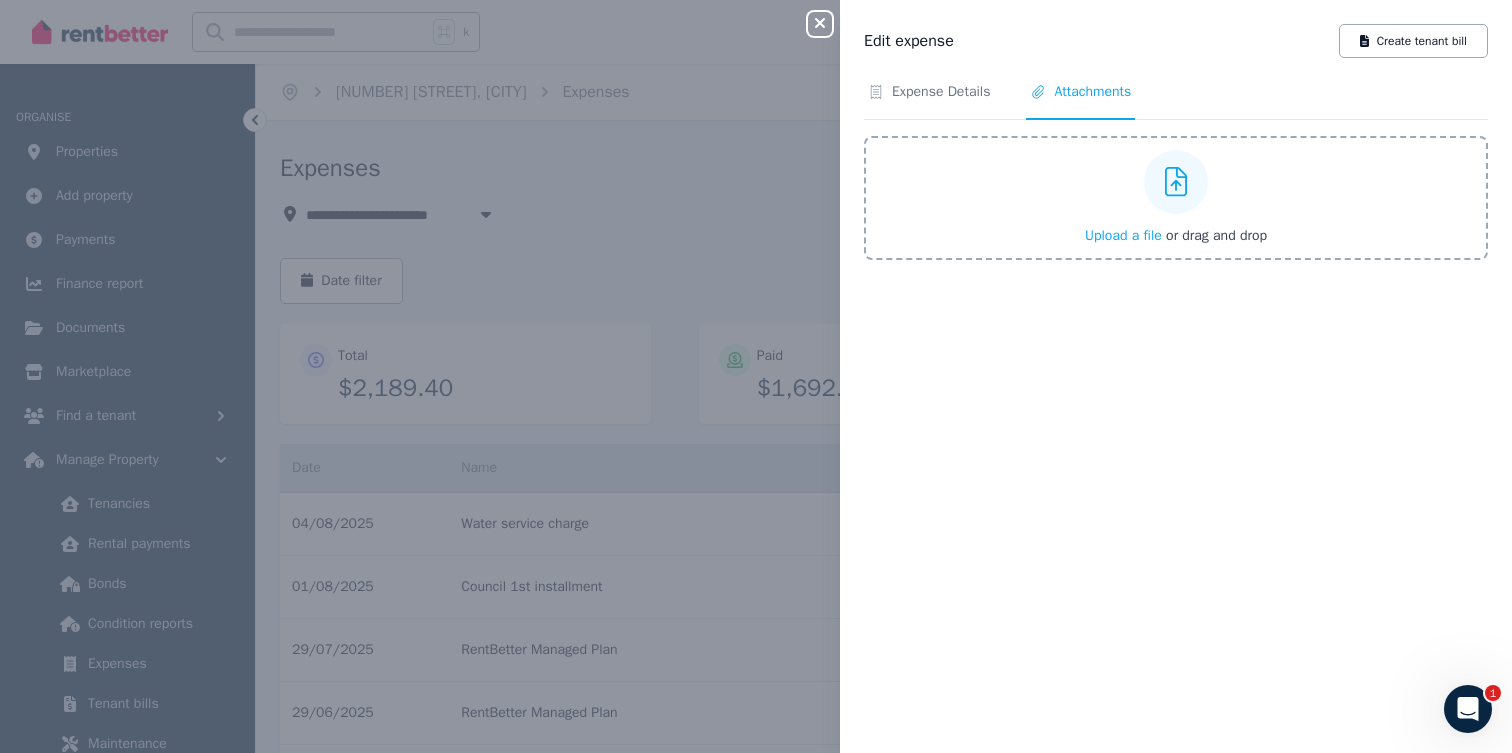click on "Upload a file   or drag and drop" at bounding box center (1176, 198) 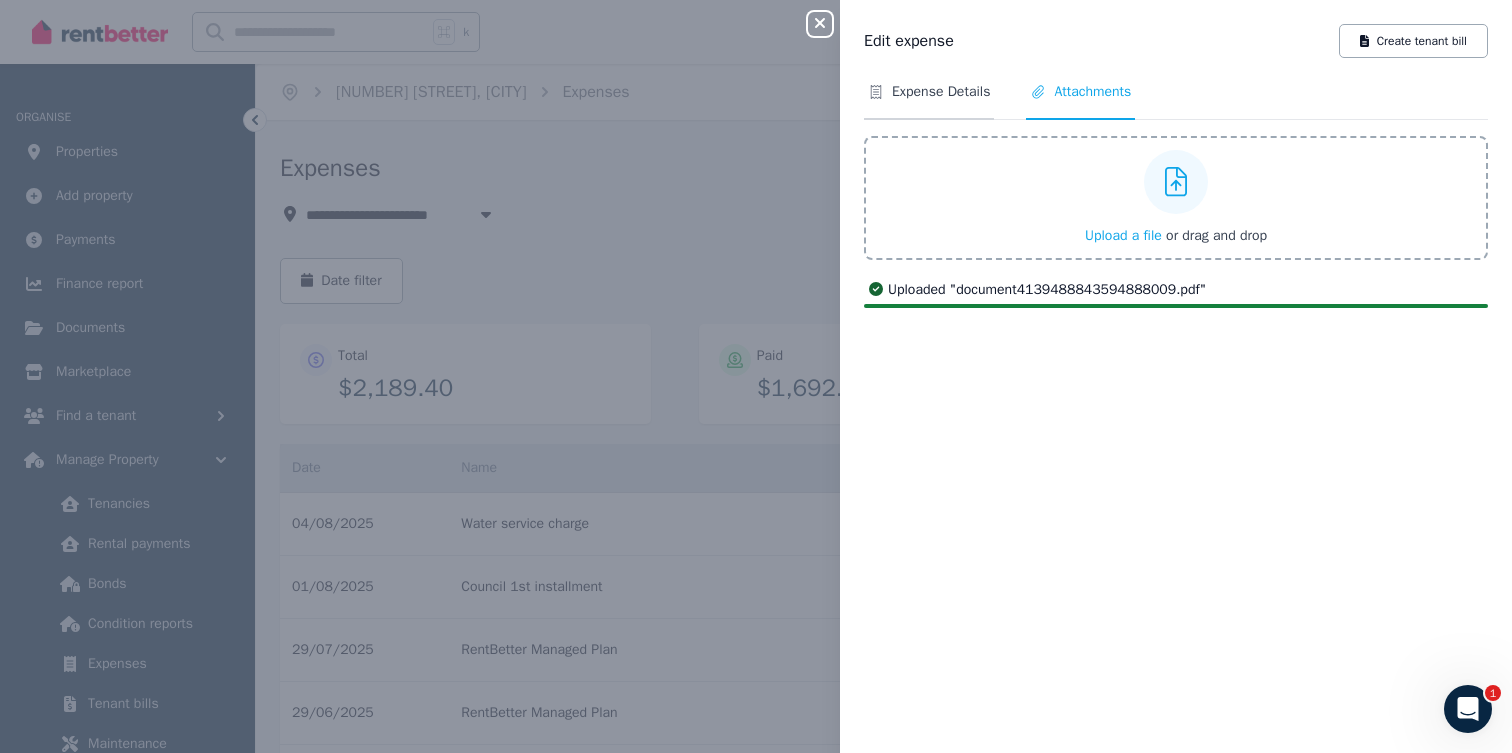 click on "Expense Details" at bounding box center [941, 92] 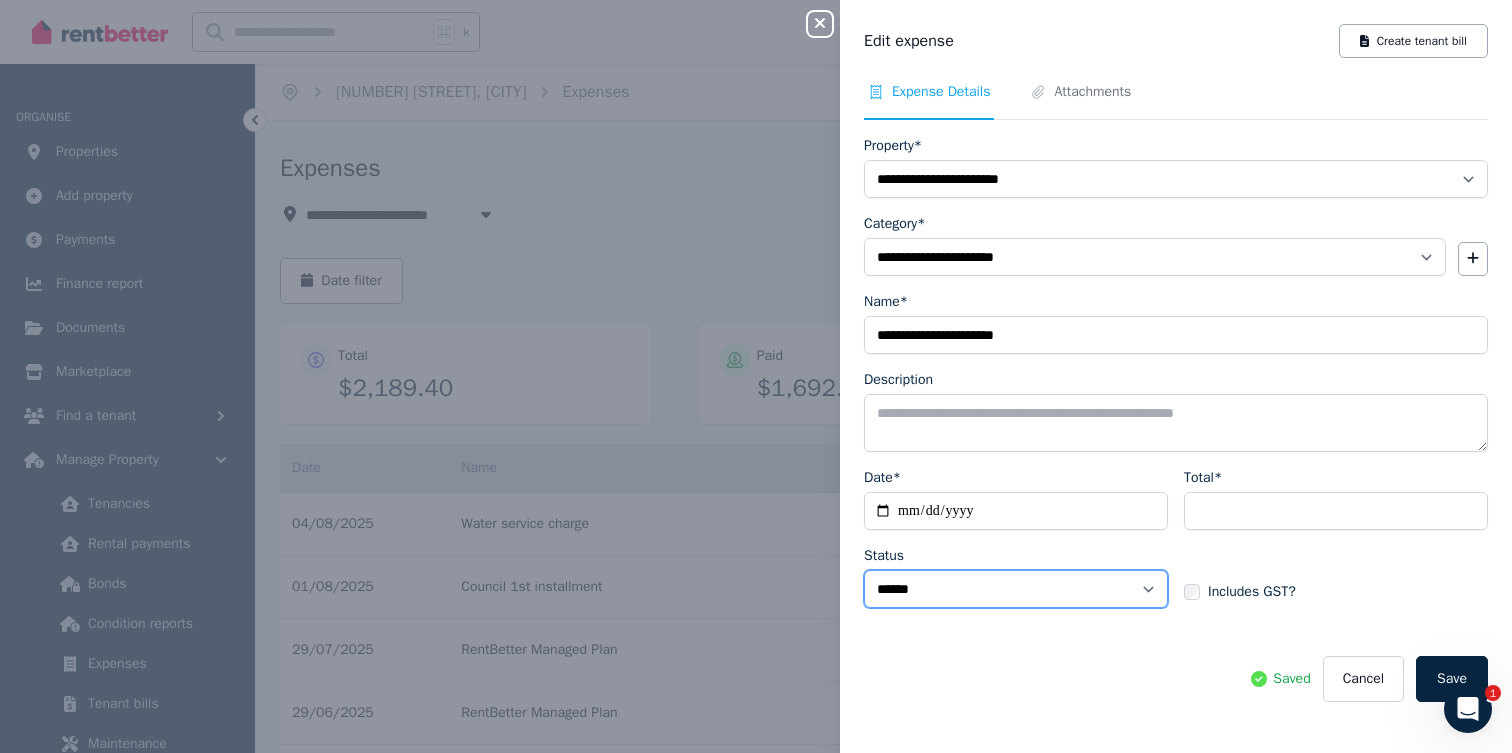 click on "****** ****" at bounding box center [1016, 589] 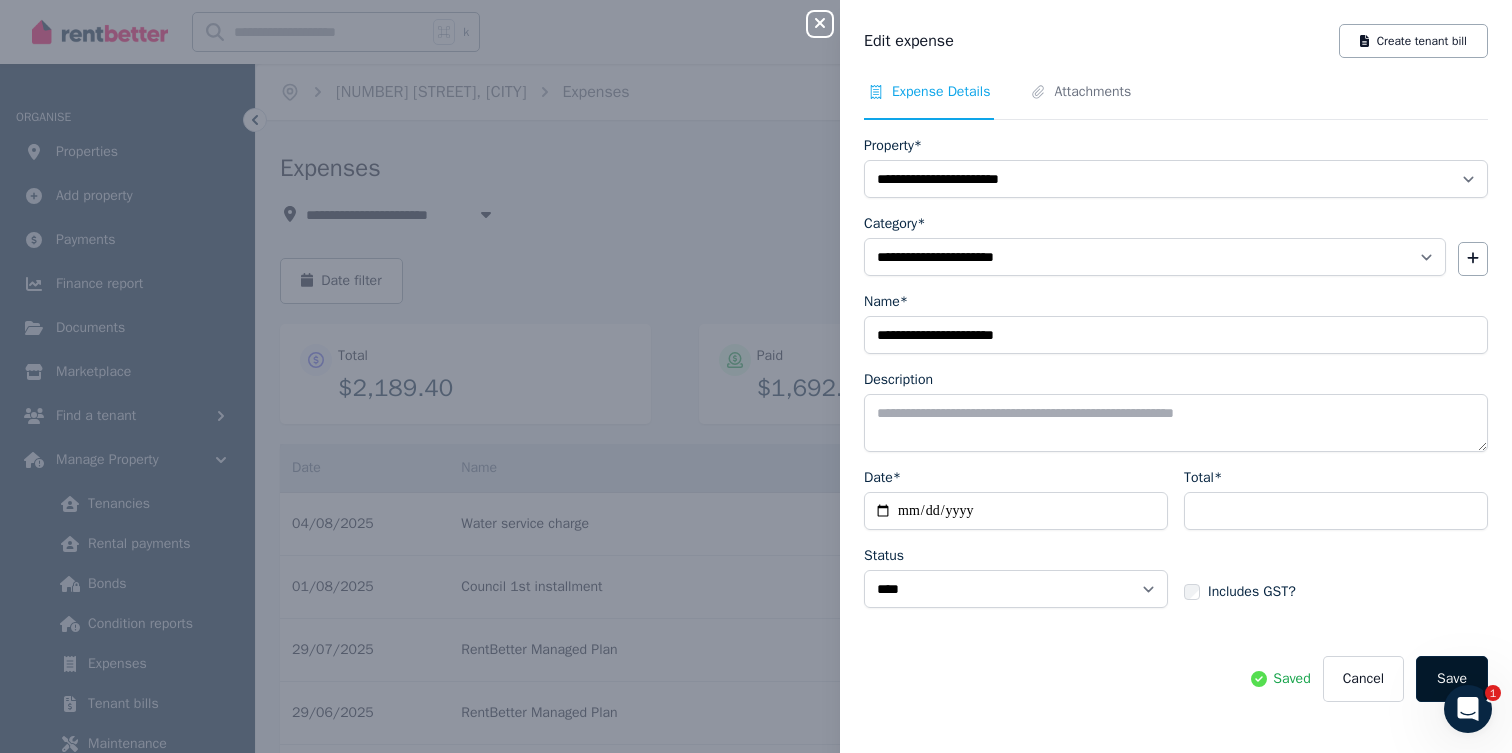 click on "Save" at bounding box center [1452, 679] 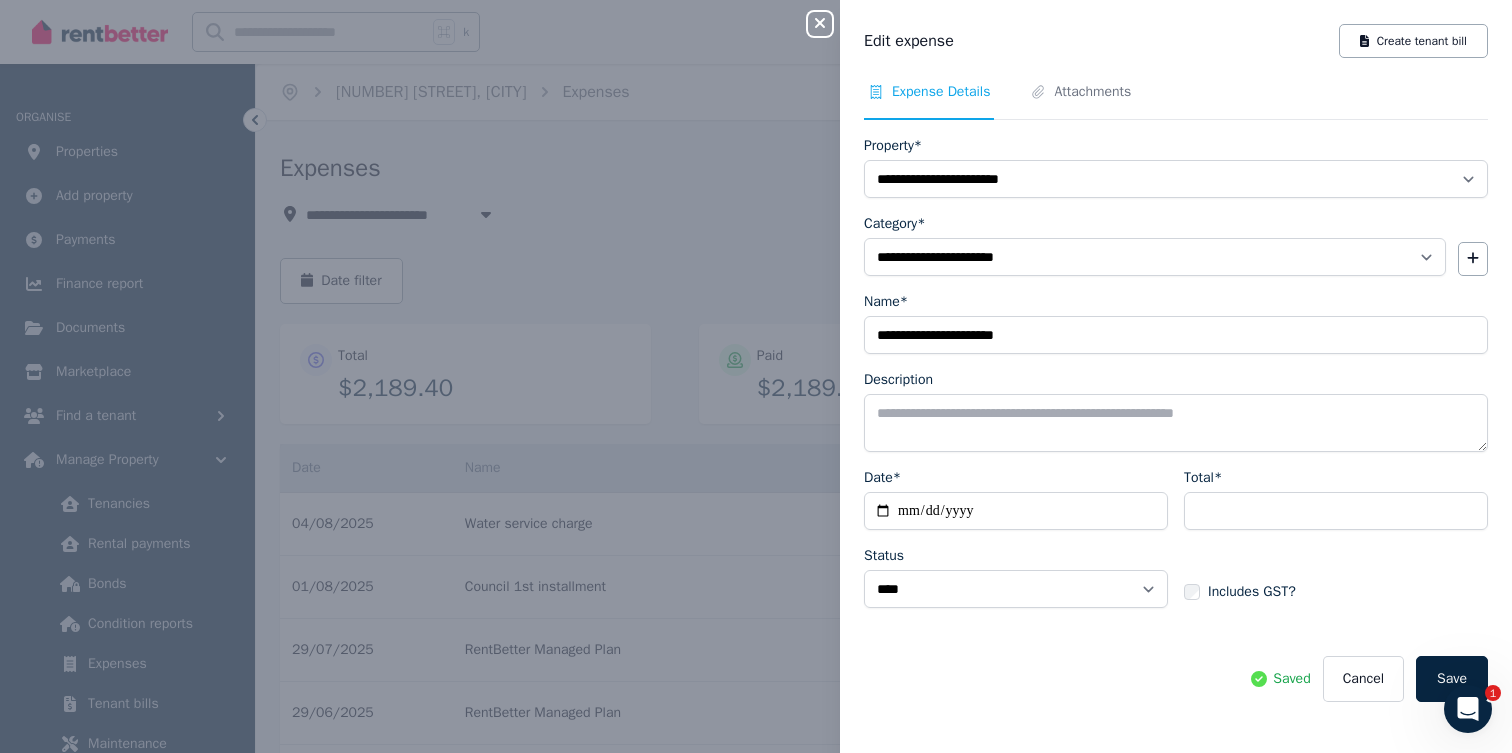 click on "Close panel" at bounding box center (828, 18) 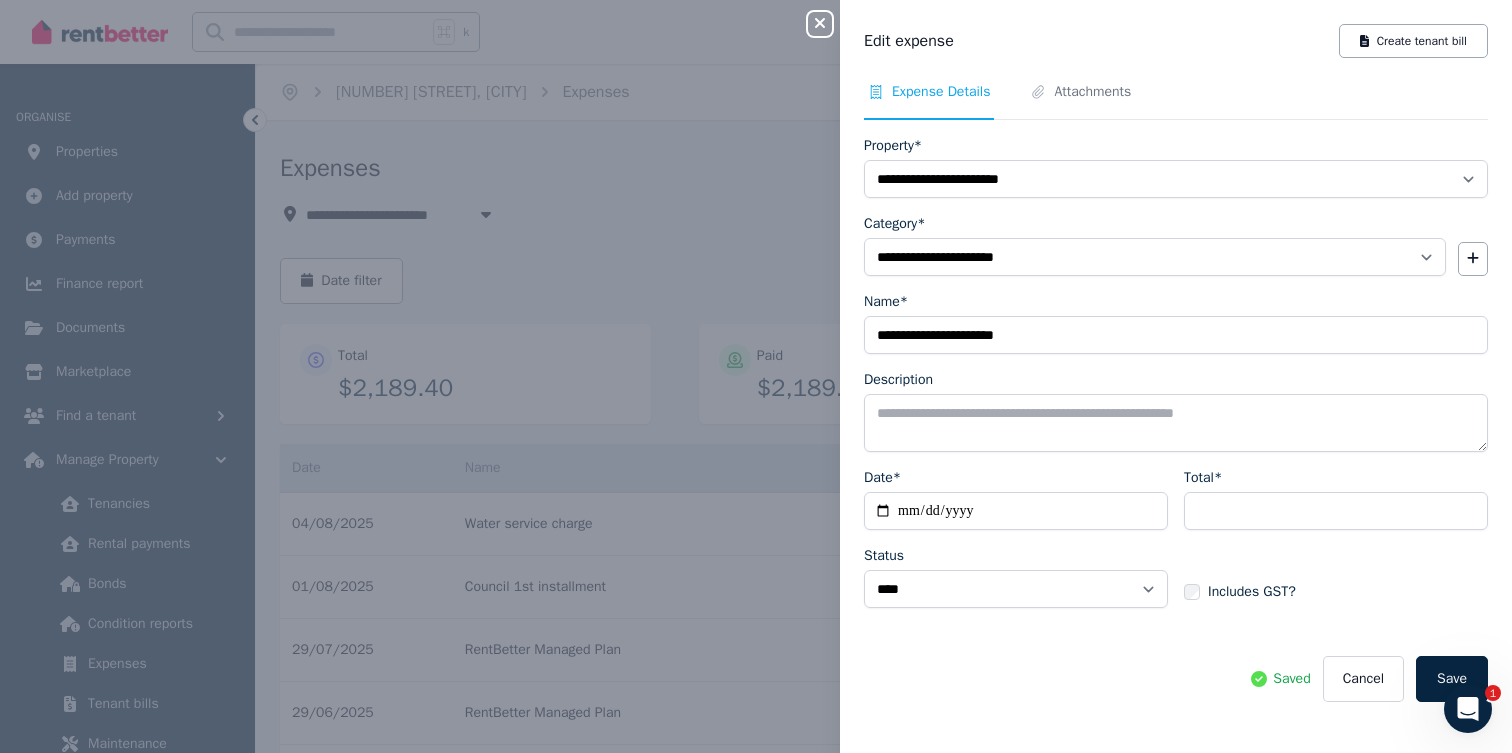 click 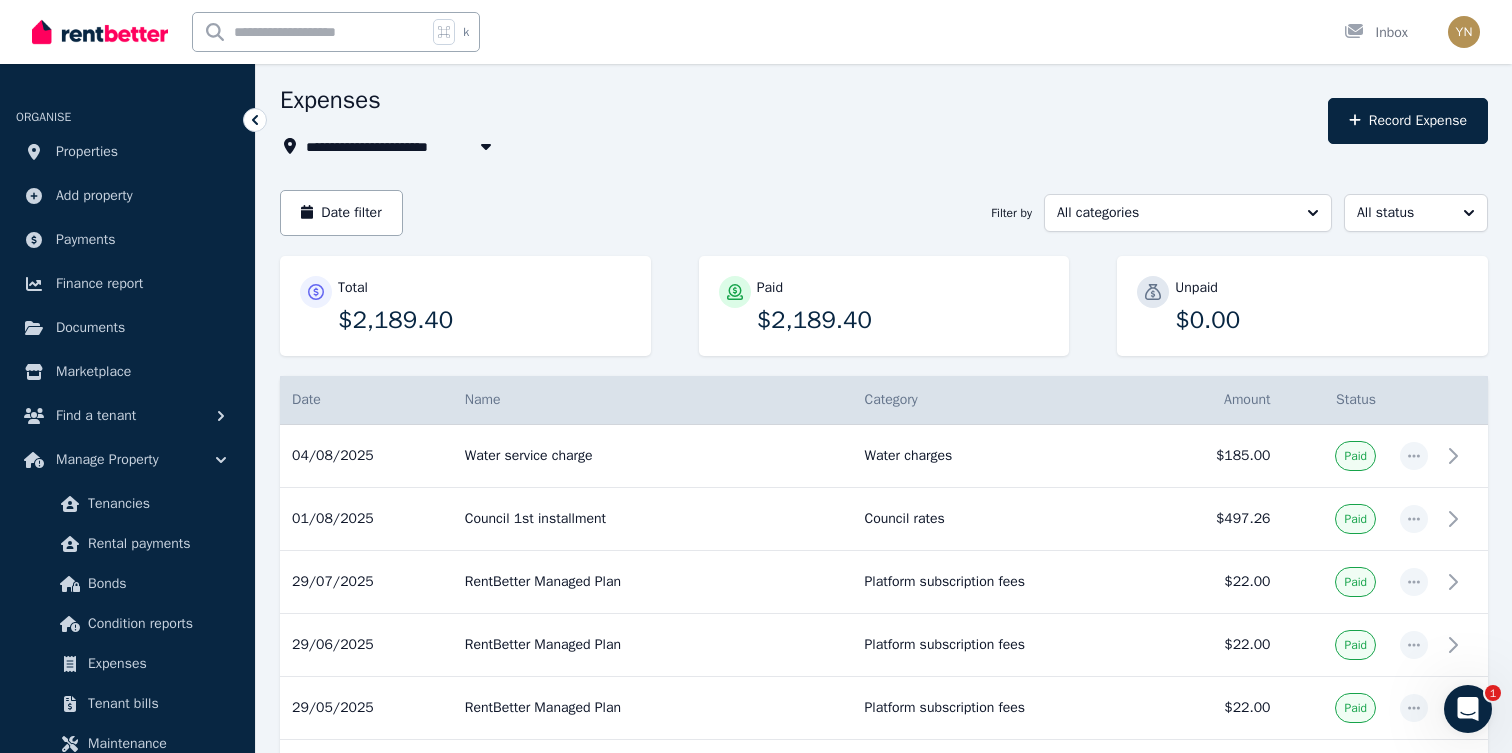 scroll, scrollTop: 16, scrollLeft: 0, axis: vertical 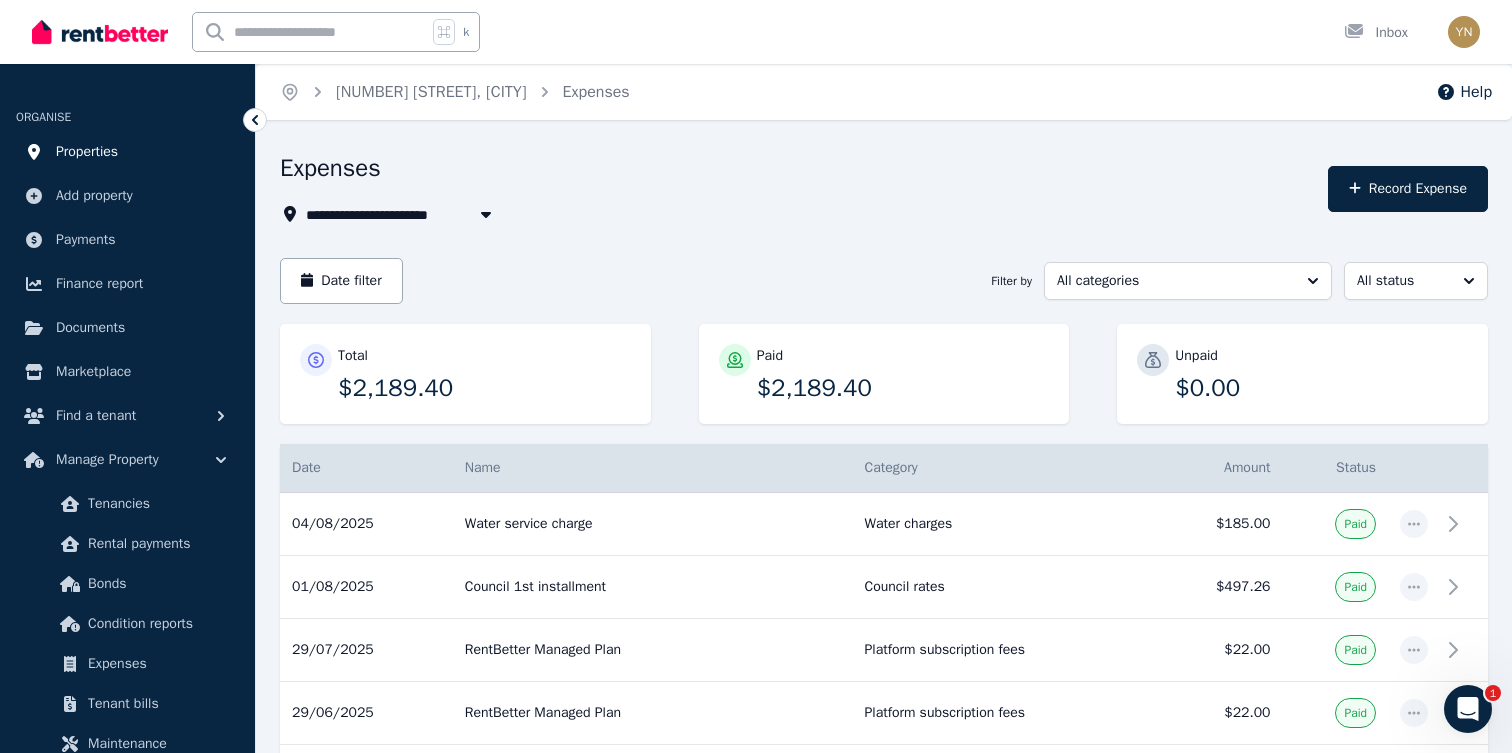 click on "Properties" at bounding box center (127, 152) 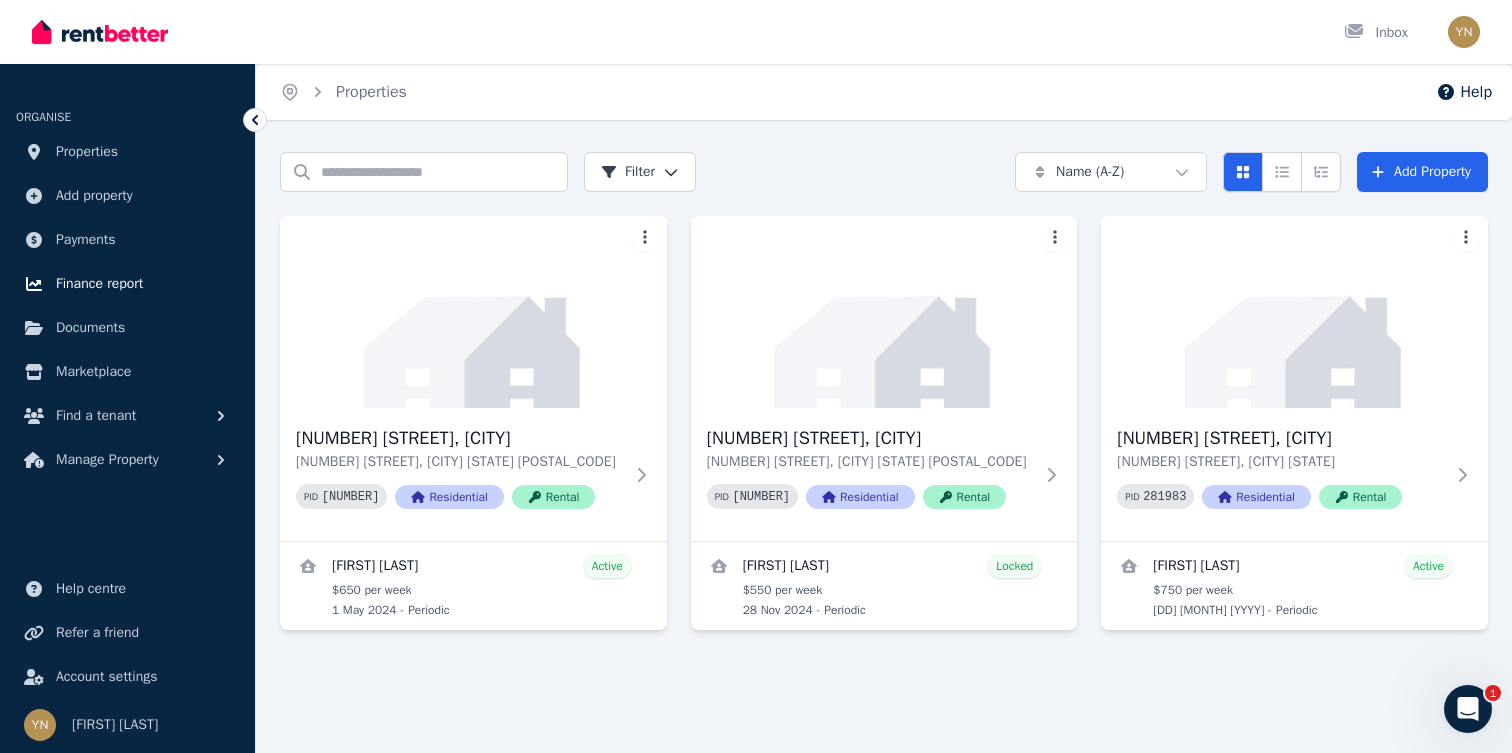 click on "Finance report" at bounding box center (99, 284) 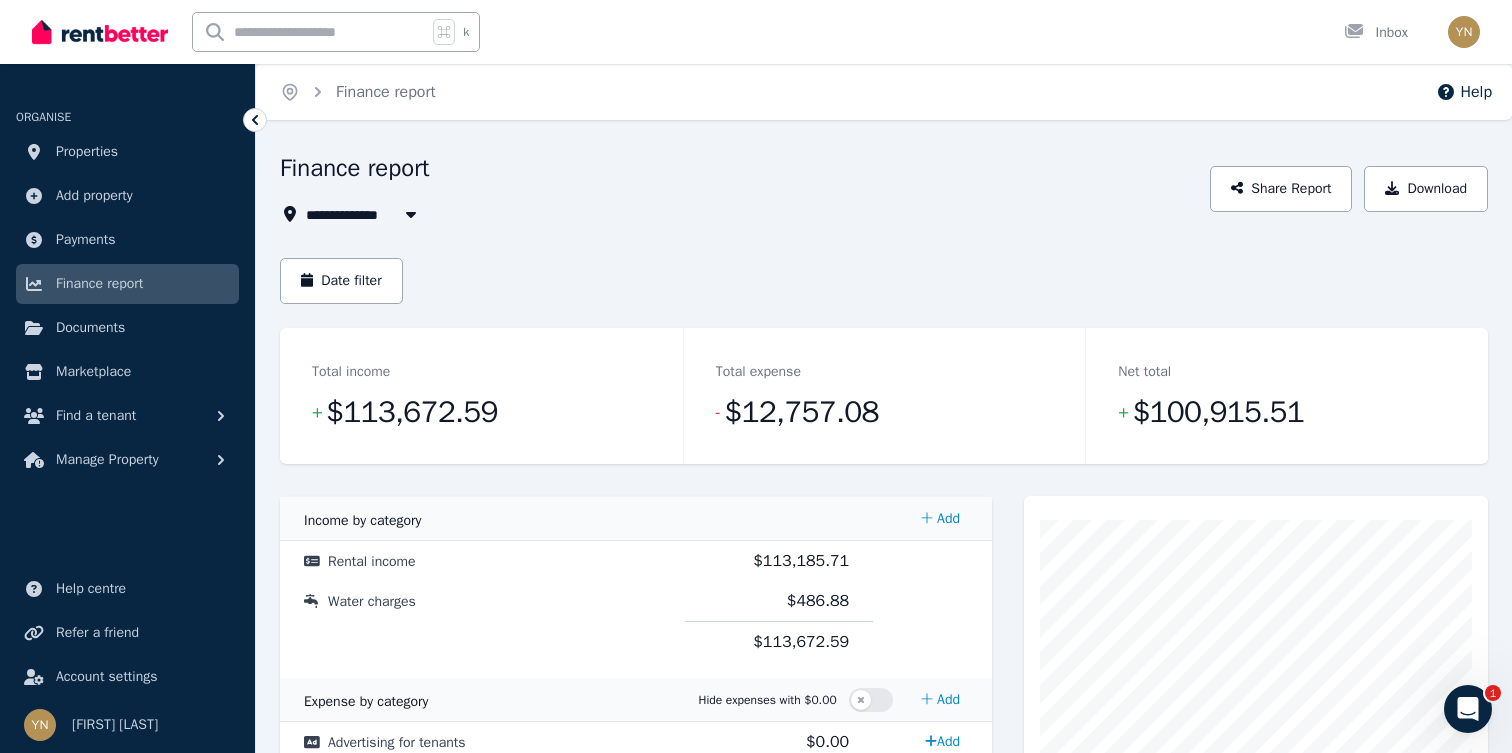 click at bounding box center [411, 214] 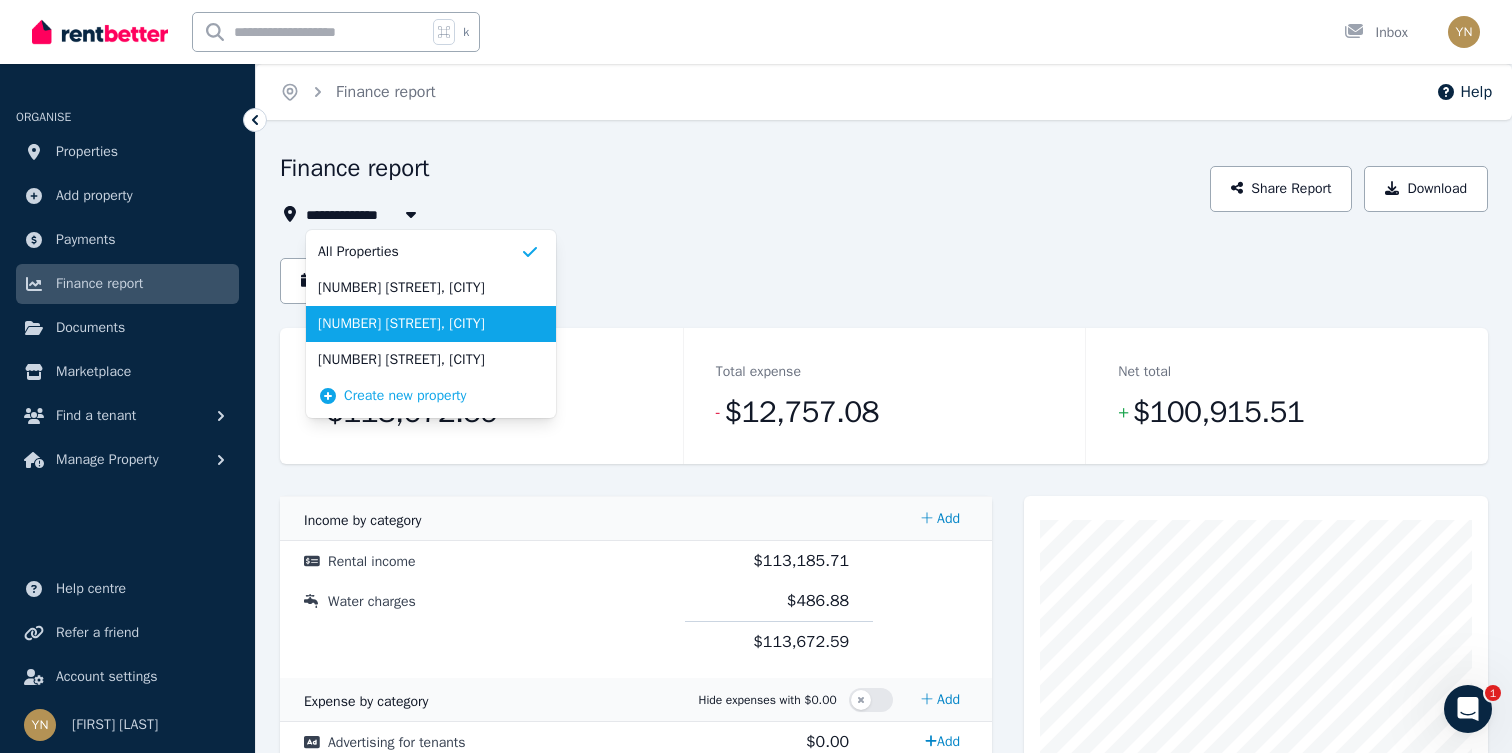 click on "[NUMBER] [STREET], [CITY]" at bounding box center (419, 324) 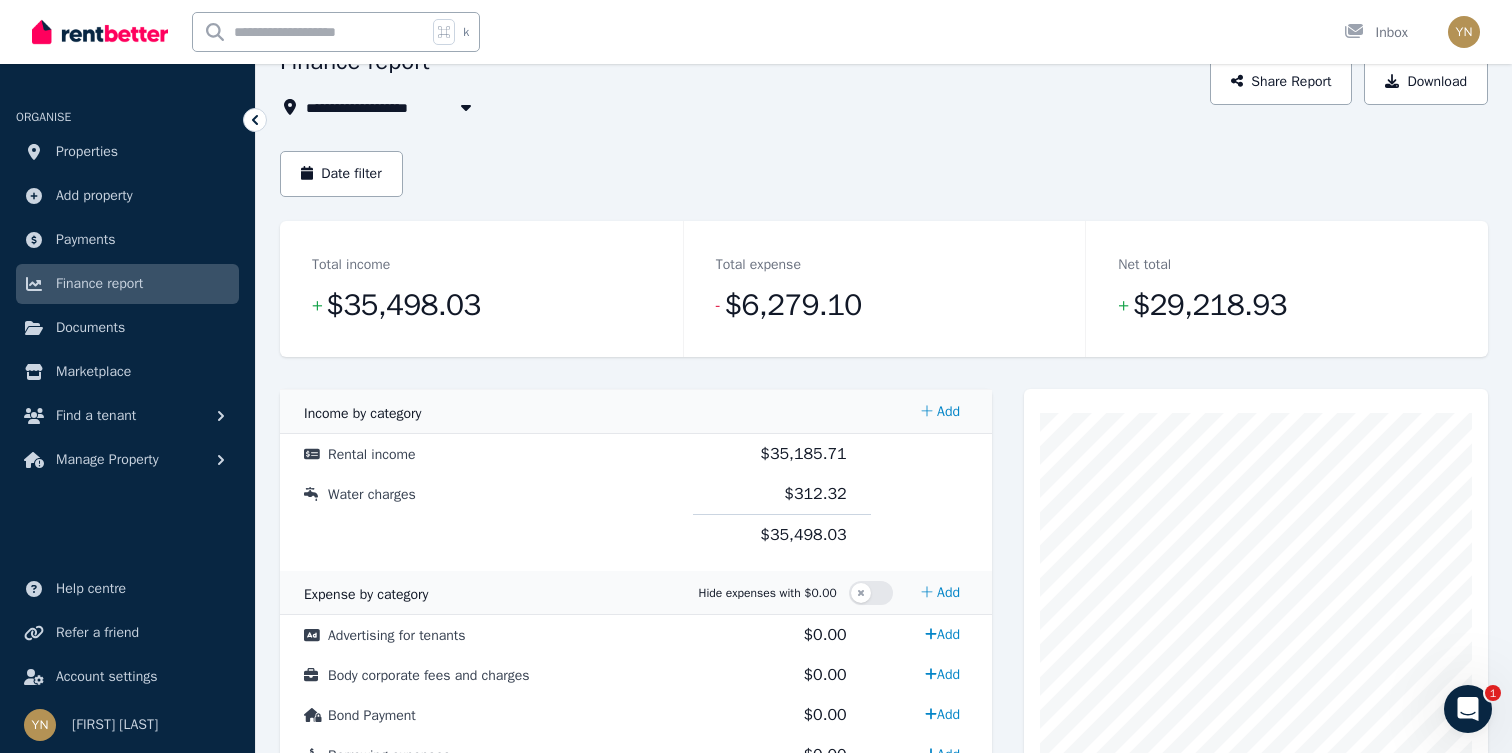 scroll, scrollTop: 109, scrollLeft: 0, axis: vertical 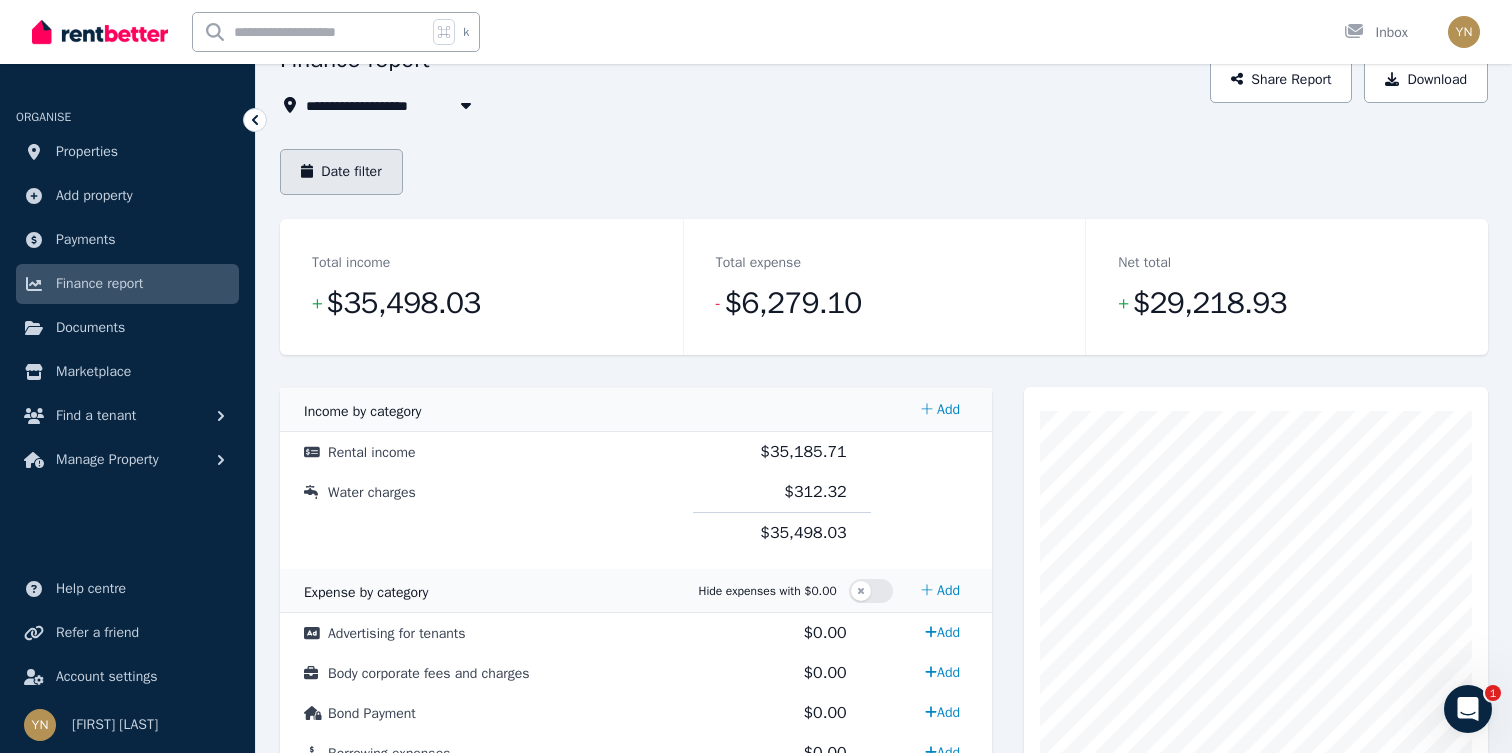 click 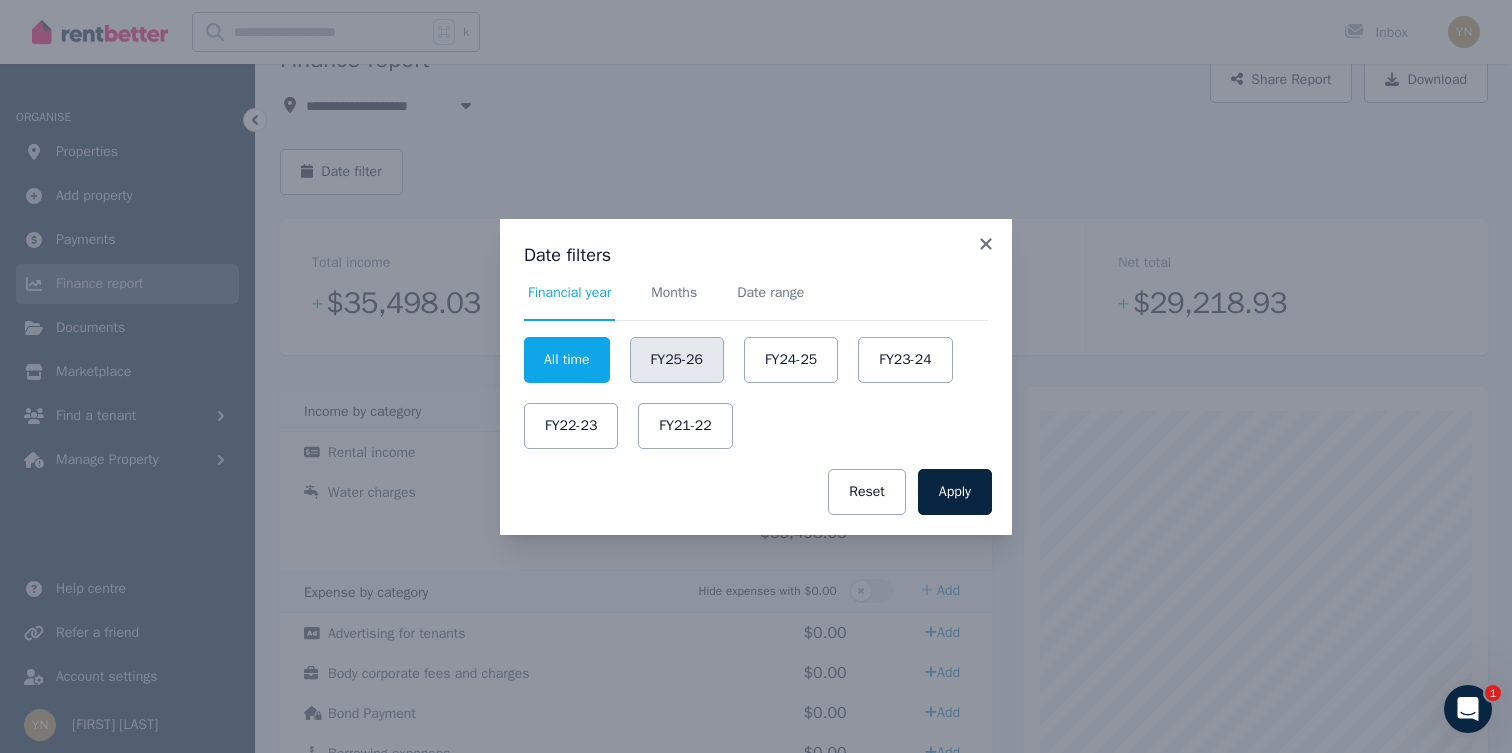 click on "FY25-26" at bounding box center (677, 360) 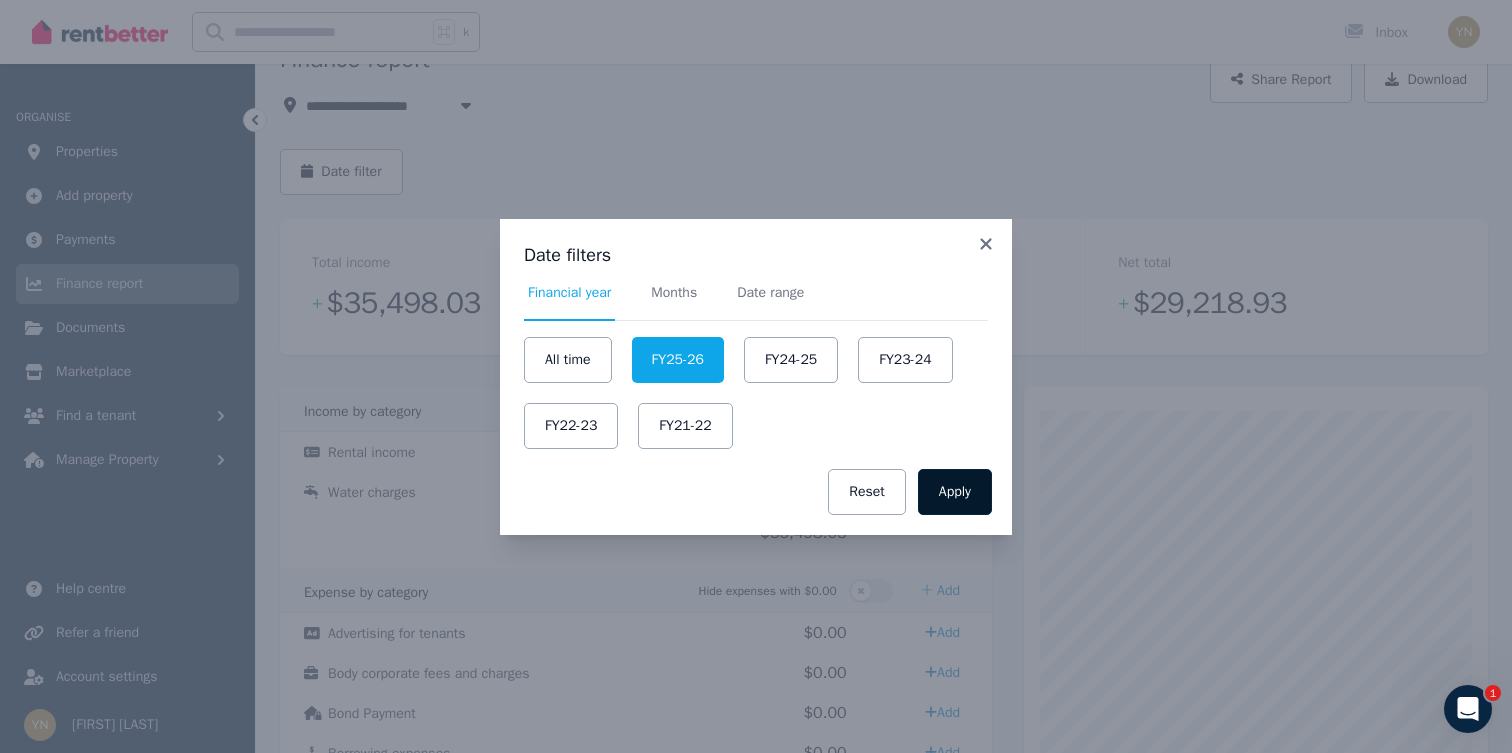 click on "Apply" at bounding box center (955, 492) 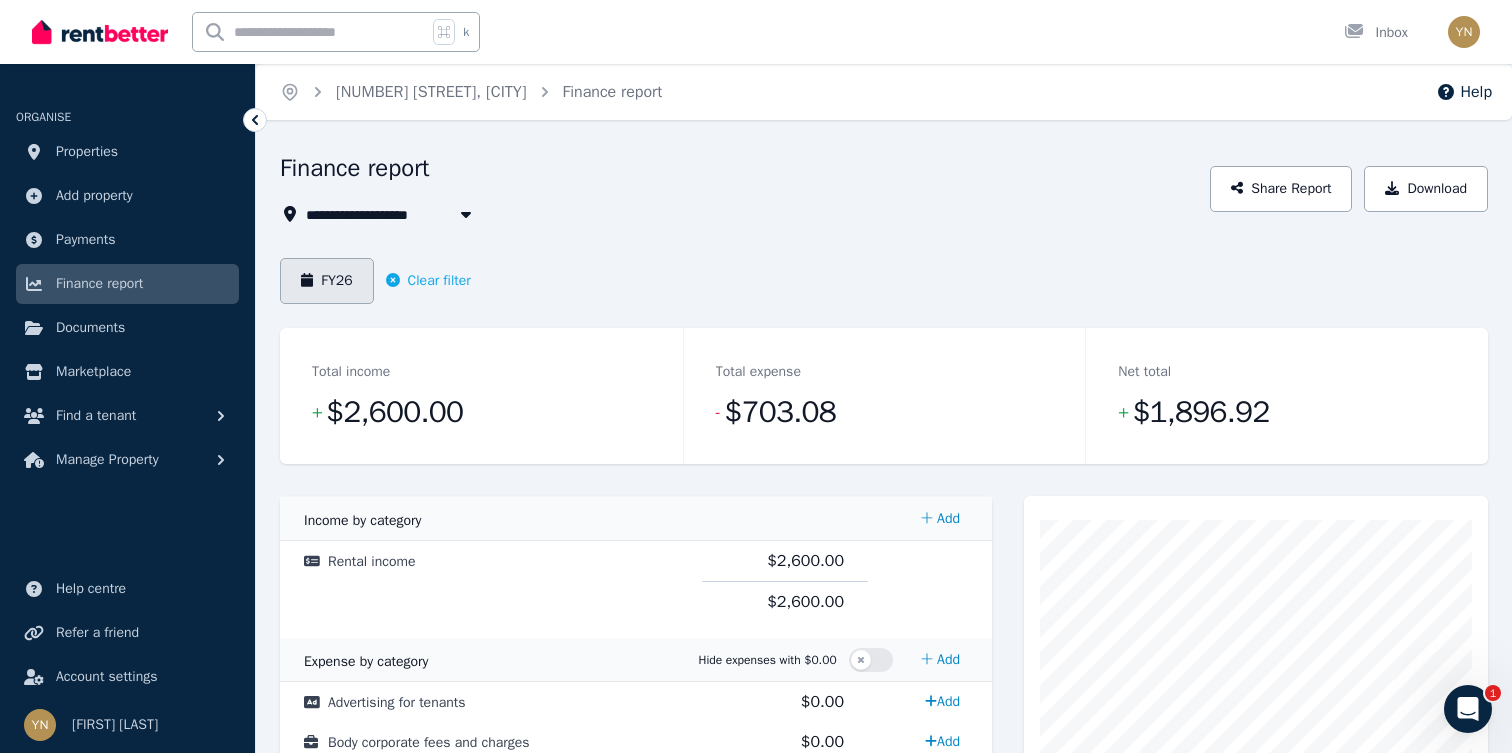 click on "FY26" at bounding box center (327, 281) 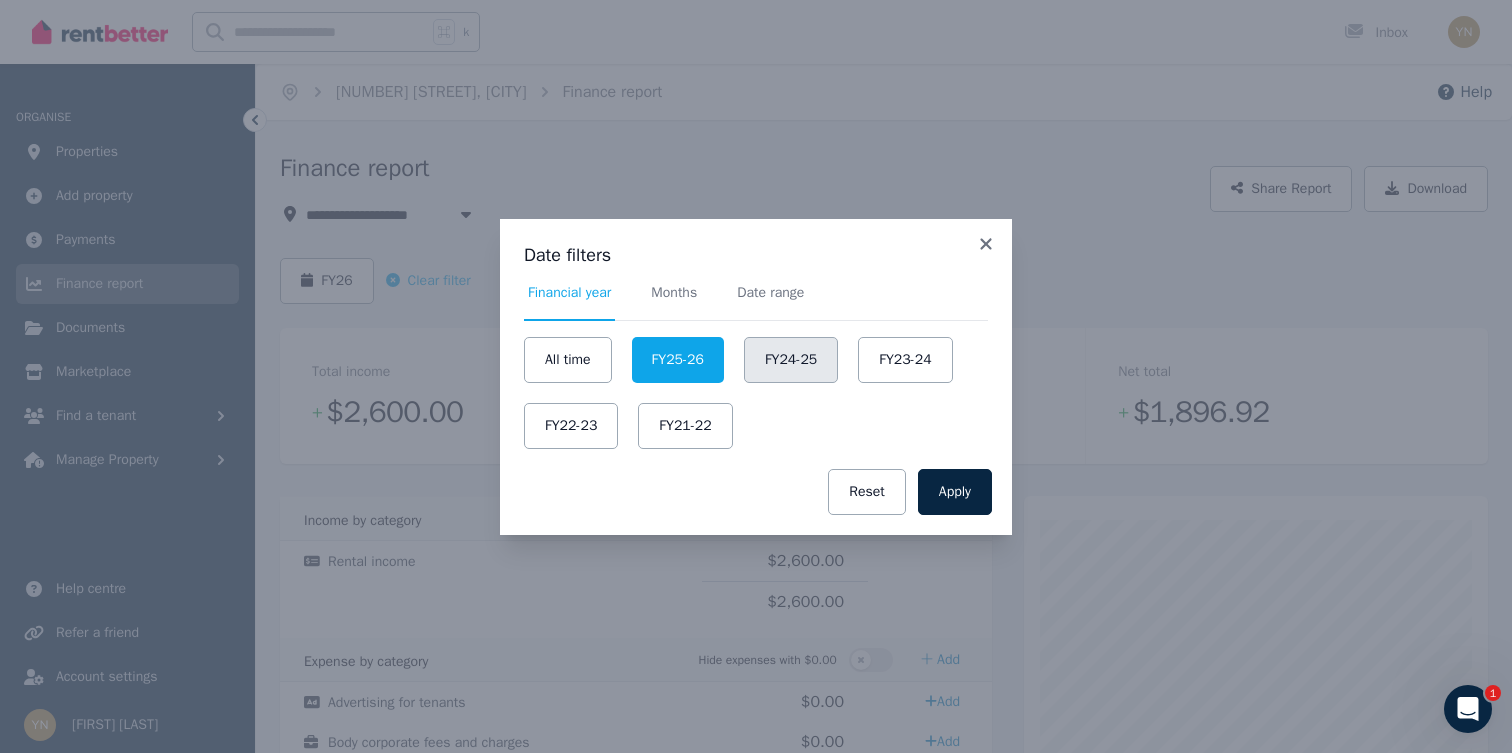 click on "FY24-25" at bounding box center [791, 360] 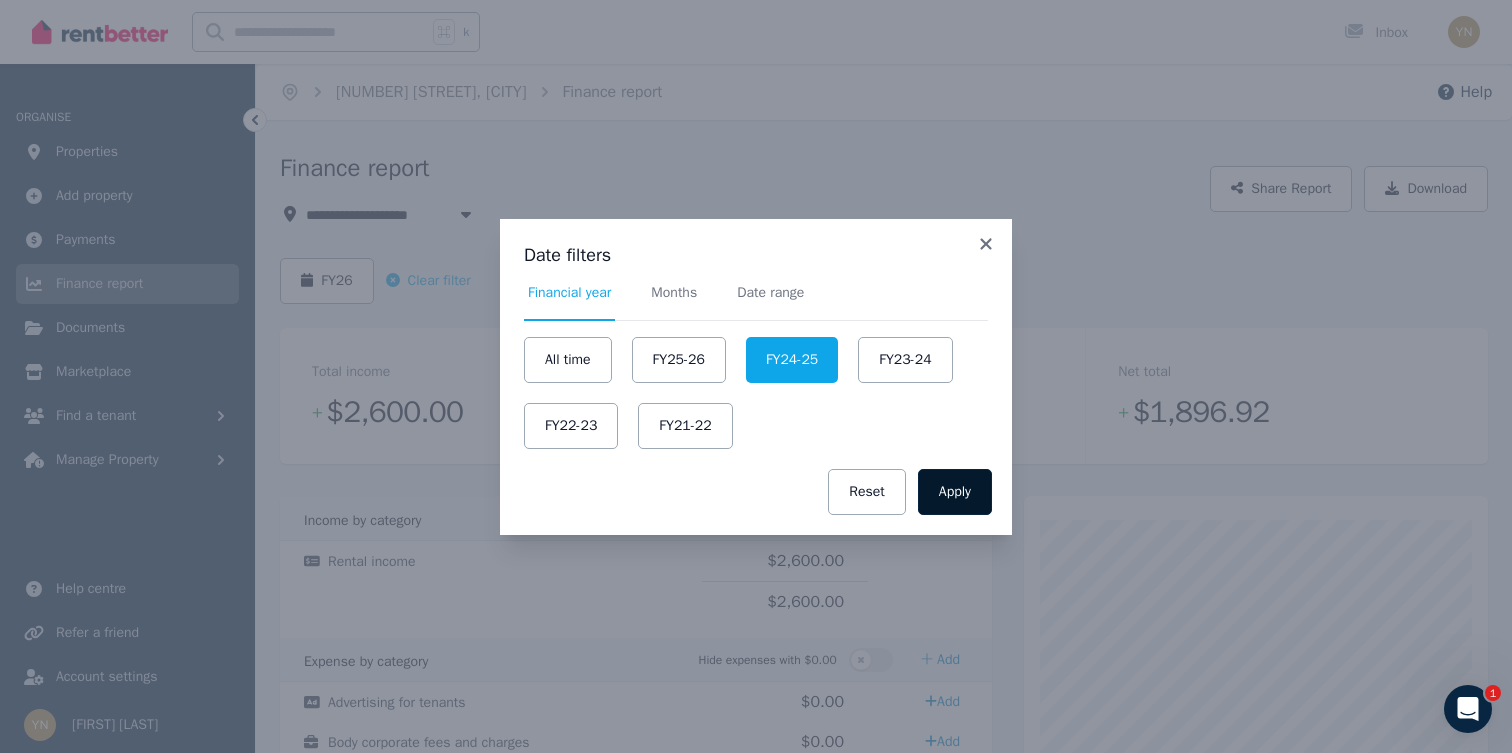 click on "Apply" at bounding box center (955, 492) 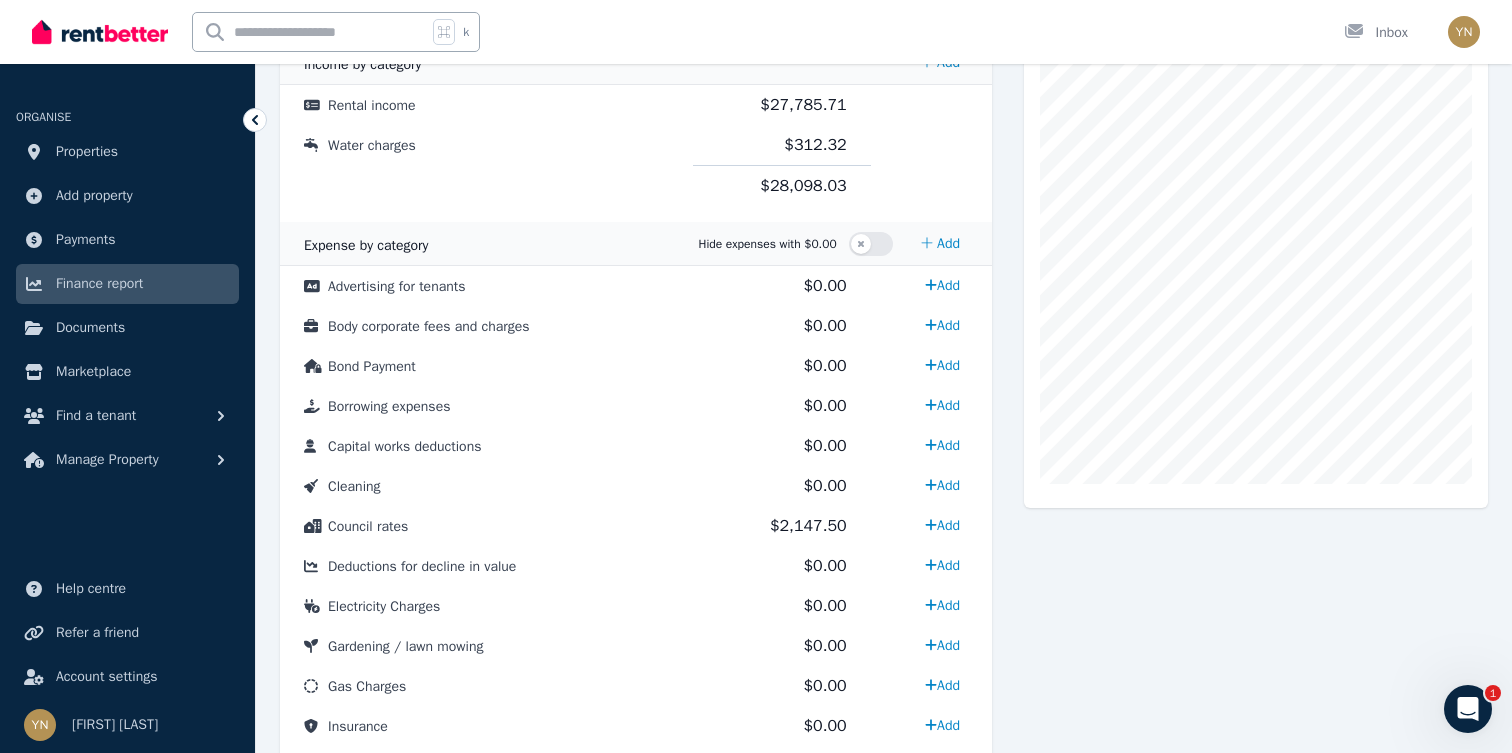scroll, scrollTop: 246, scrollLeft: 0, axis: vertical 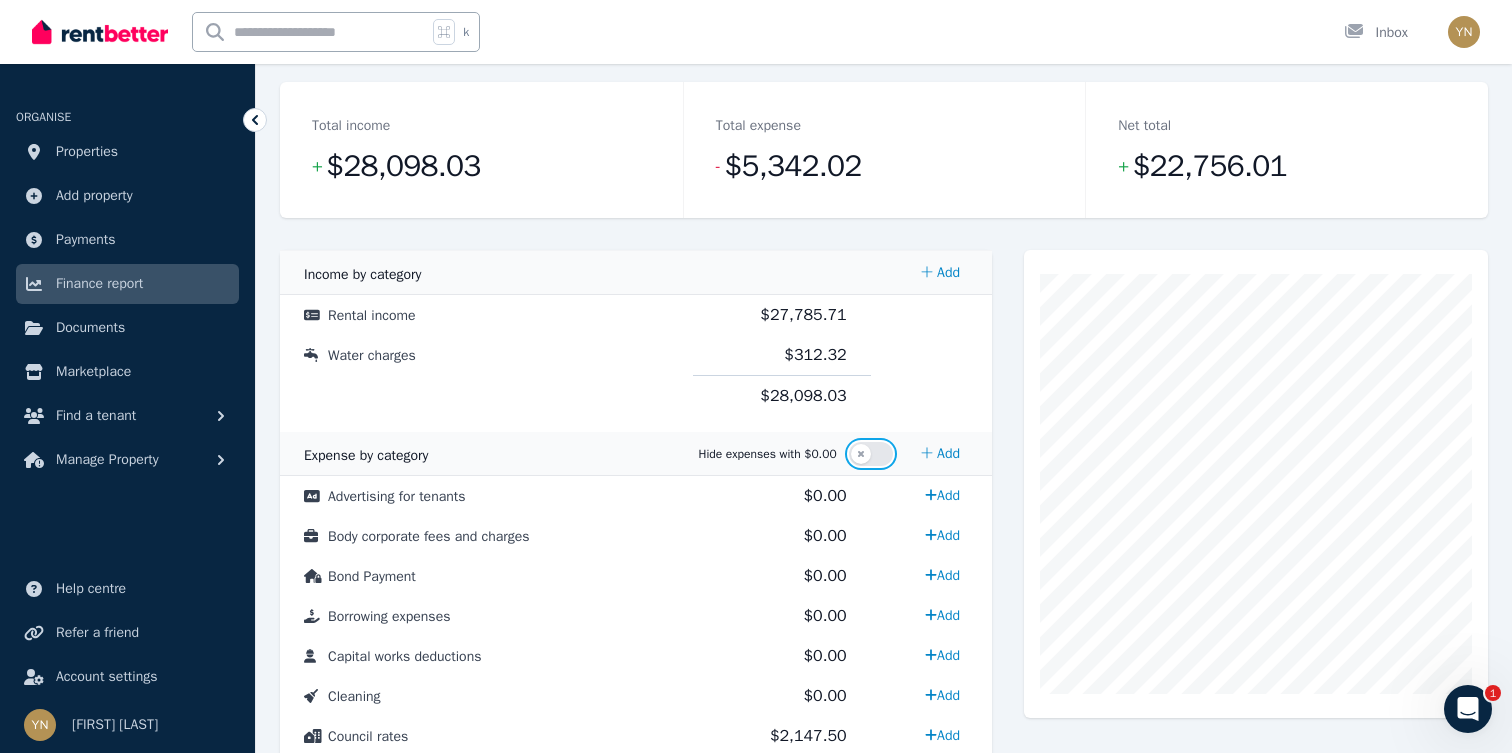 click at bounding box center (871, 454) 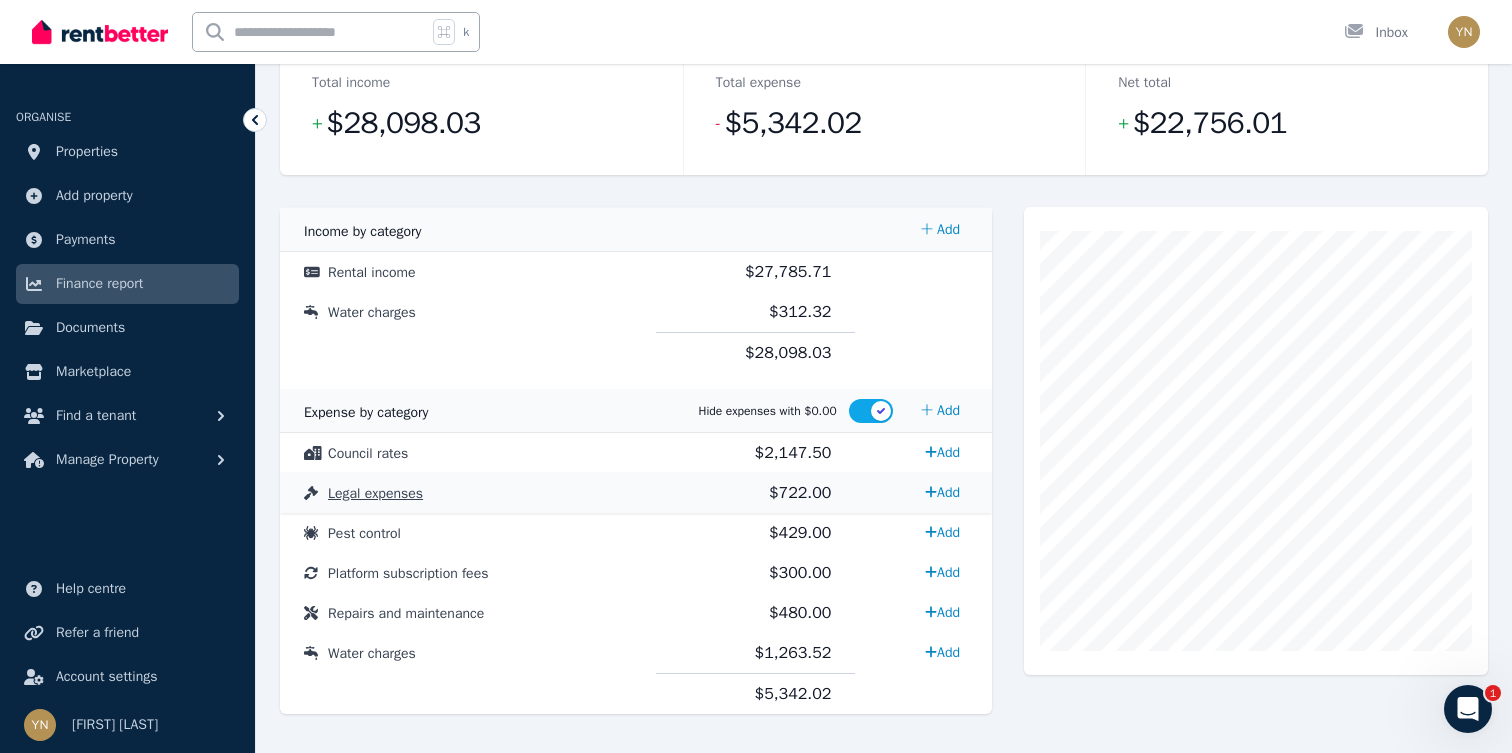 scroll, scrollTop: 279, scrollLeft: 0, axis: vertical 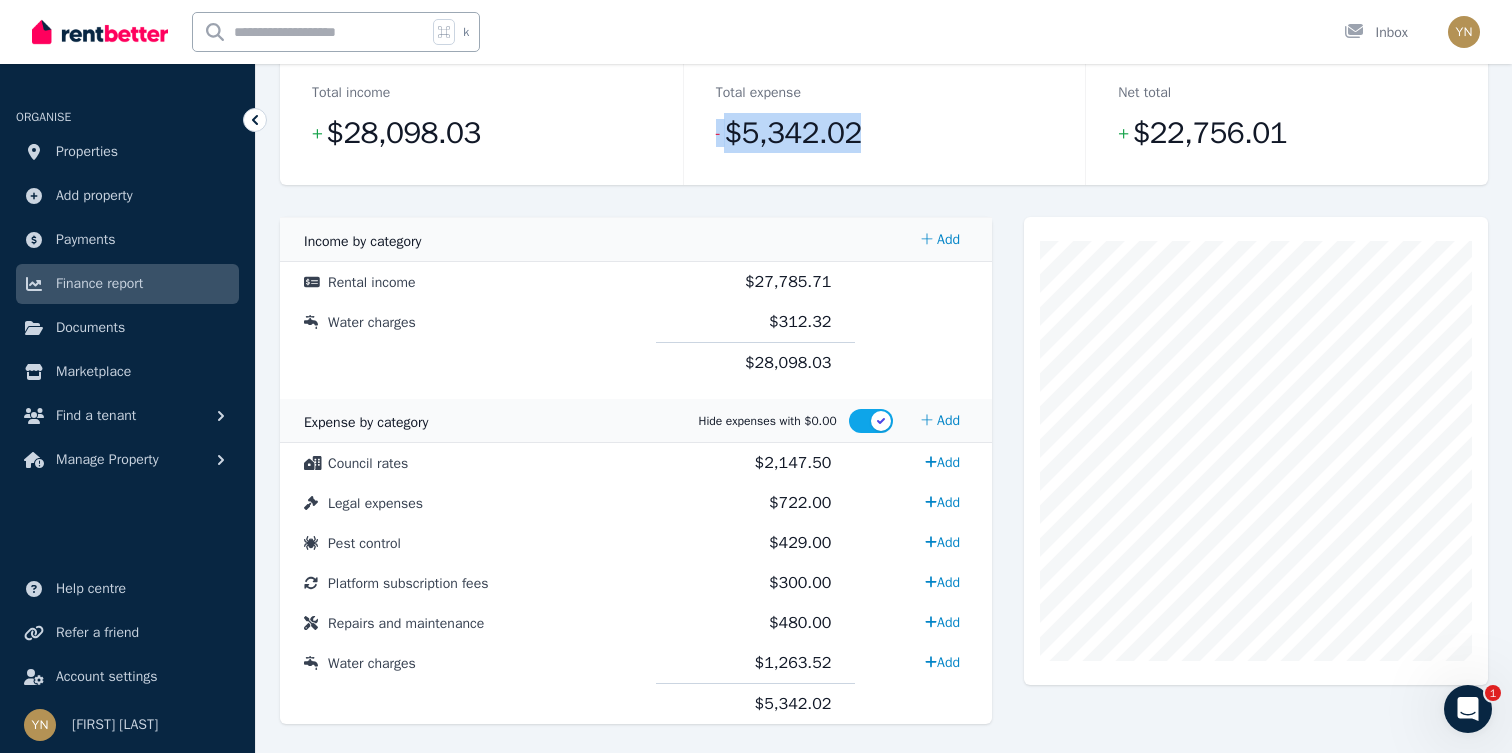 drag, startPoint x: 880, startPoint y: 152, endPoint x: 710, endPoint y: 138, distance: 170.5755 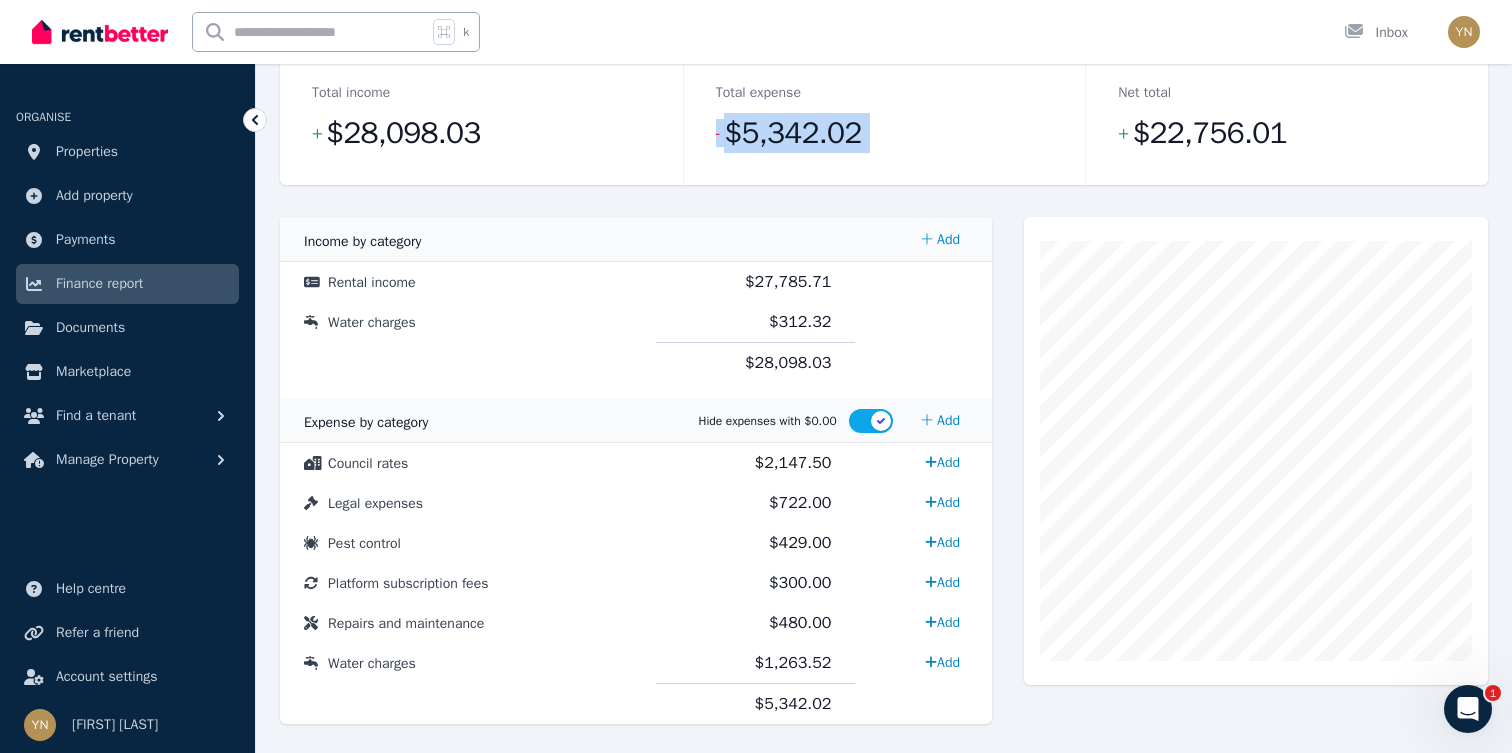 drag, startPoint x: 710, startPoint y: 138, endPoint x: 952, endPoint y: 141, distance: 242.0186 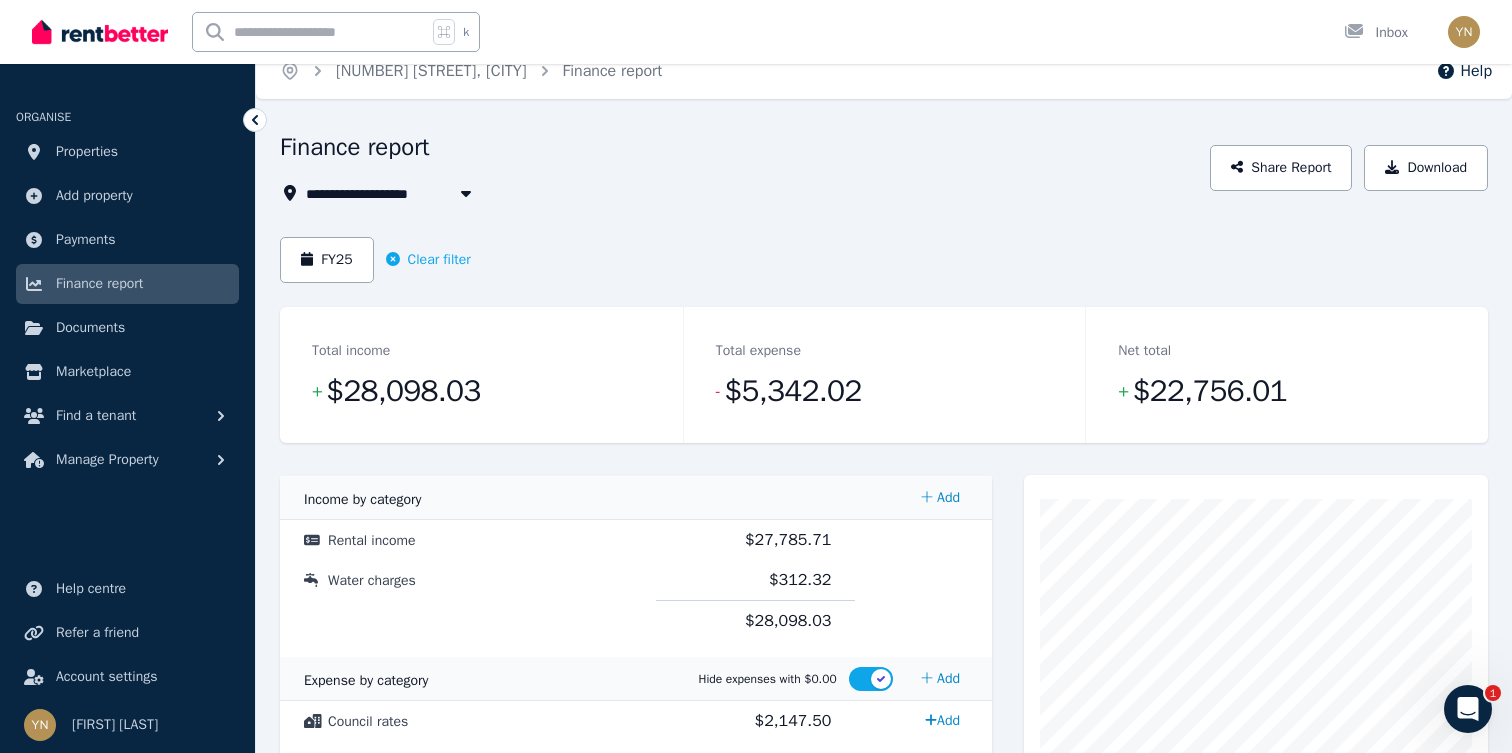 scroll, scrollTop: 0, scrollLeft: 0, axis: both 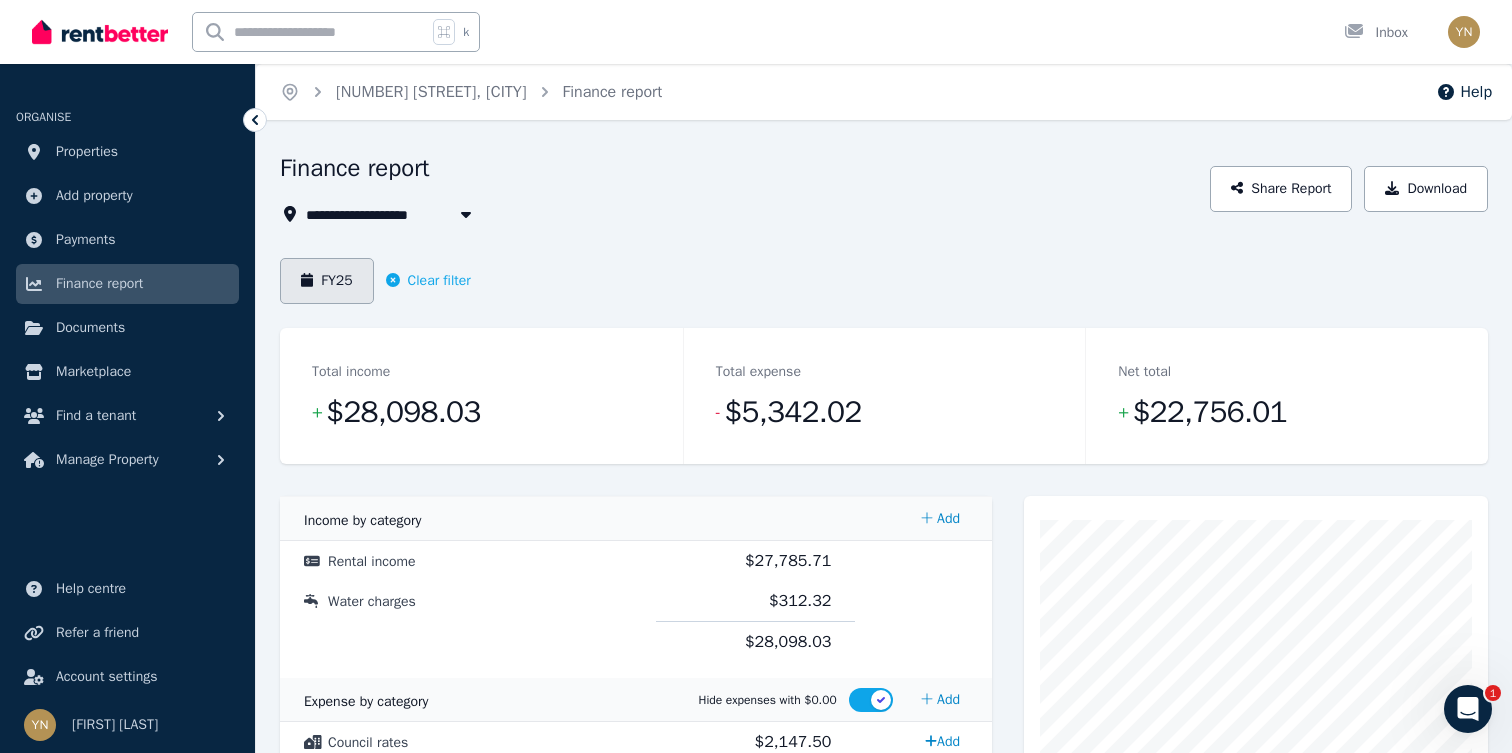 click on "FY25" at bounding box center (327, 281) 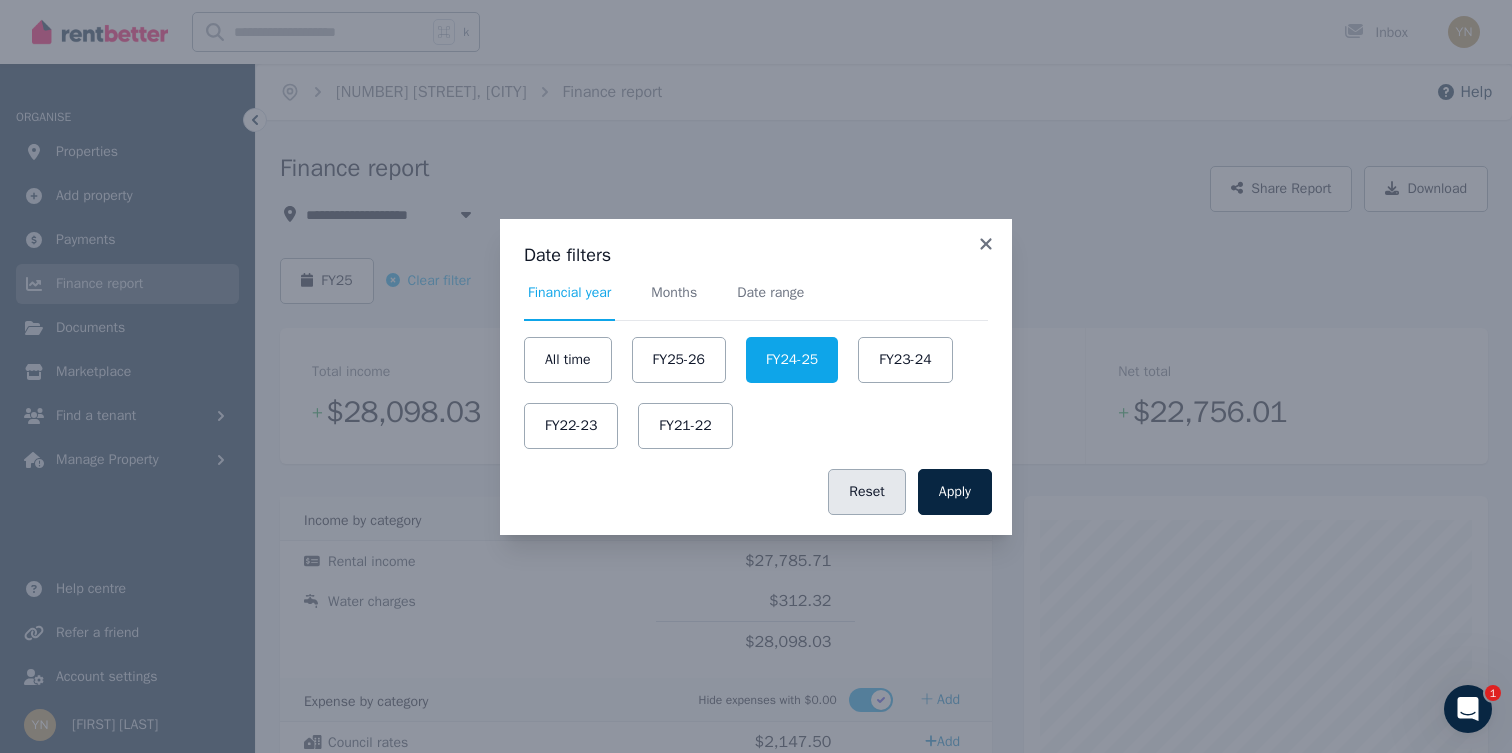 click on "Reset" at bounding box center [867, 492] 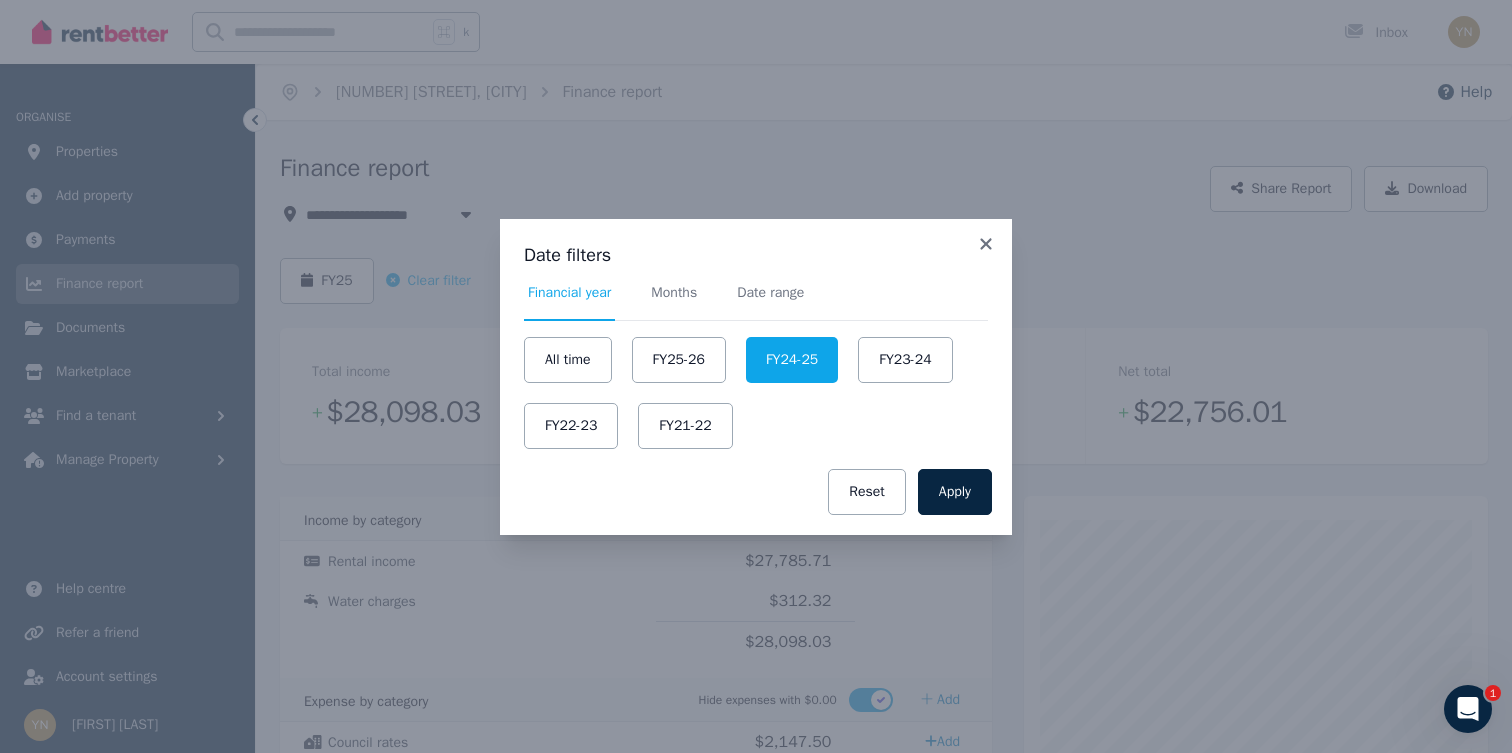 click on "Date filters Financial year Months Date range All time FY[YEAR]-[YEAR] FY[YEAR]-[YEAR] FY[YEAR]-[YEAR] FY[YEAR]-[YEAR] FY[YEAR]-[YEAR]" at bounding box center (756, 334) 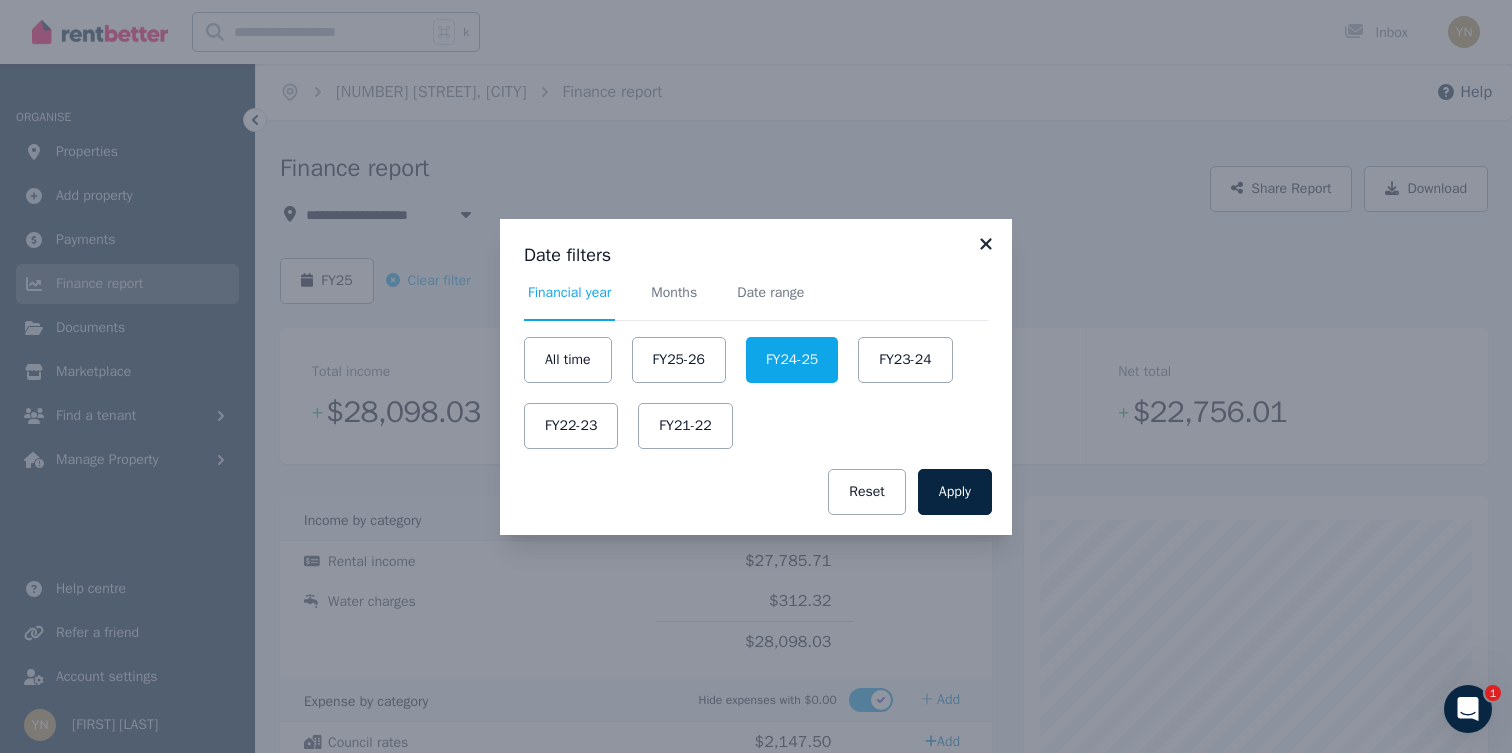 click 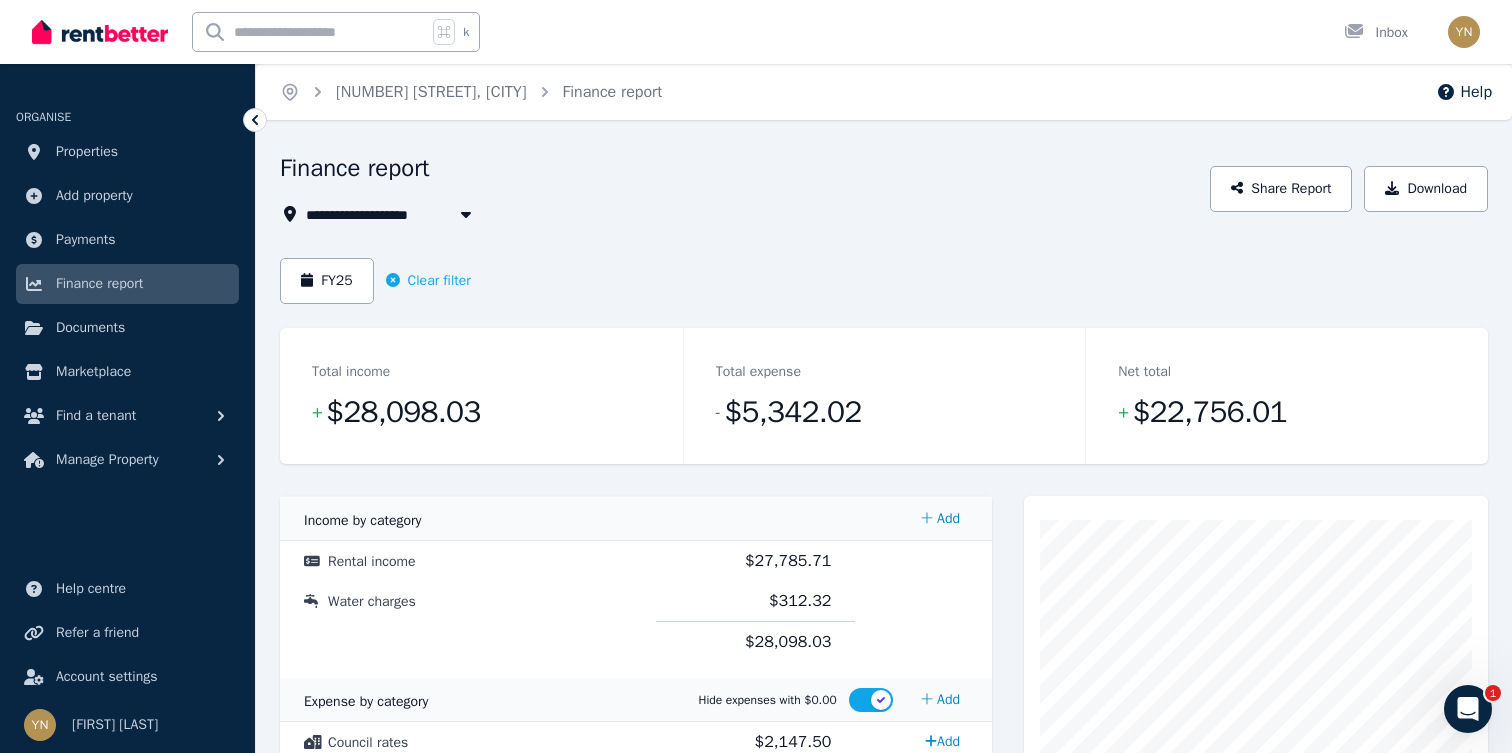 click on "[NUMBER] [STREET], [CITY]" at bounding box center [407, 214] 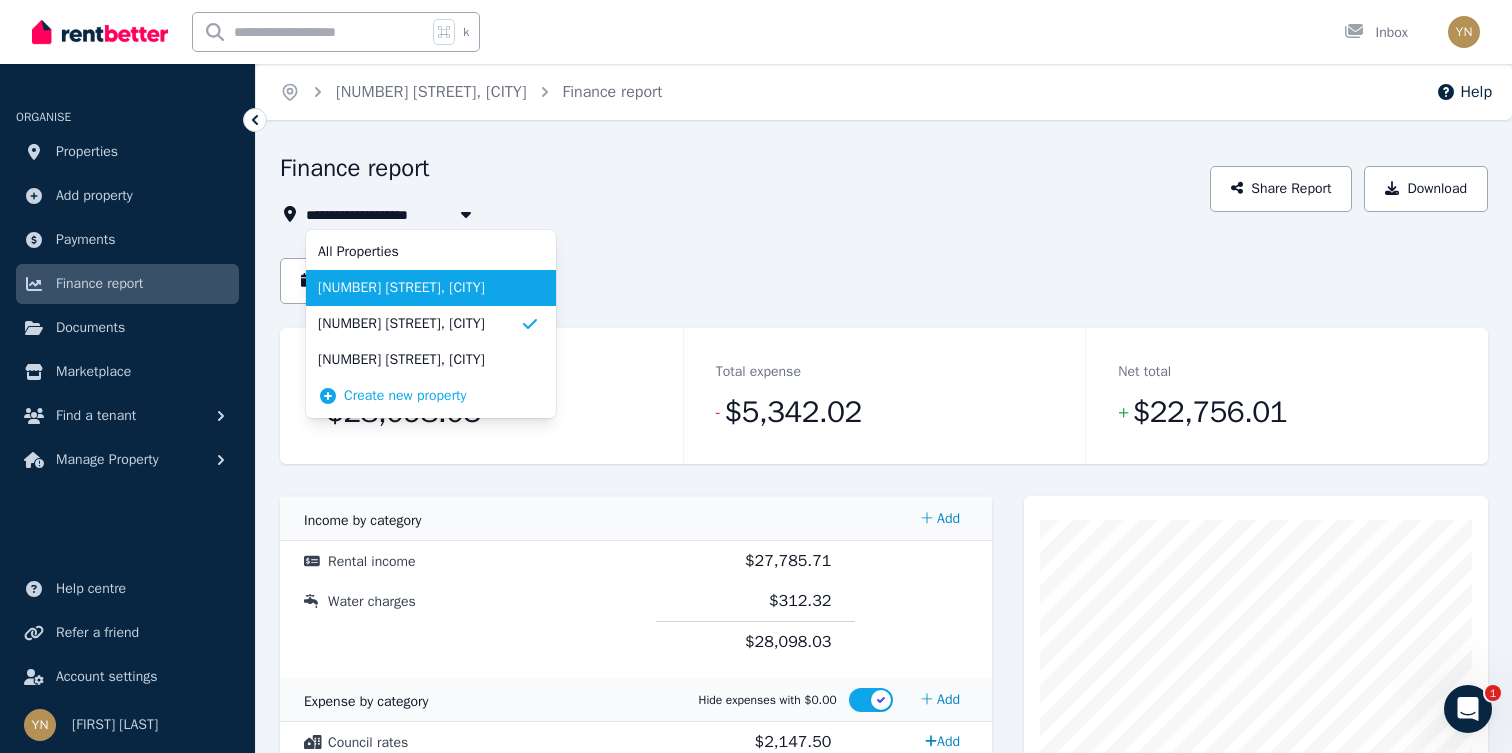 click on "[NUMBER] [STREET], [CITY]" at bounding box center [431, 288] 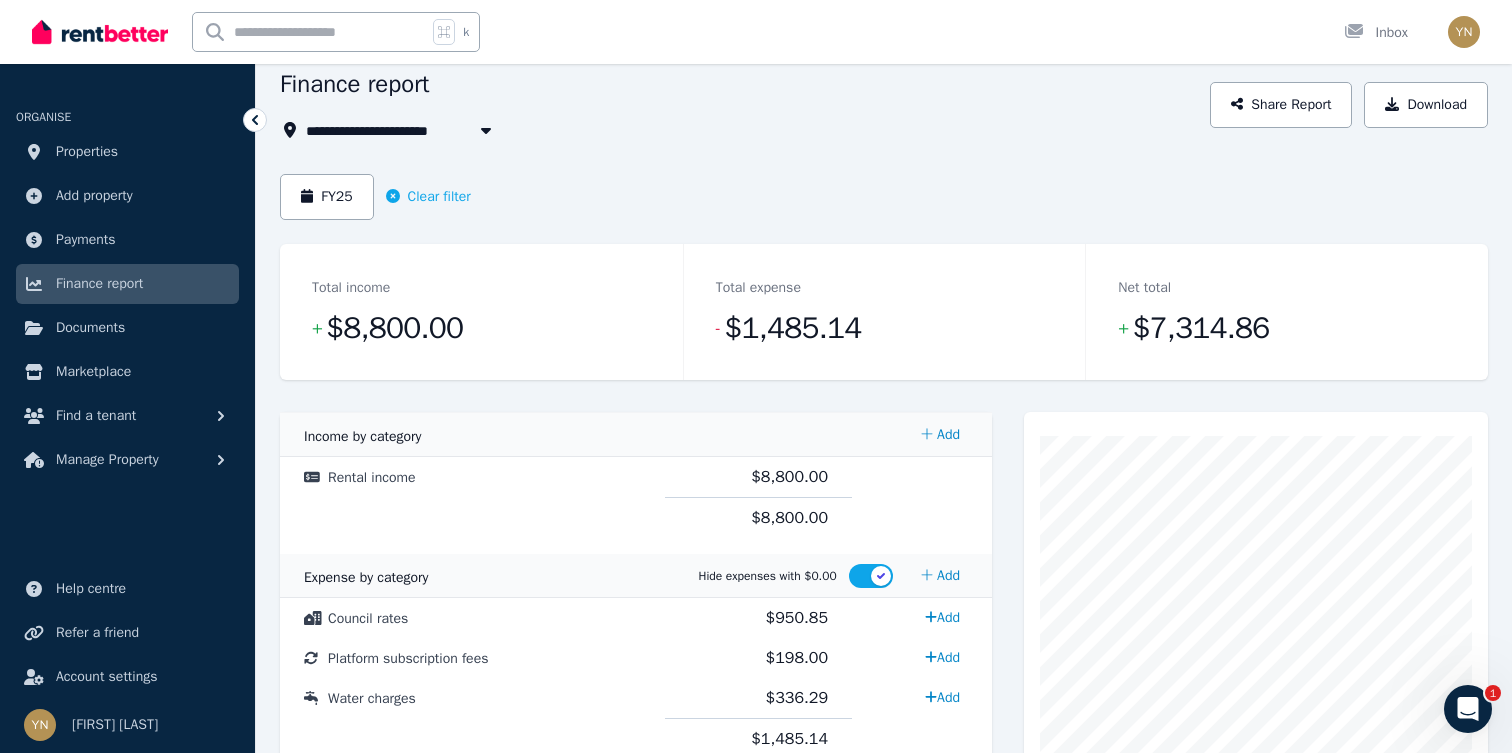 scroll, scrollTop: 39, scrollLeft: 0, axis: vertical 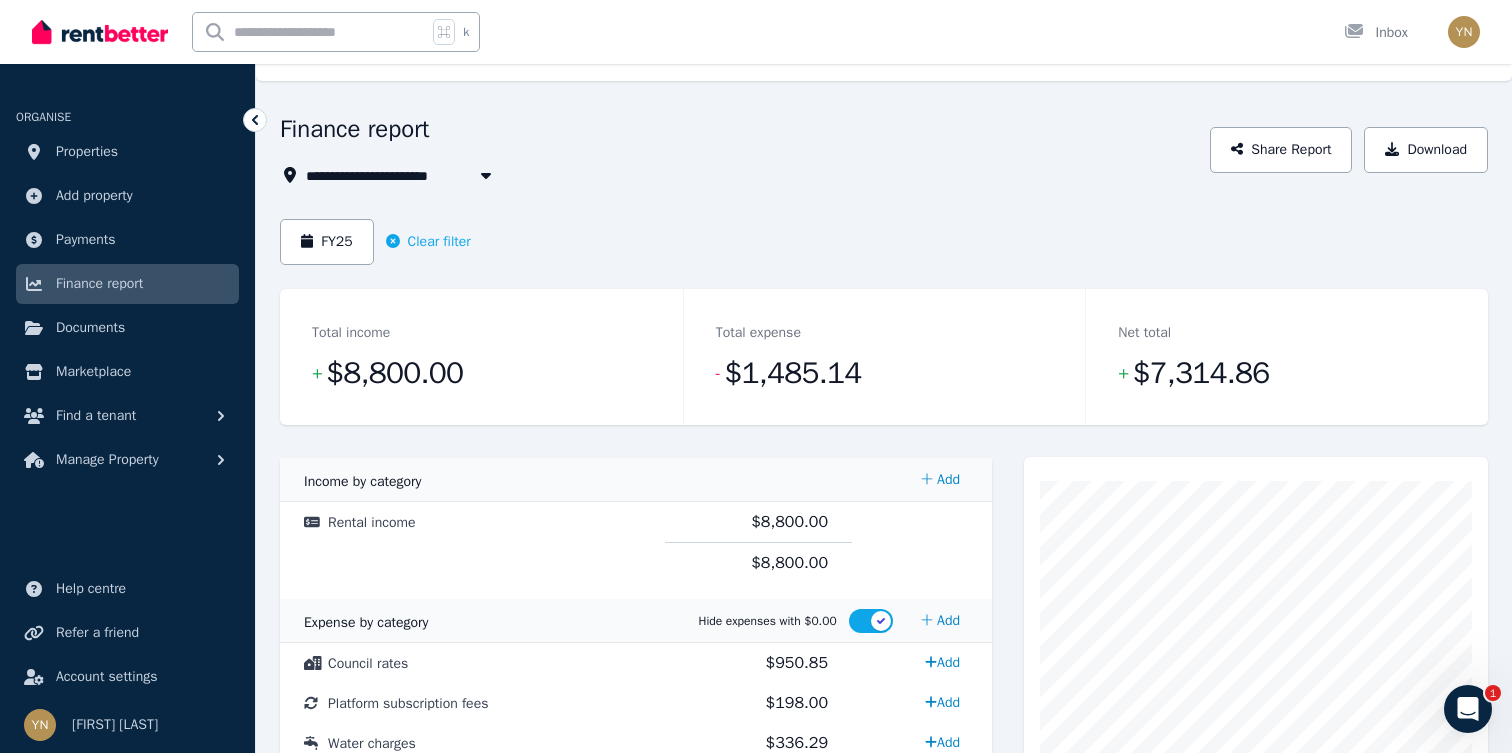 click on "[NUMBER] [STREET], [CITY]" at bounding box center (407, 175) 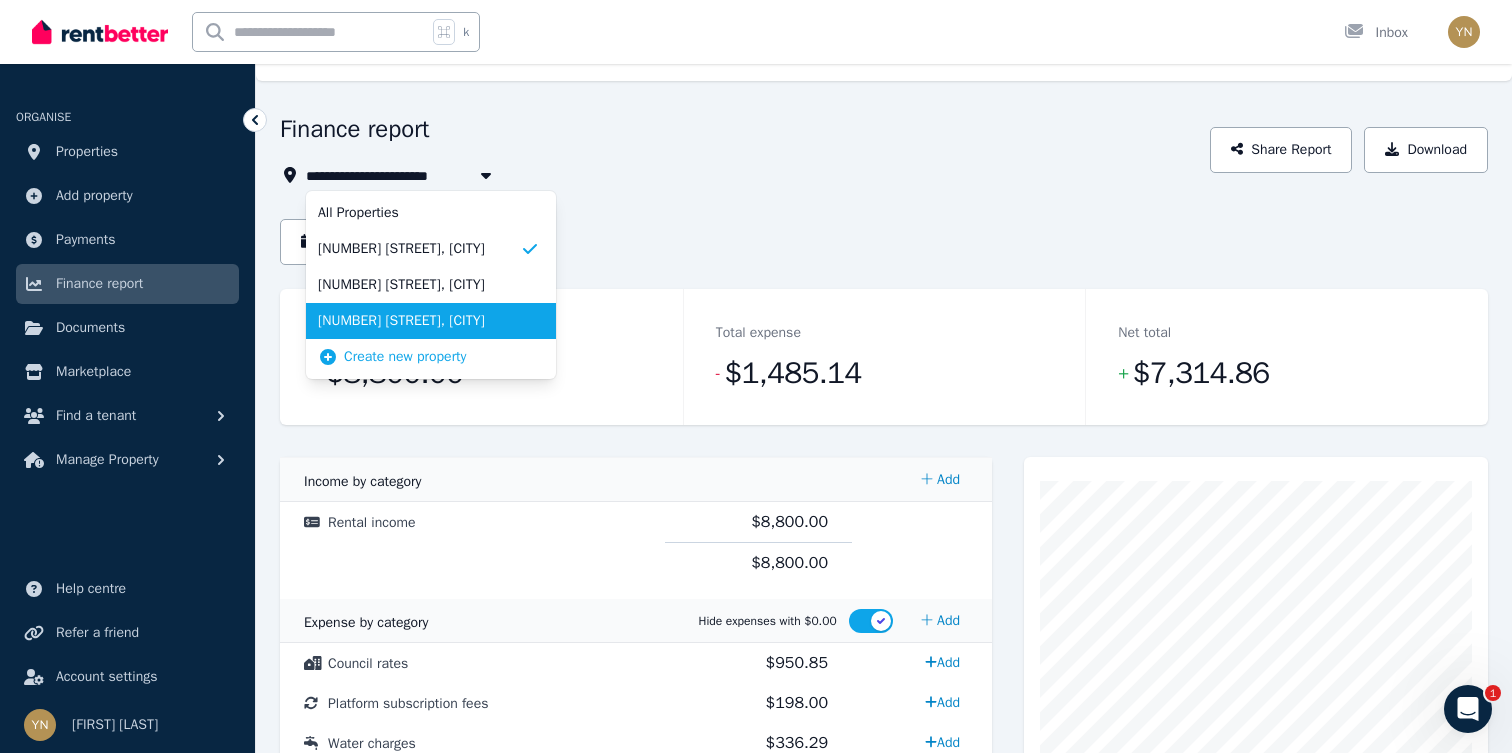 click on "[NUMBER] [STREET], [CITY]" at bounding box center [431, 321] 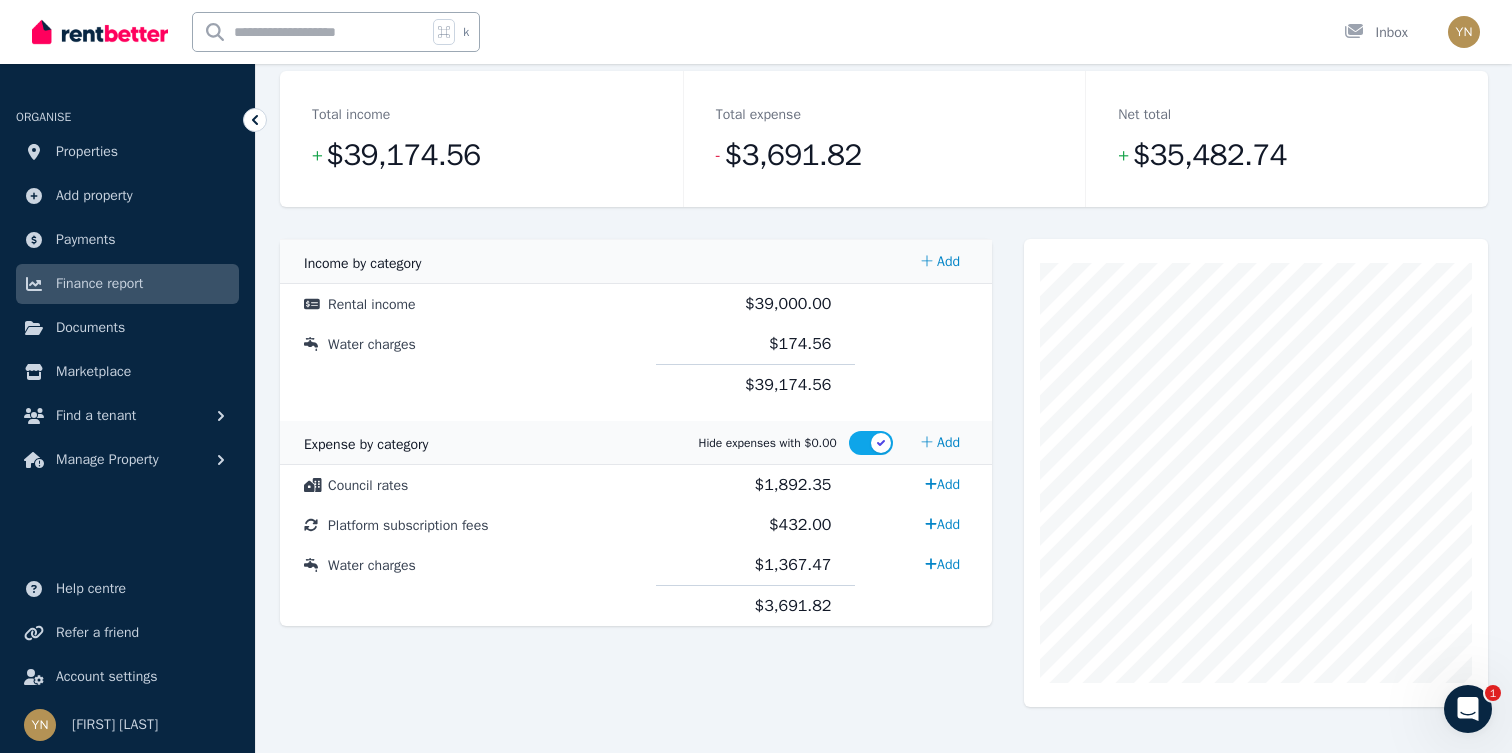 scroll, scrollTop: 279, scrollLeft: 0, axis: vertical 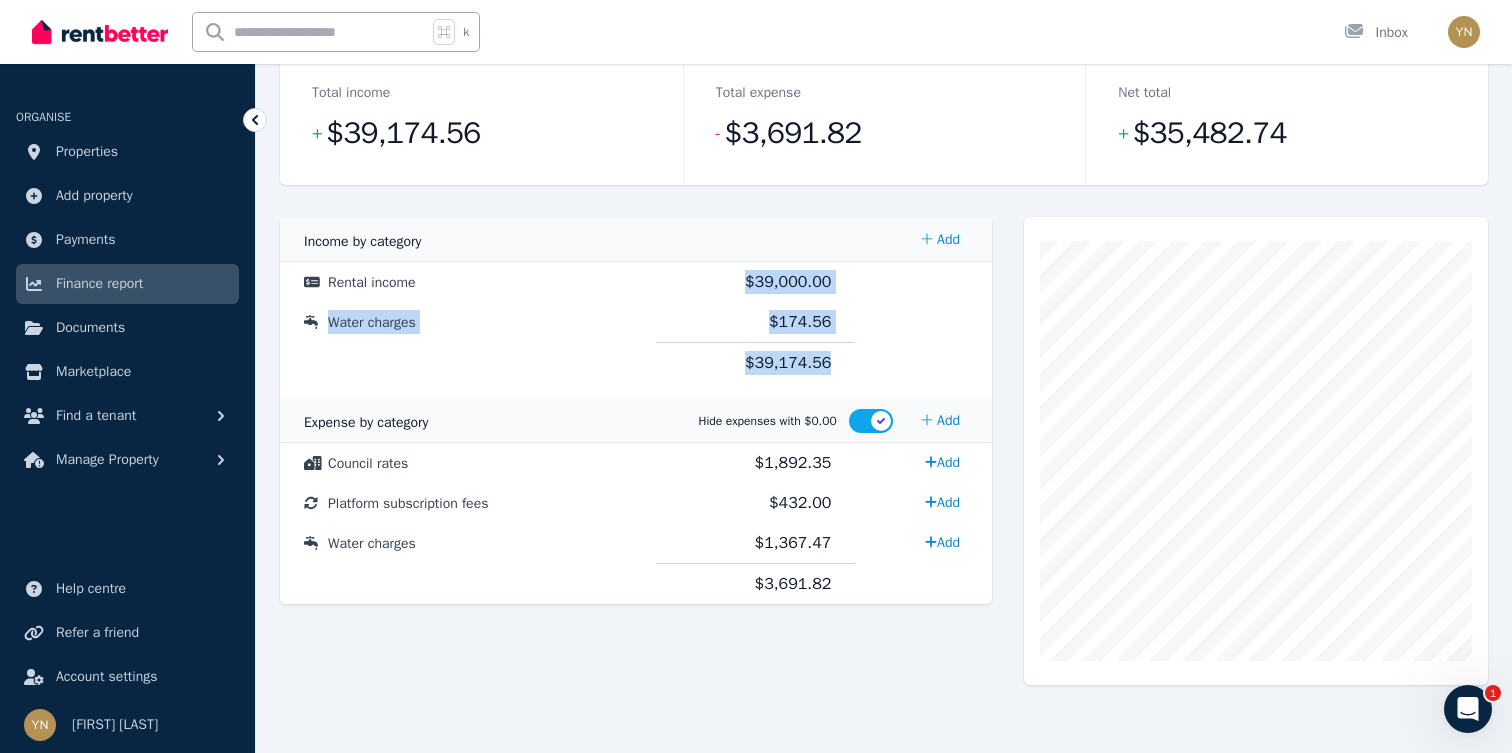 drag, startPoint x: 722, startPoint y: 278, endPoint x: 873, endPoint y: 375, distance: 179.47145 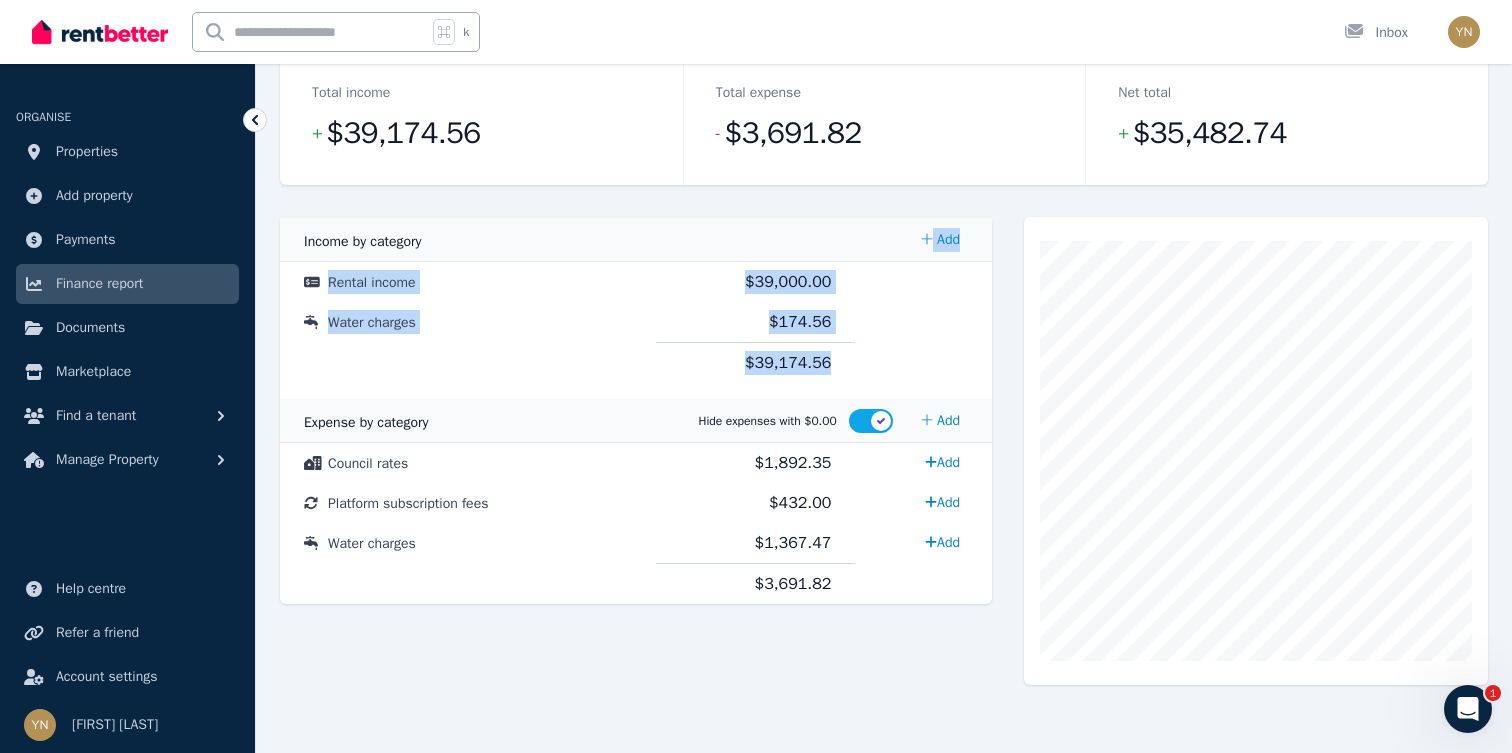 drag, startPoint x: 877, startPoint y: 375, endPoint x: 295, endPoint y: 226, distance: 600.7703 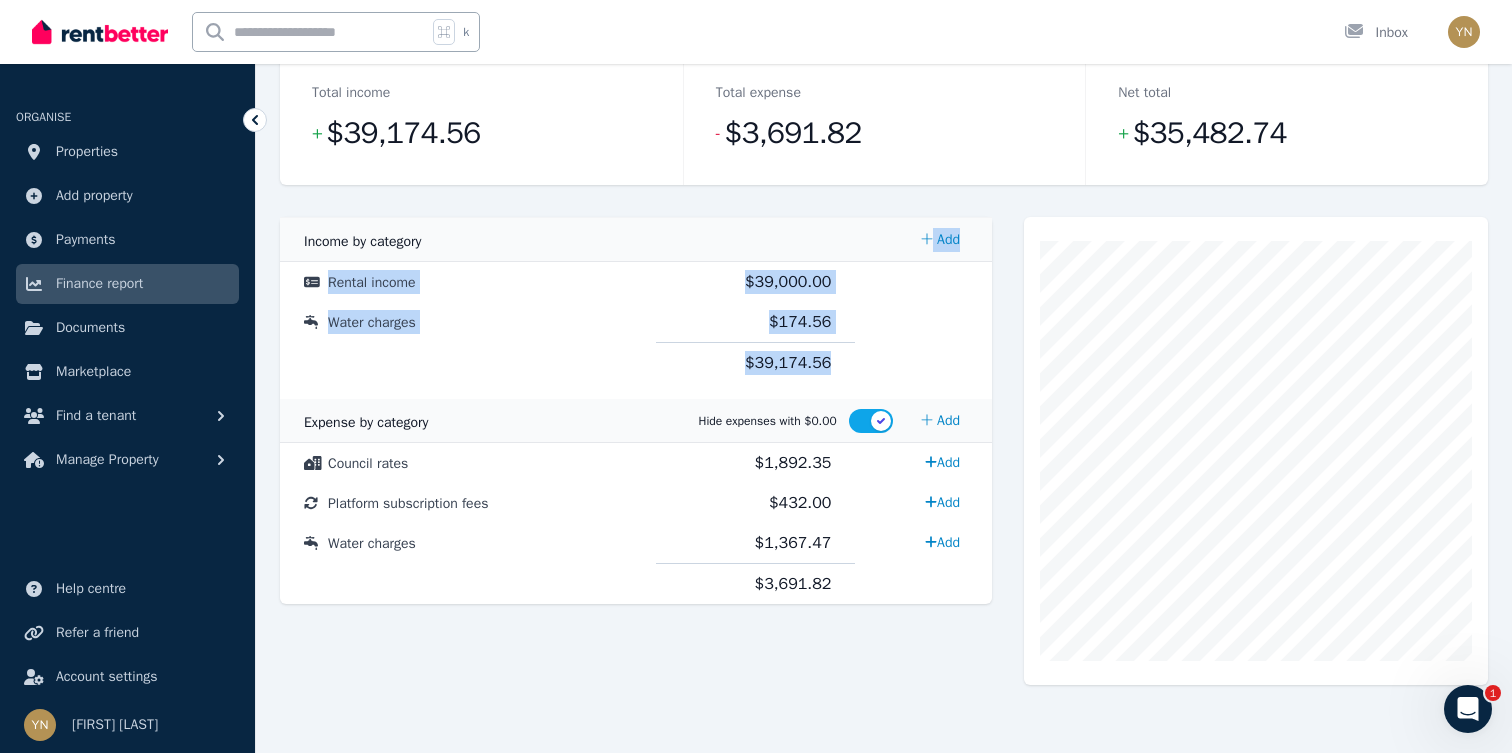 click on "Cost Code Amount Income by category   Add Rental income $[AMOUNT] Water charges $[AMOUNT] $[AMOUNT] Expense by category Hide expenses with $0.00   Add Council rates $[AMOUNT]  Add Platform subscription fees $[AMOUNT]  Add Water charges $[AMOUNT]  Add $[AMOUNT]" at bounding box center (636, 411) 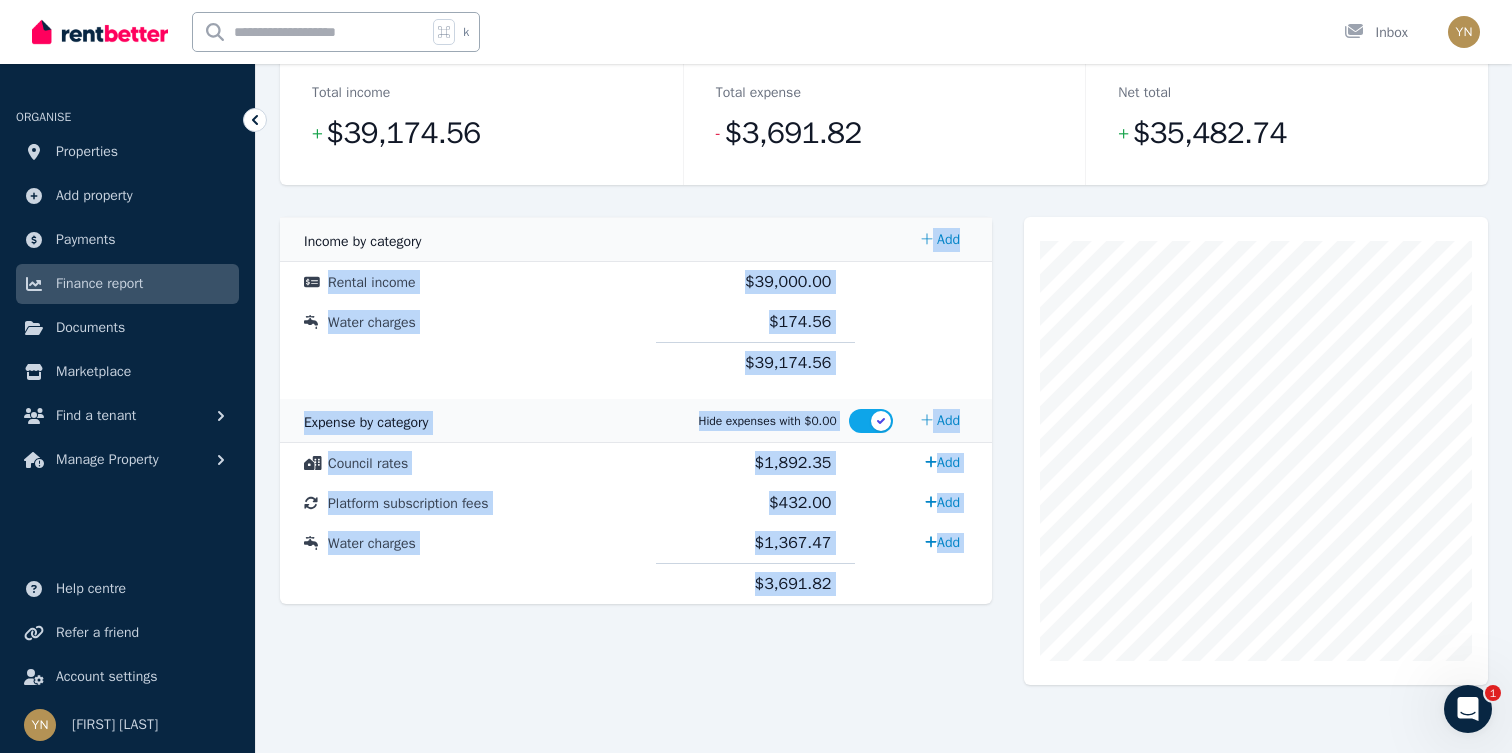 drag, startPoint x: 295, startPoint y: 226, endPoint x: 964, endPoint y: 624, distance: 778.43756 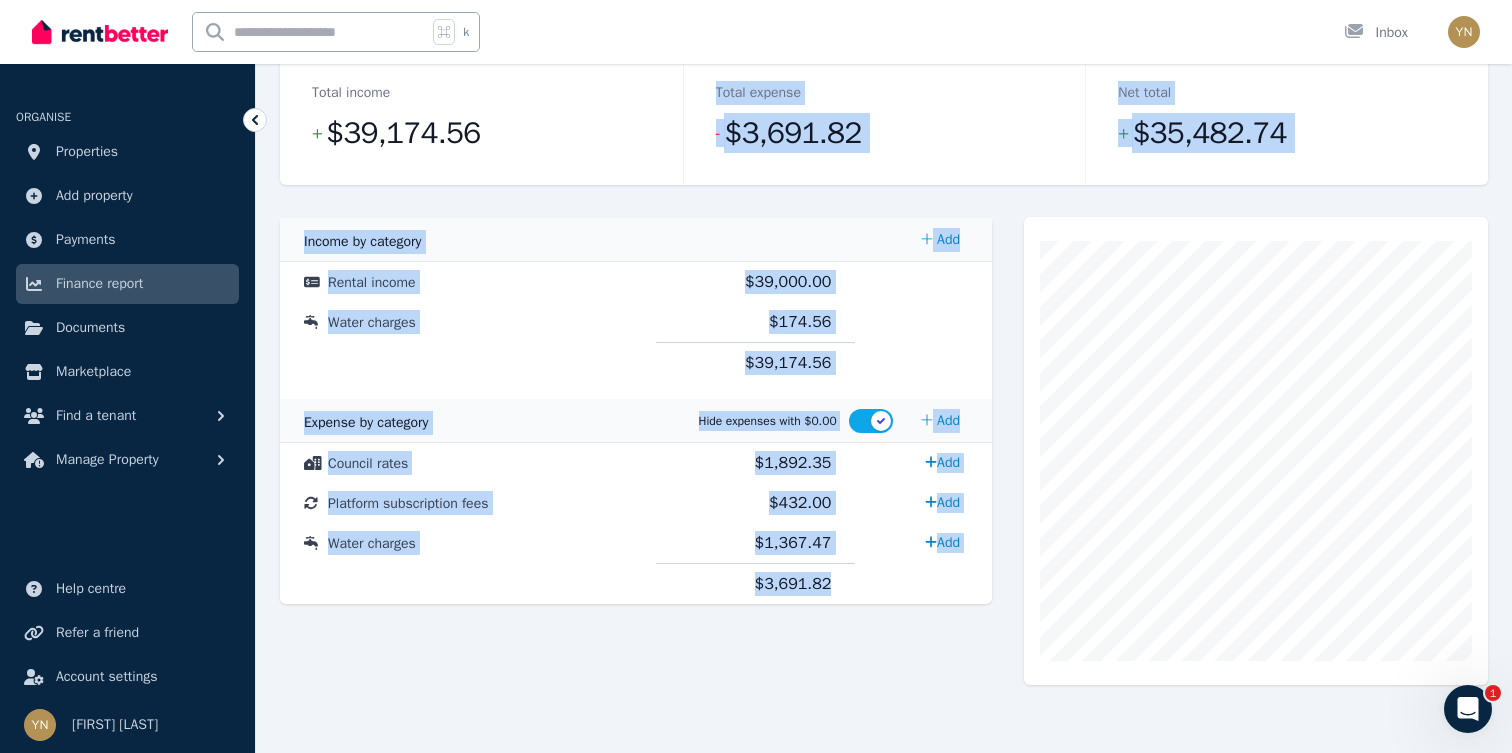drag, startPoint x: 964, startPoint y: 624, endPoint x: 351, endPoint y: 183, distance: 755.149 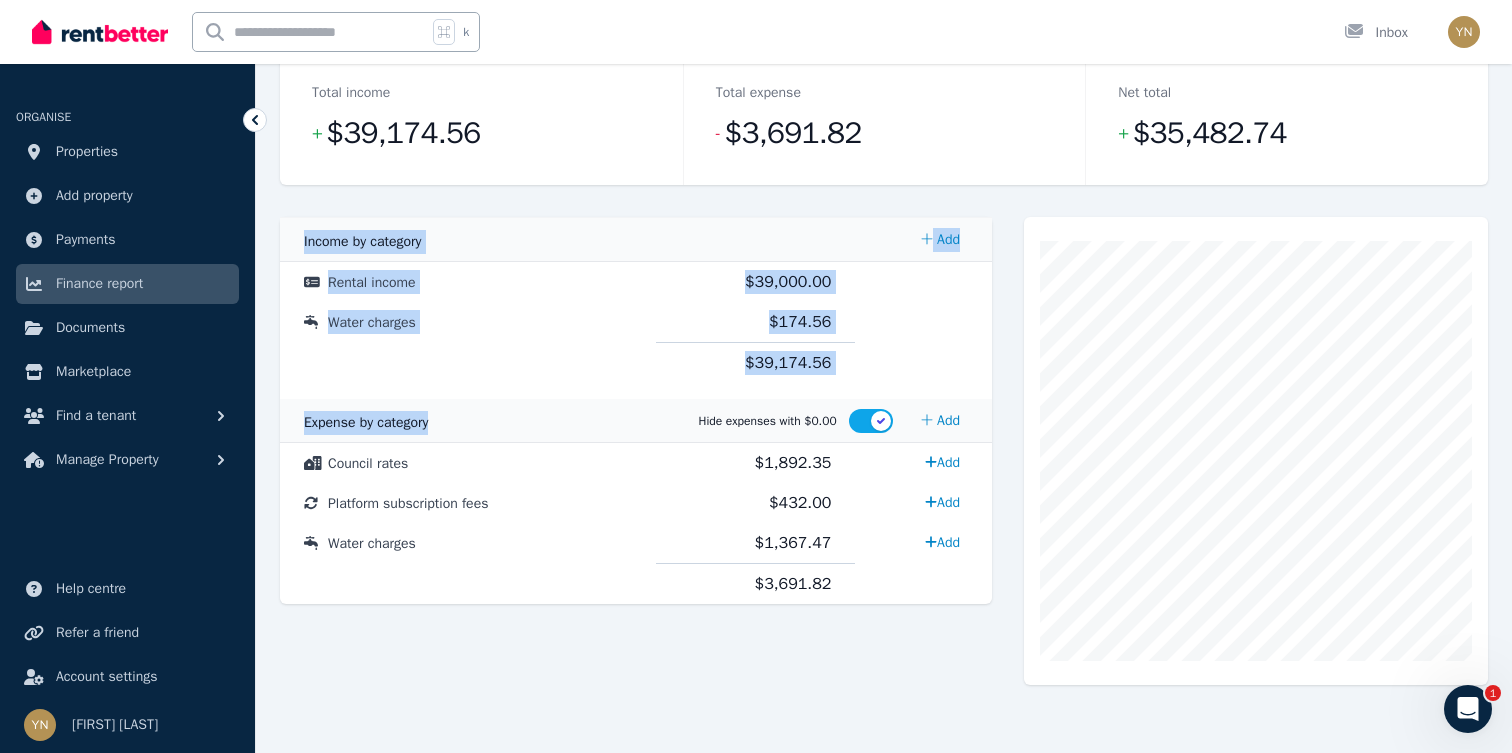 drag, startPoint x: 290, startPoint y: 412, endPoint x: 814, endPoint y: 681, distance: 589.0136 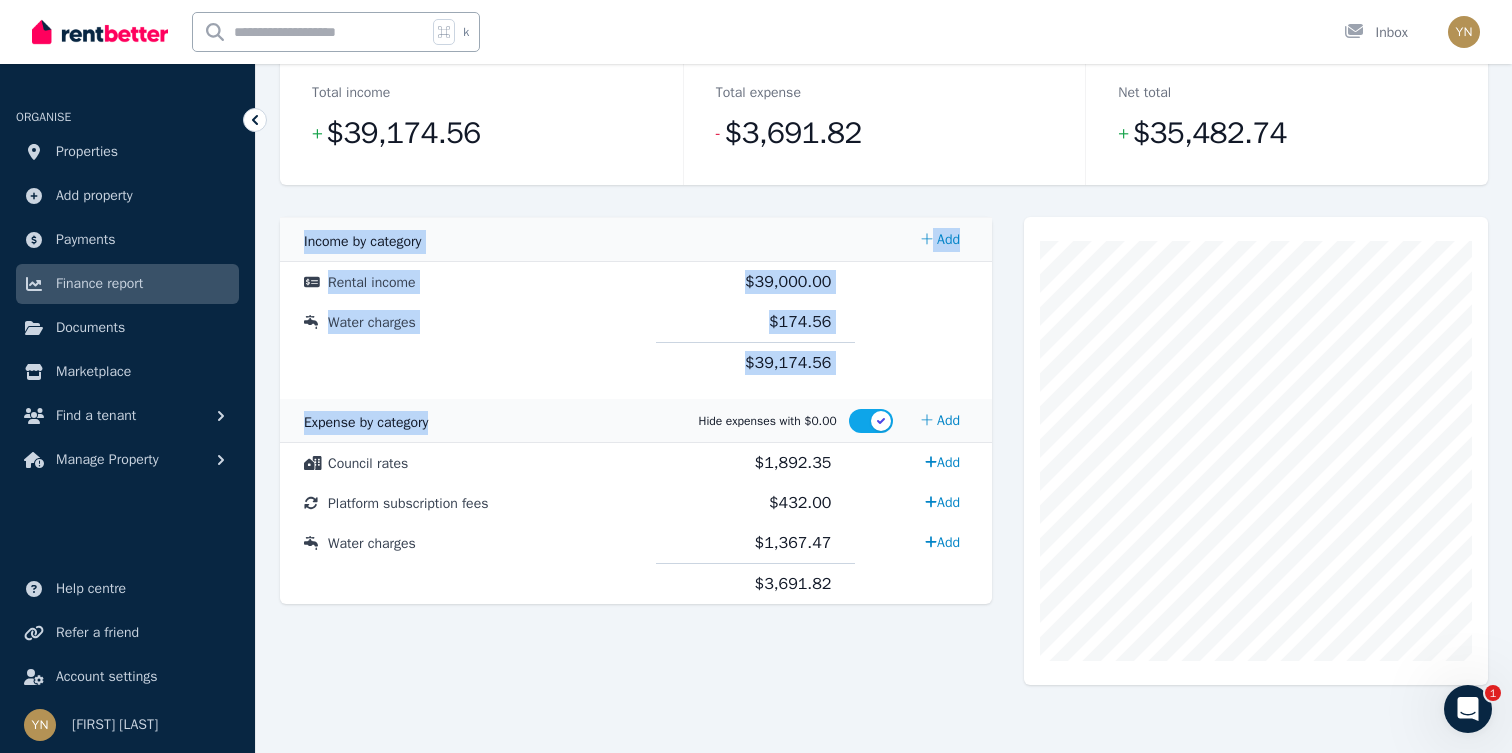 click on "Cost Code Amount Income by category   Add Rental income $[AMOUNT] Water charges $[AMOUNT] $[AMOUNT] Expense by category Hide expenses with $0.00   Add Council rates $[AMOUNT]  Add Platform subscription fees $[AMOUNT]  Add Water charges $[AMOUNT]  Add $[AMOUNT]" at bounding box center [636, 467] 